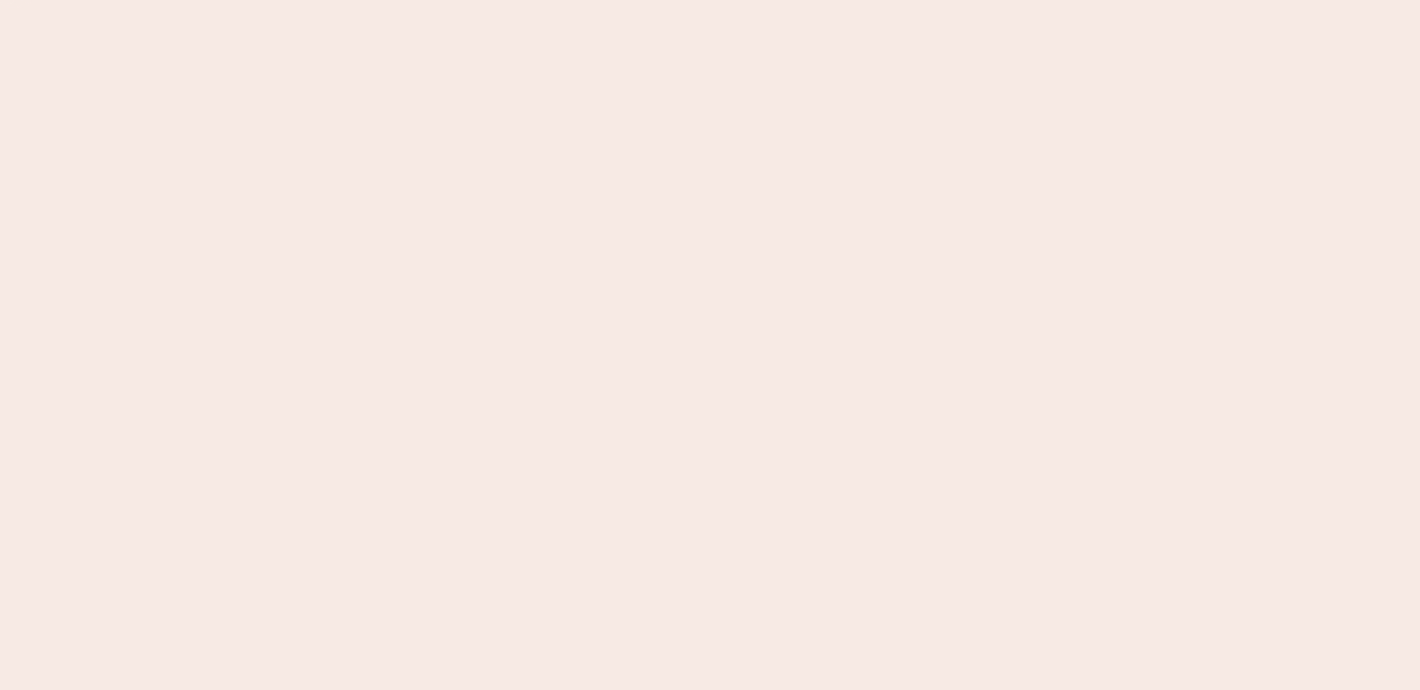scroll, scrollTop: 0, scrollLeft: 0, axis: both 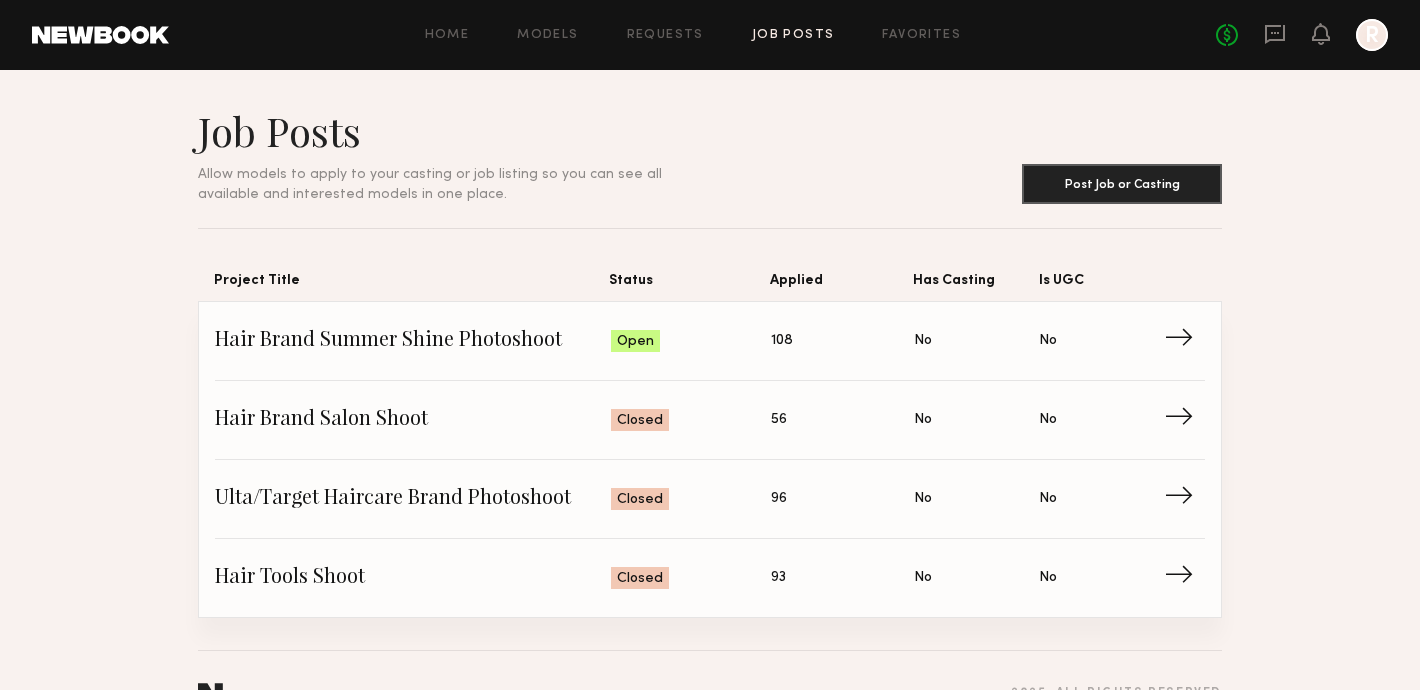 click on "No fees up to $5,000 R" 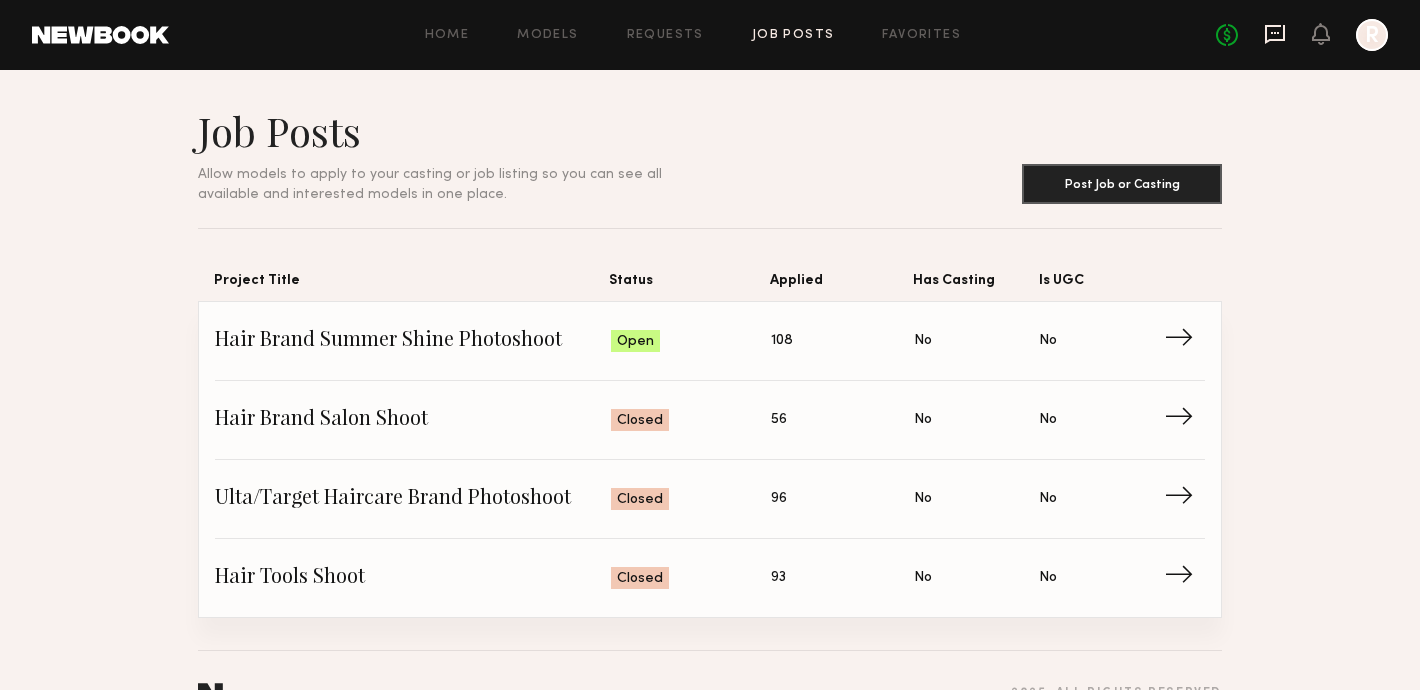 click 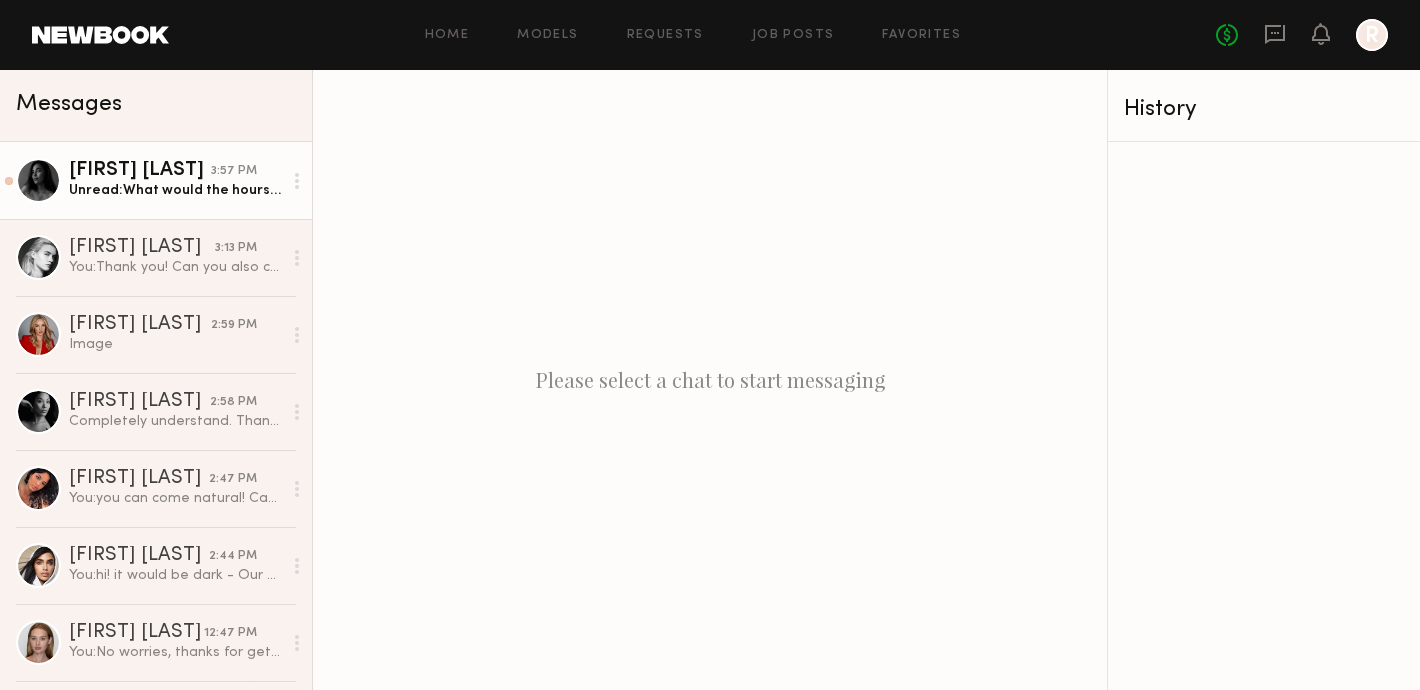click on "Unread:  What would the hours be?" 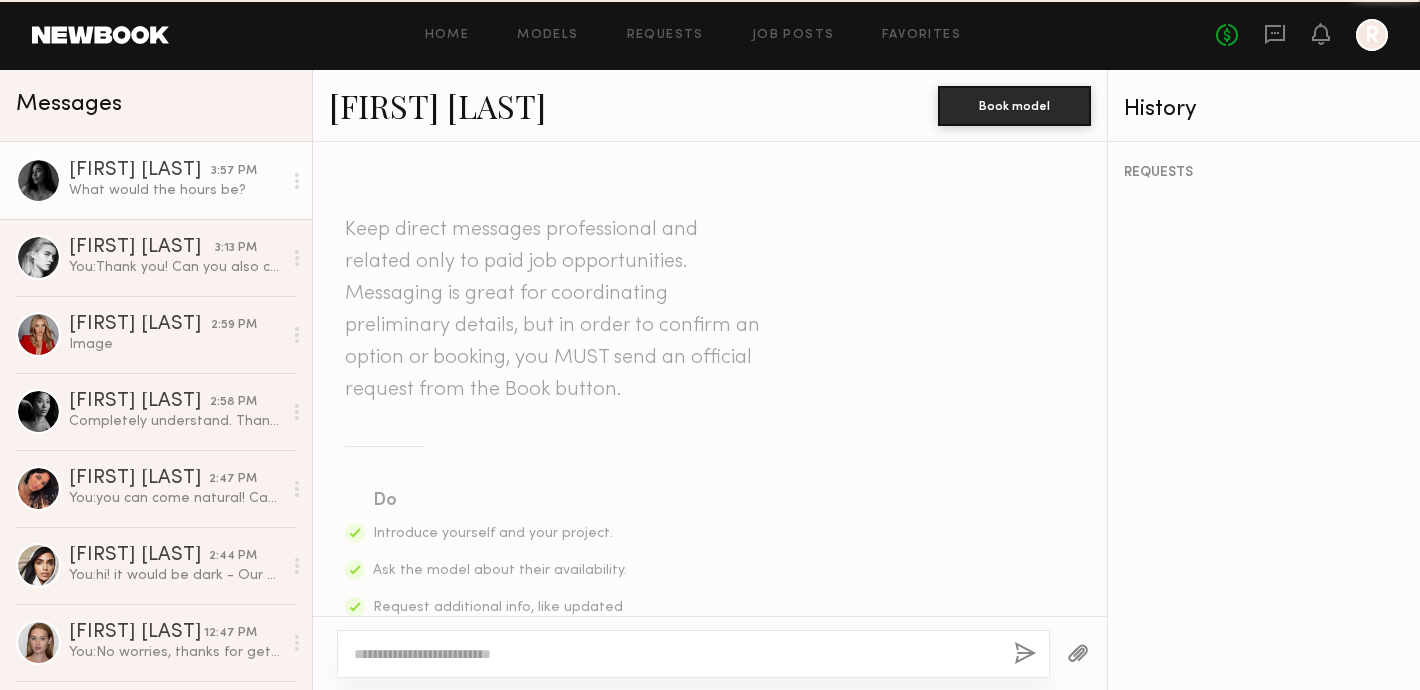 scroll, scrollTop: 1227, scrollLeft: 0, axis: vertical 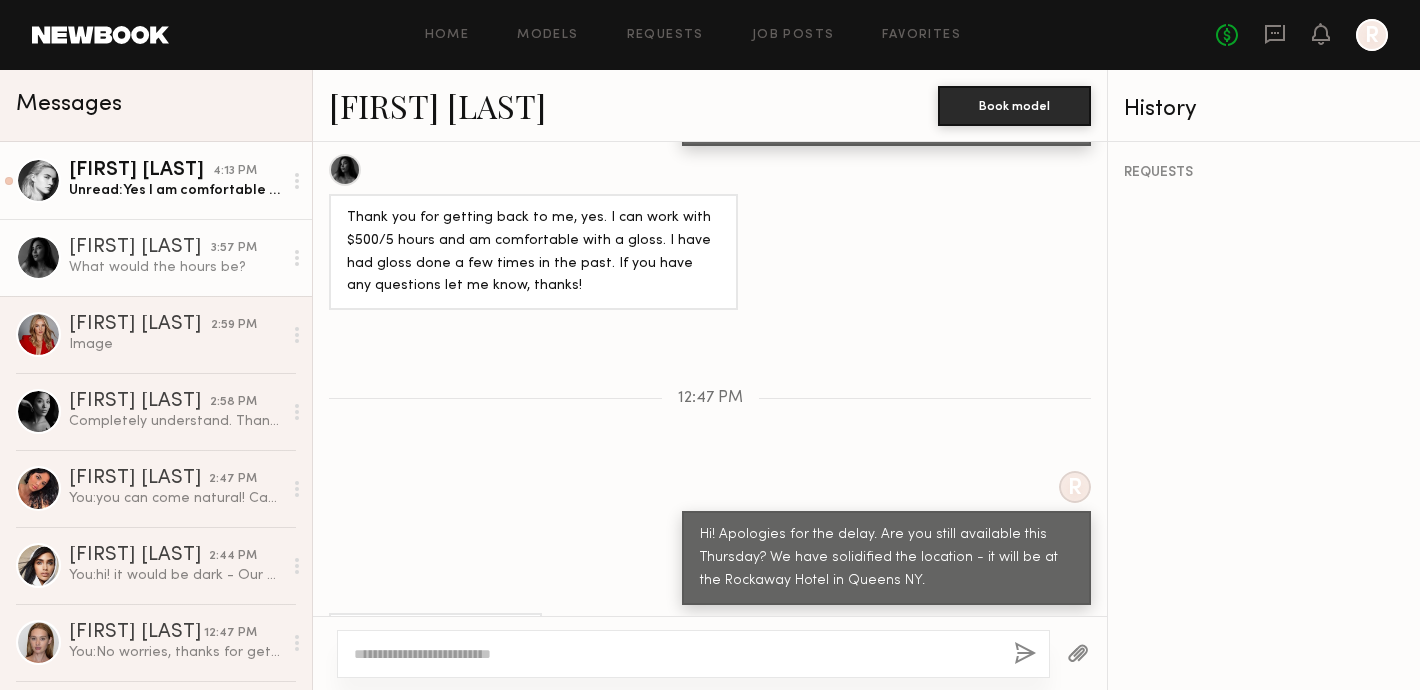 click on "Unread:  Yes I am comfortable being in a swimsuit and body of water, no problem!" 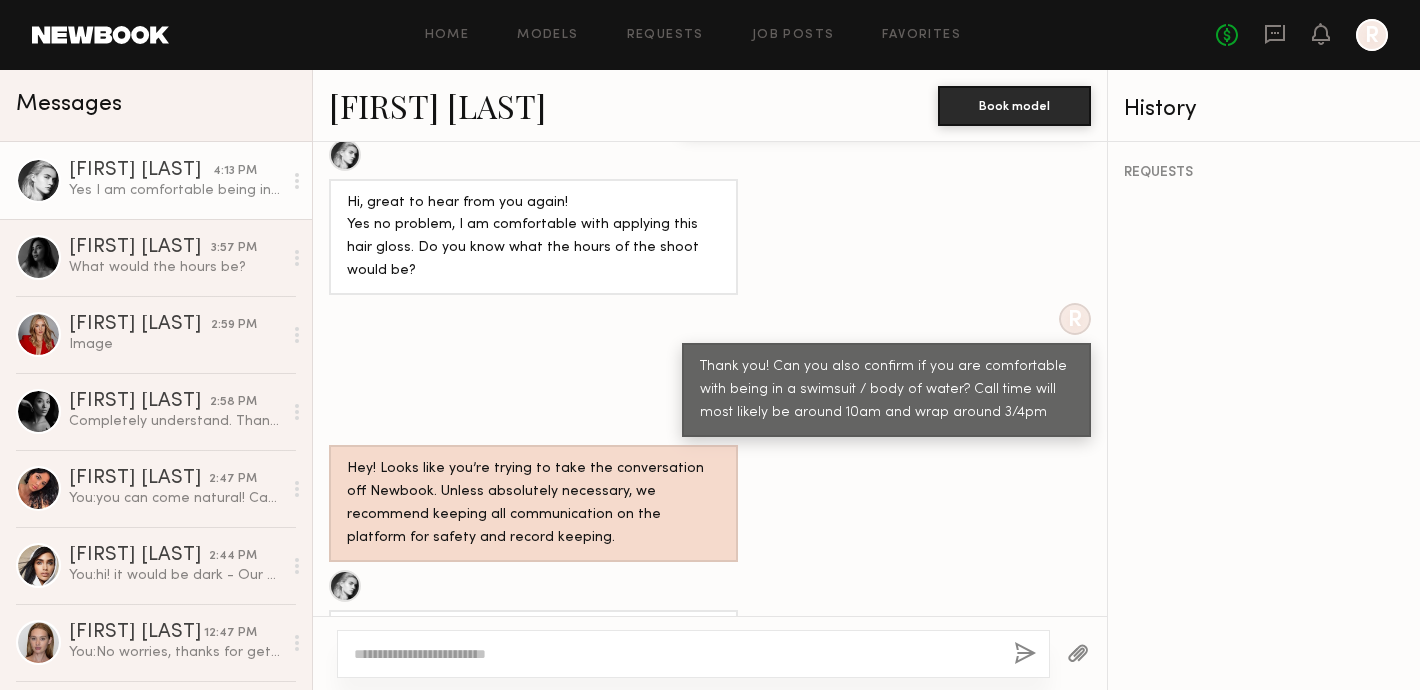 scroll, scrollTop: 1429, scrollLeft: 0, axis: vertical 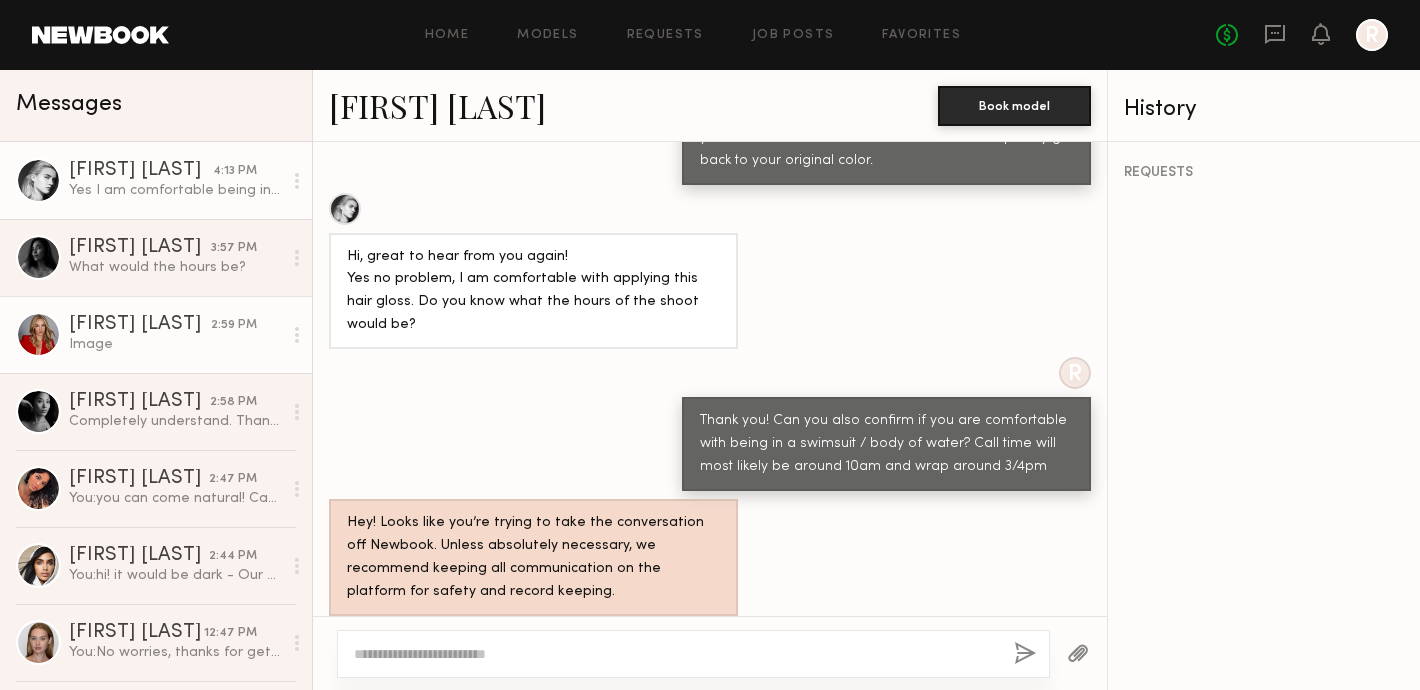 click on "Image" 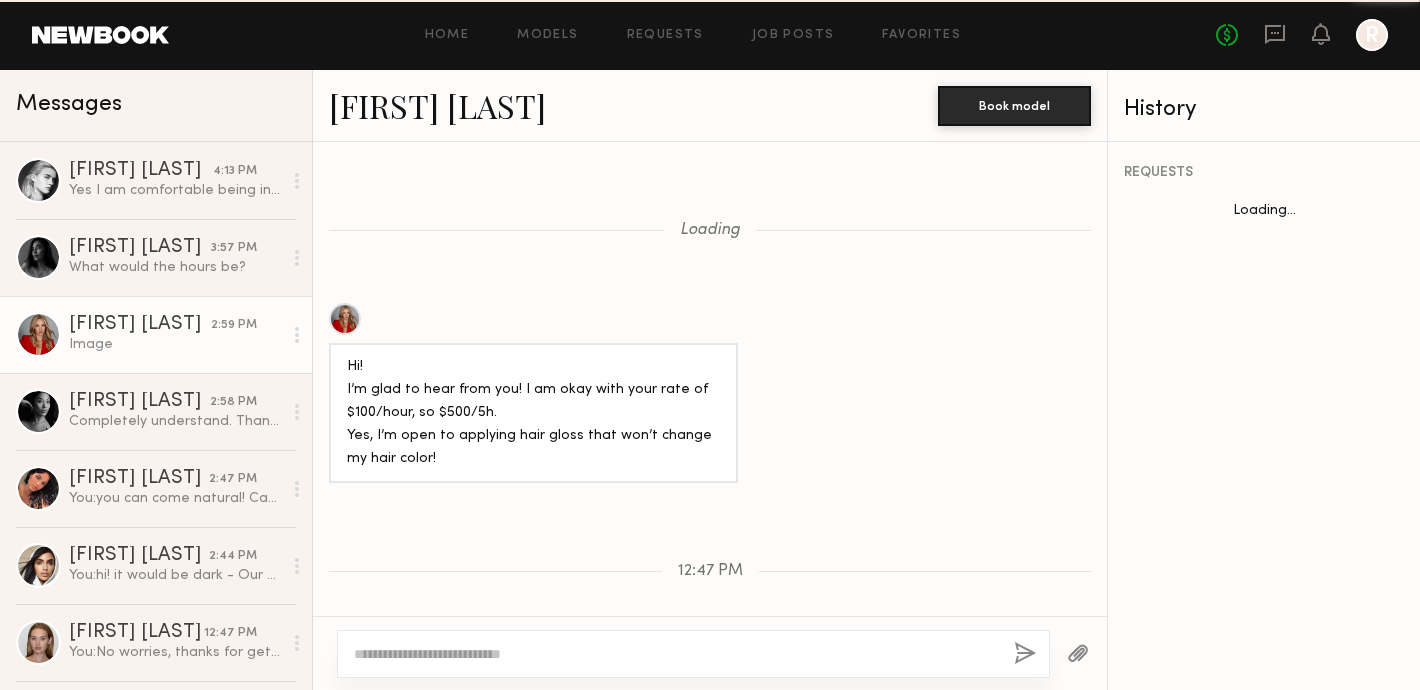 scroll, scrollTop: 2057, scrollLeft: 0, axis: vertical 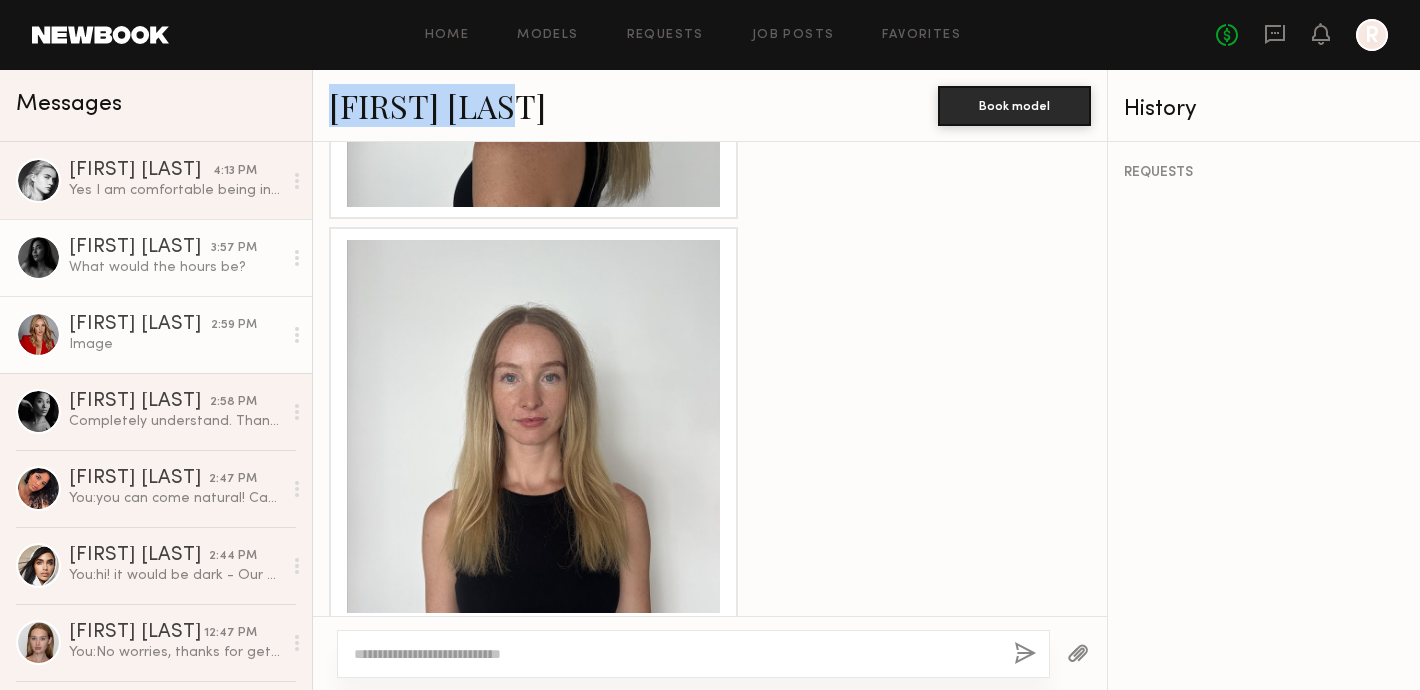 click on "Yesenia L." 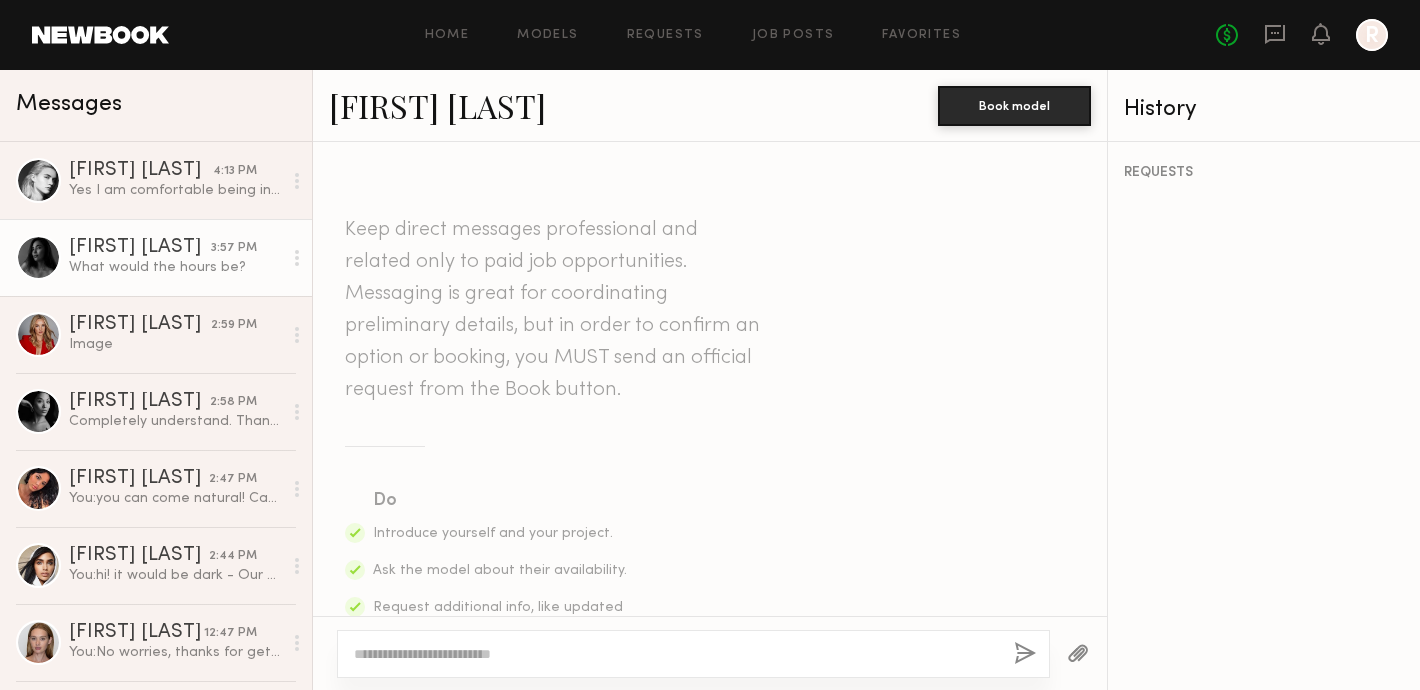 scroll, scrollTop: 1227, scrollLeft: 0, axis: vertical 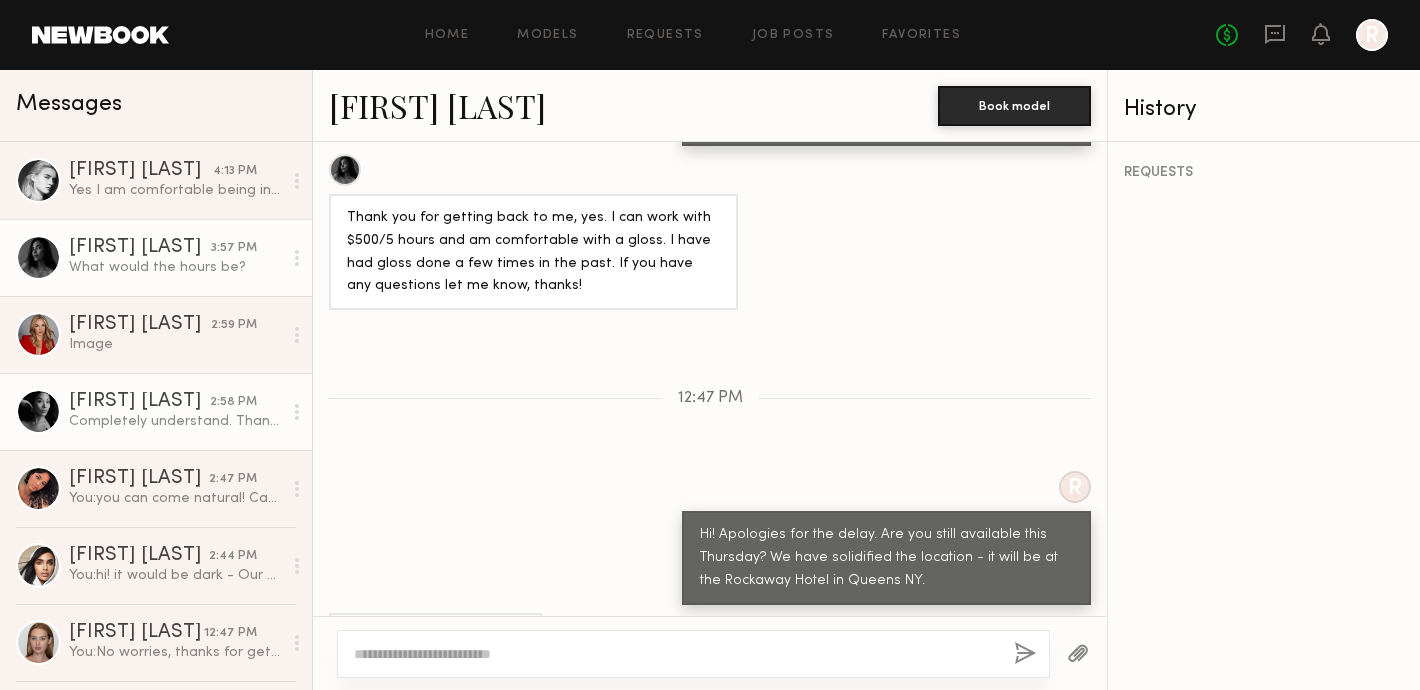 click on "Ashley S. 2:58 PM Completely understand. Thank you for getting back to me. What is the start call time?" 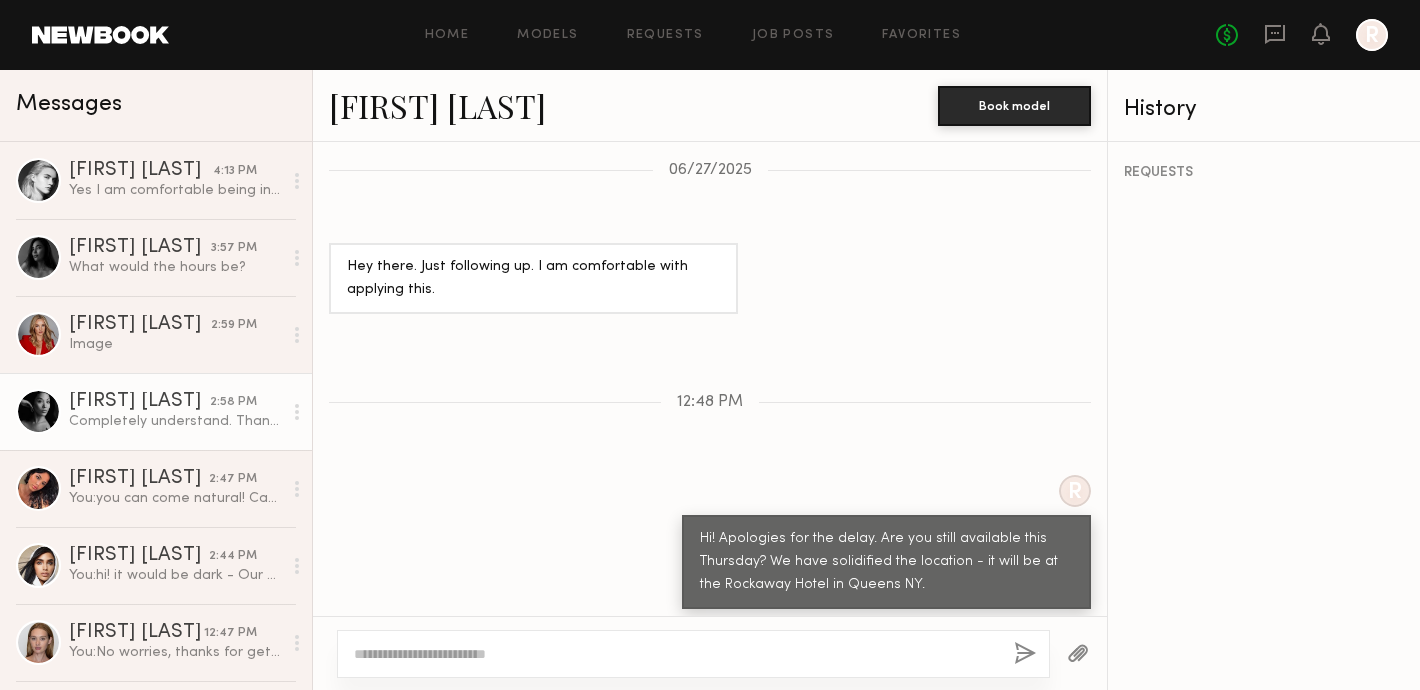 scroll, scrollTop: 1569, scrollLeft: 0, axis: vertical 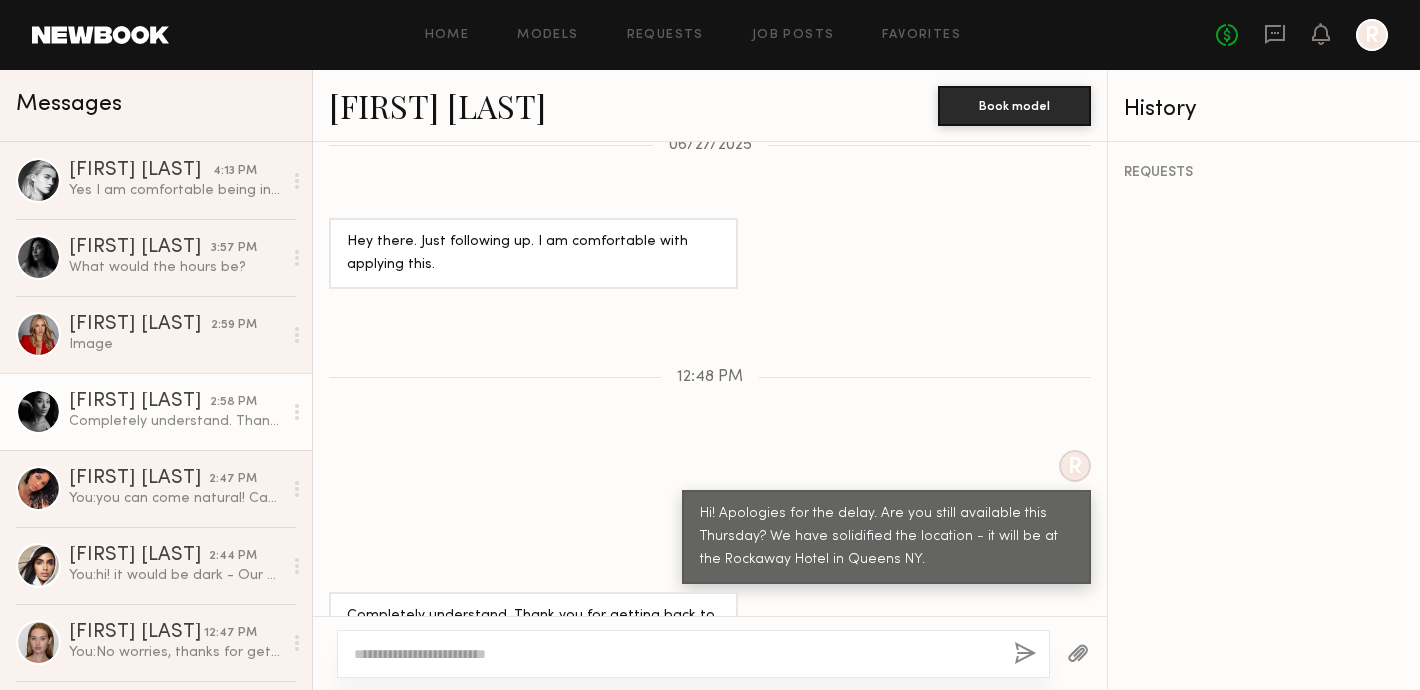 click 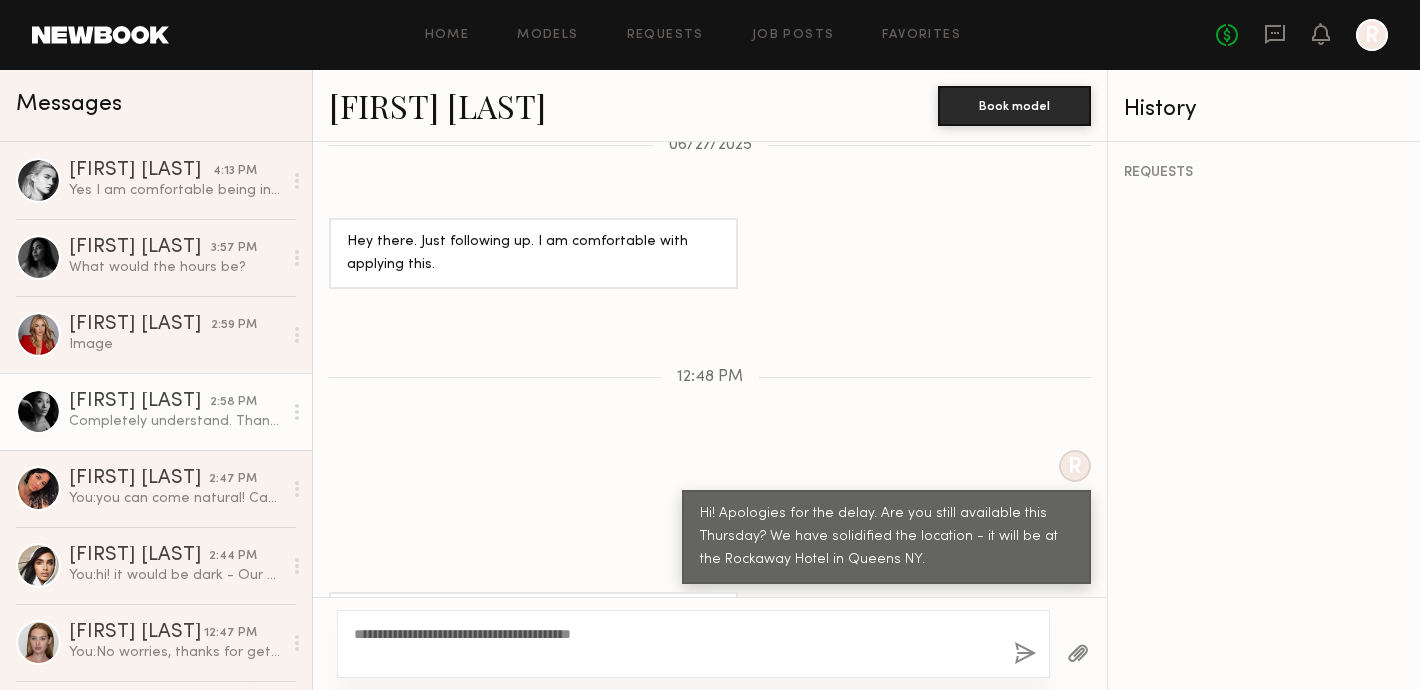 type on "**********" 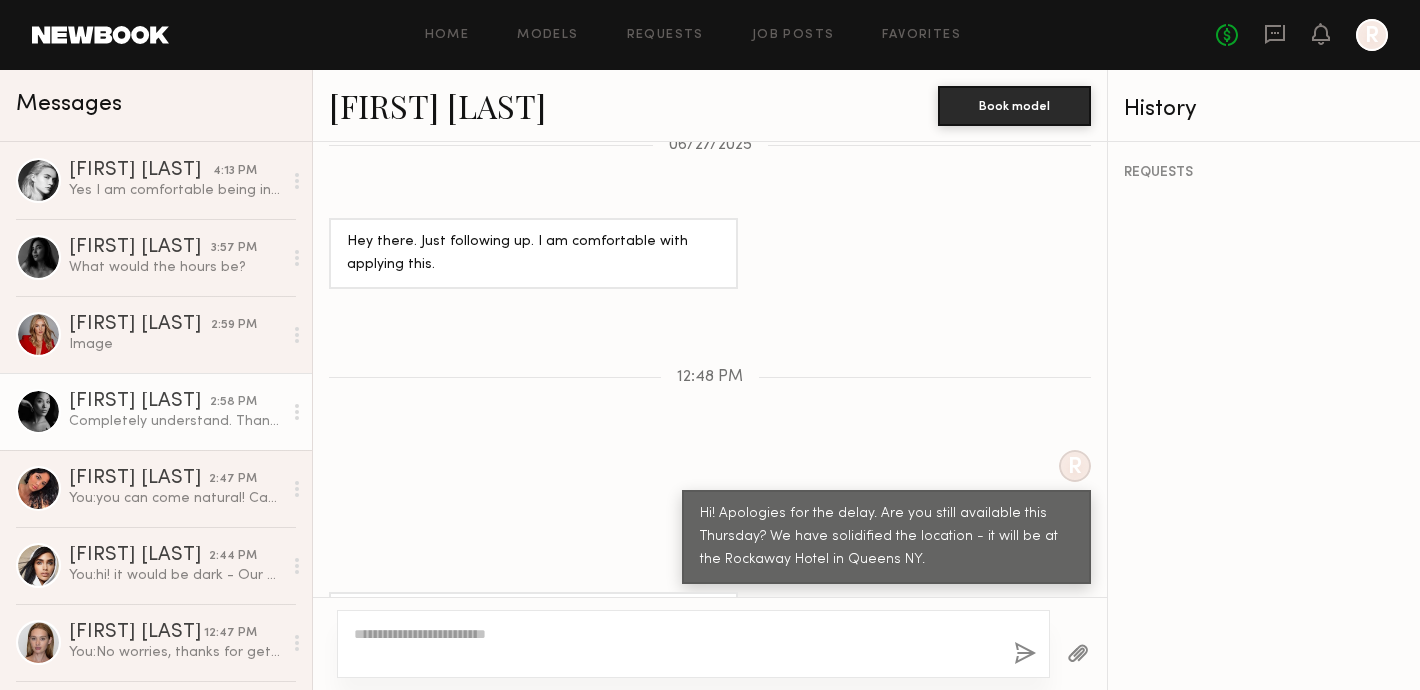 scroll, scrollTop: 1817, scrollLeft: 0, axis: vertical 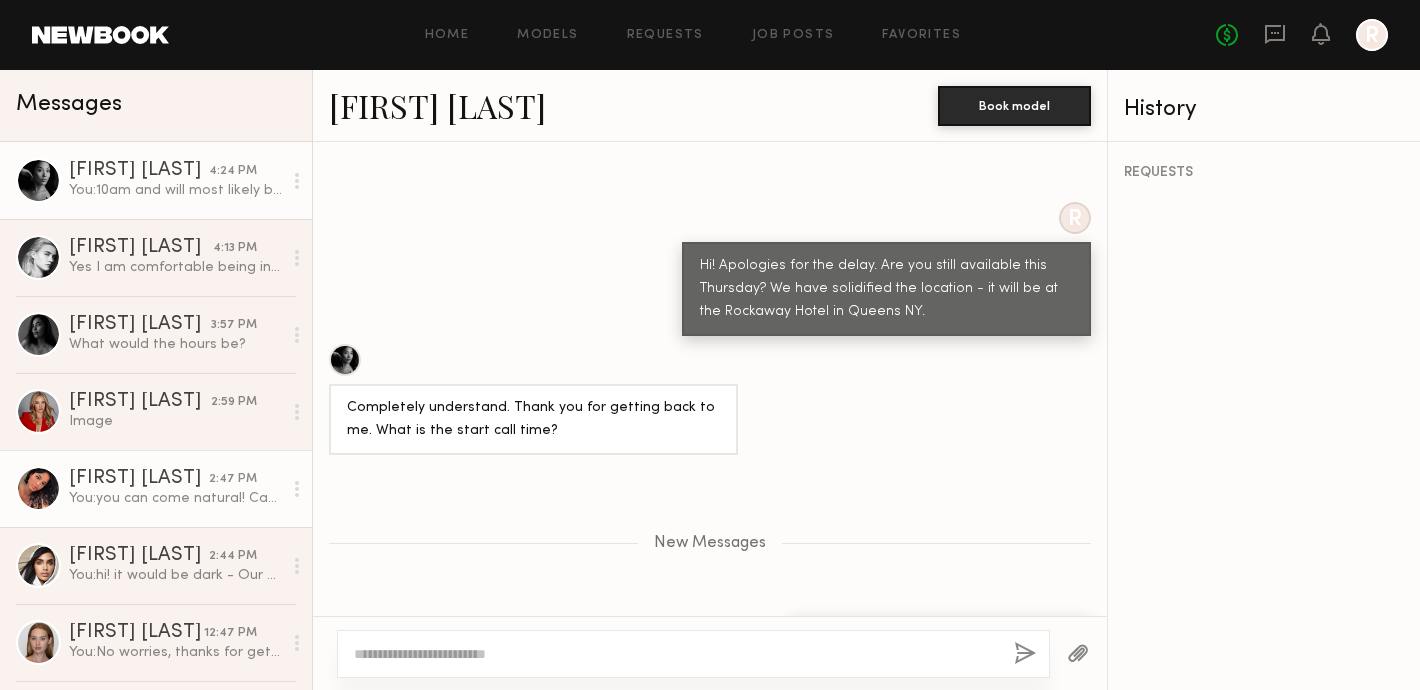 click on "Gabriela F." 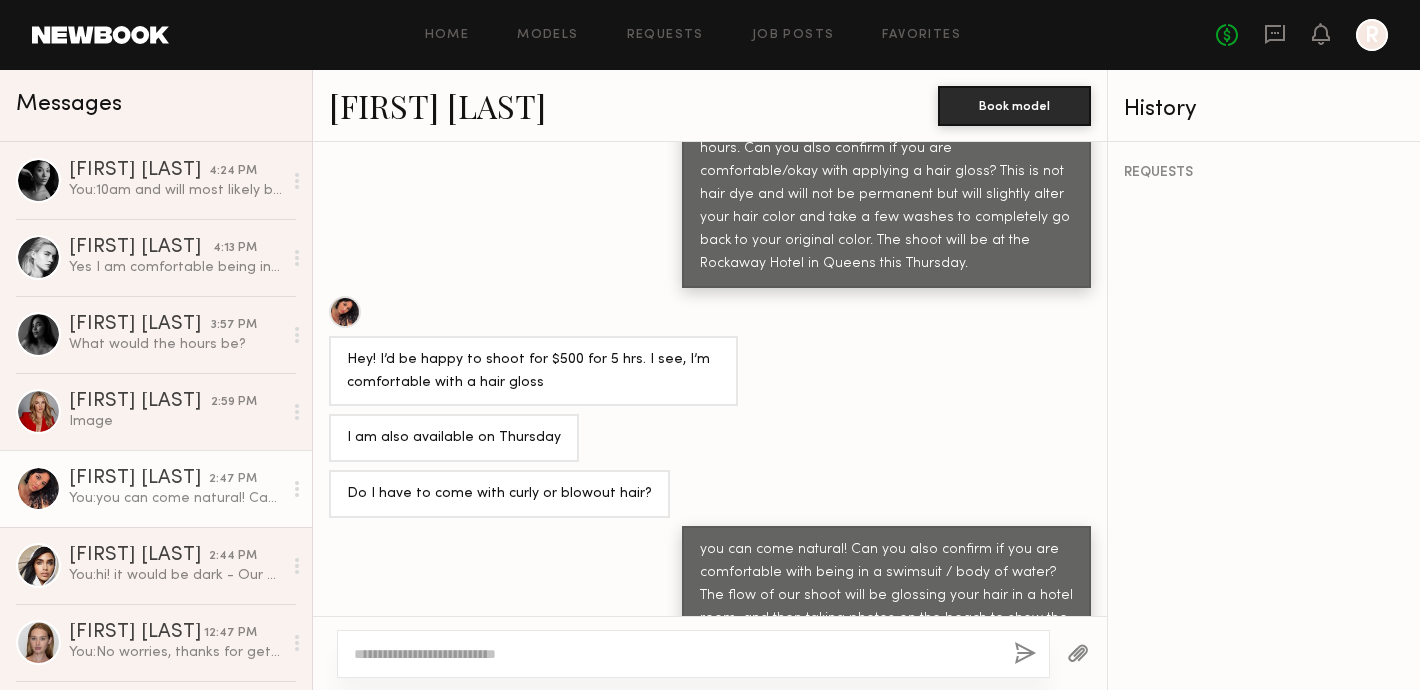scroll, scrollTop: 1113, scrollLeft: 0, axis: vertical 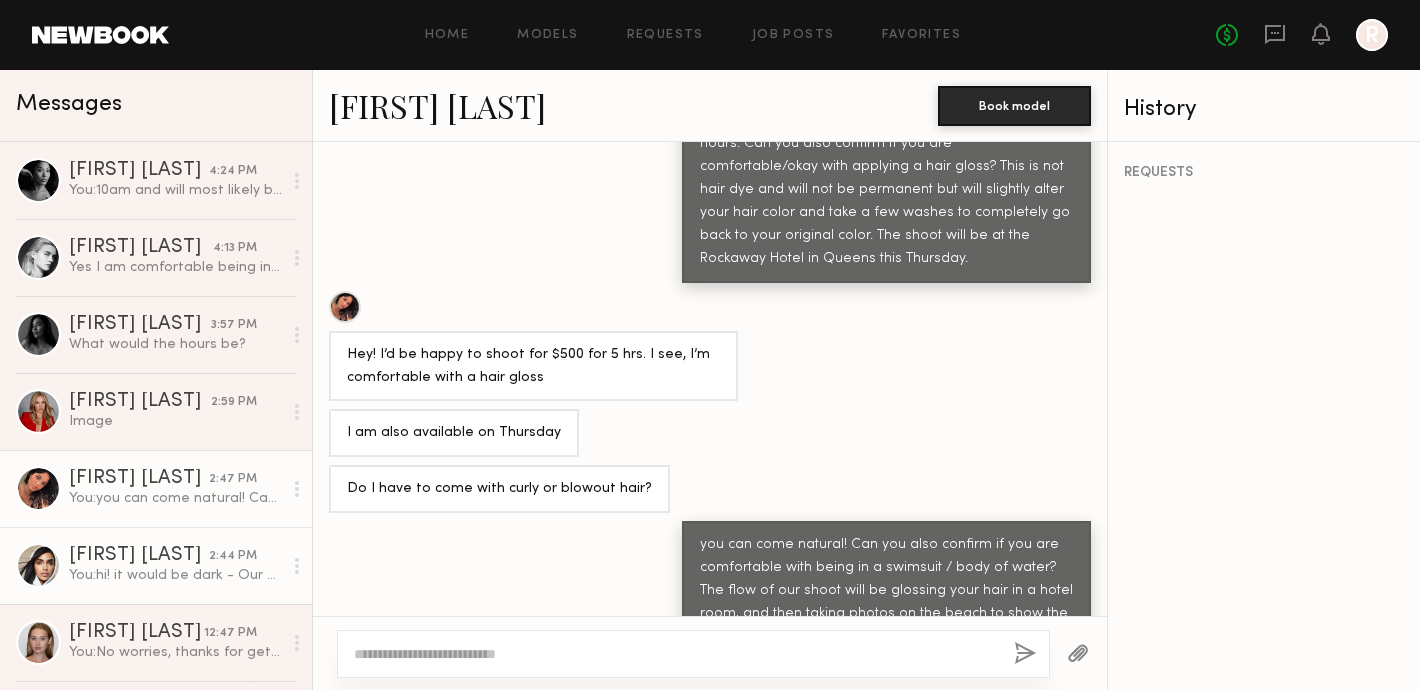 click on "[FIRST] [LAST]" 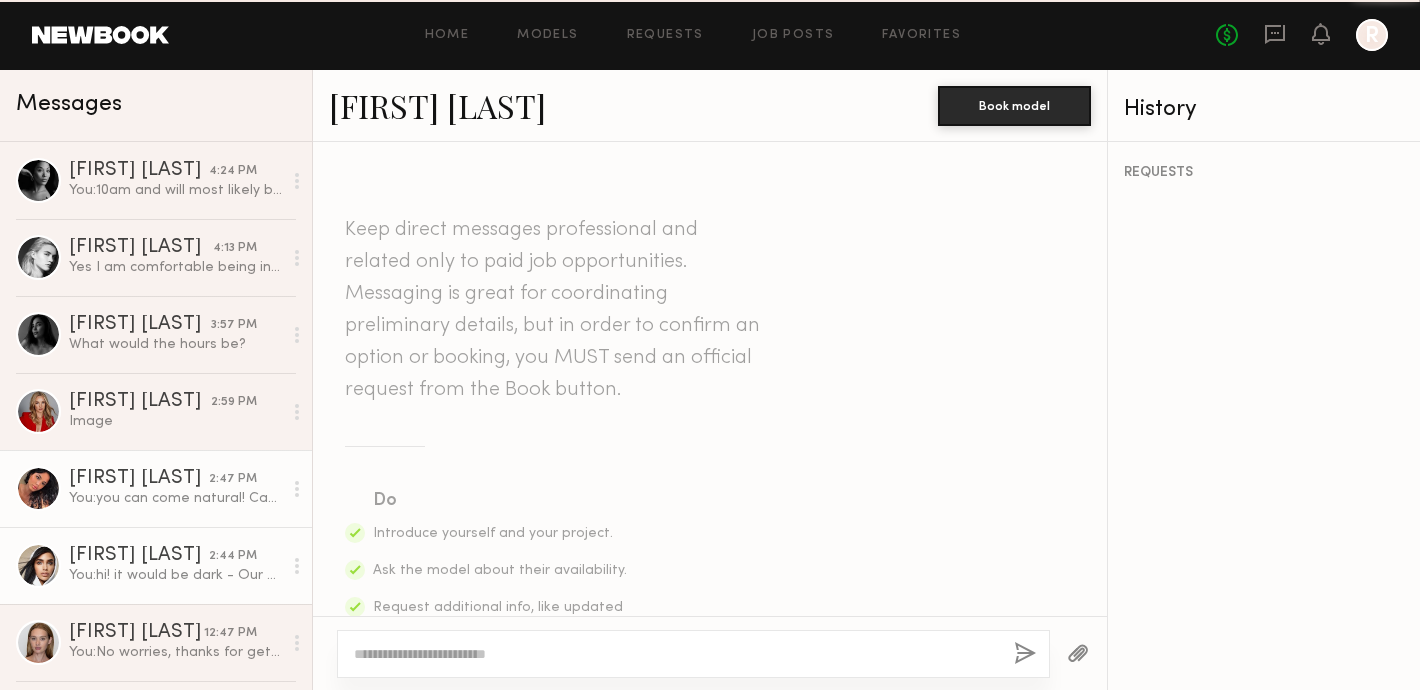 scroll, scrollTop: 933, scrollLeft: 0, axis: vertical 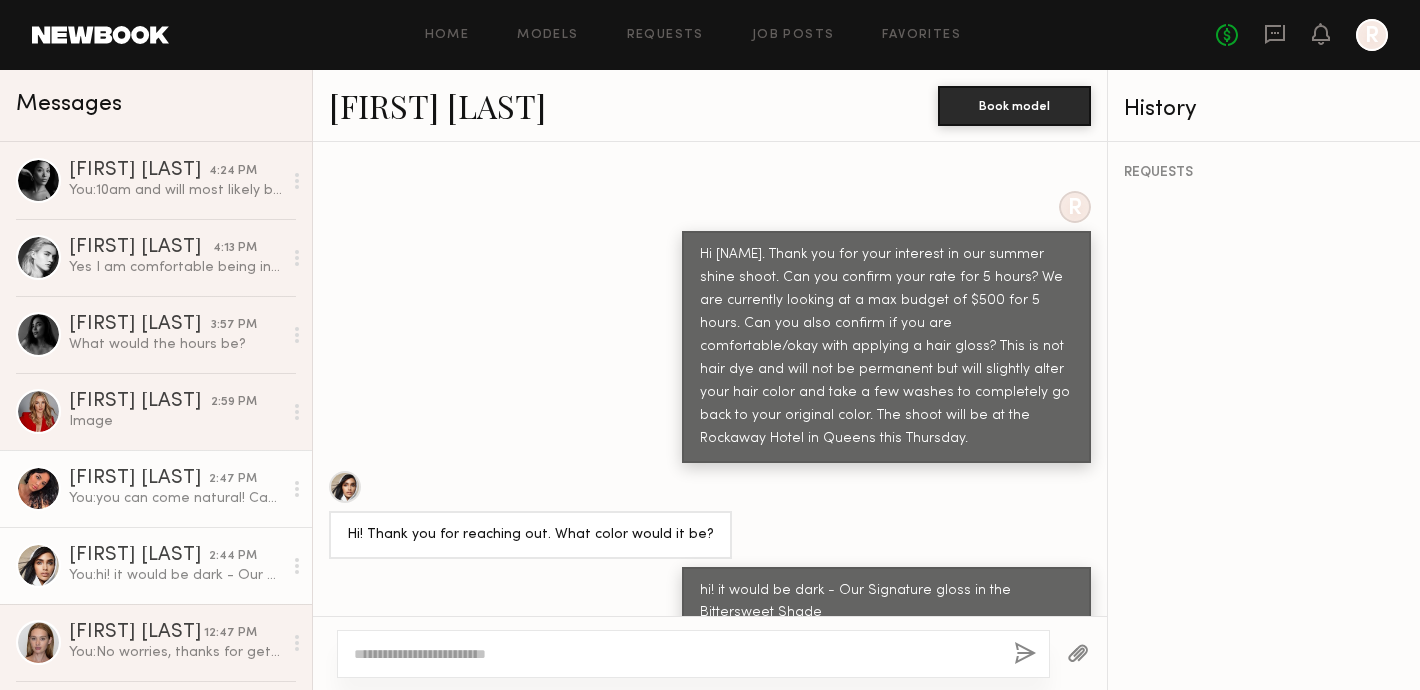 click on "You:  you can come natural! Can you also confirm if you are comfortable with being in a swimsuit / body of water? The flow of our shoot will be glossing your hair in a hotel room, and then taking photos on the beach to show the after look" 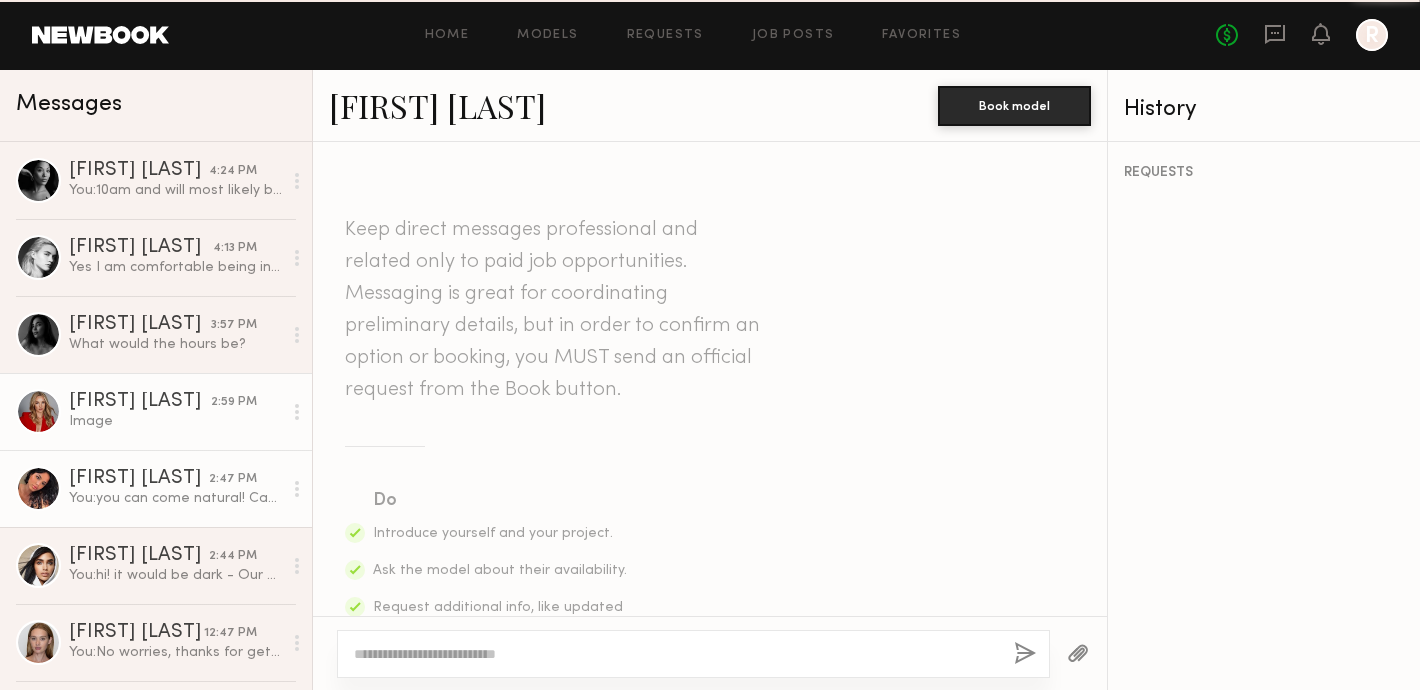 scroll, scrollTop: 1113, scrollLeft: 0, axis: vertical 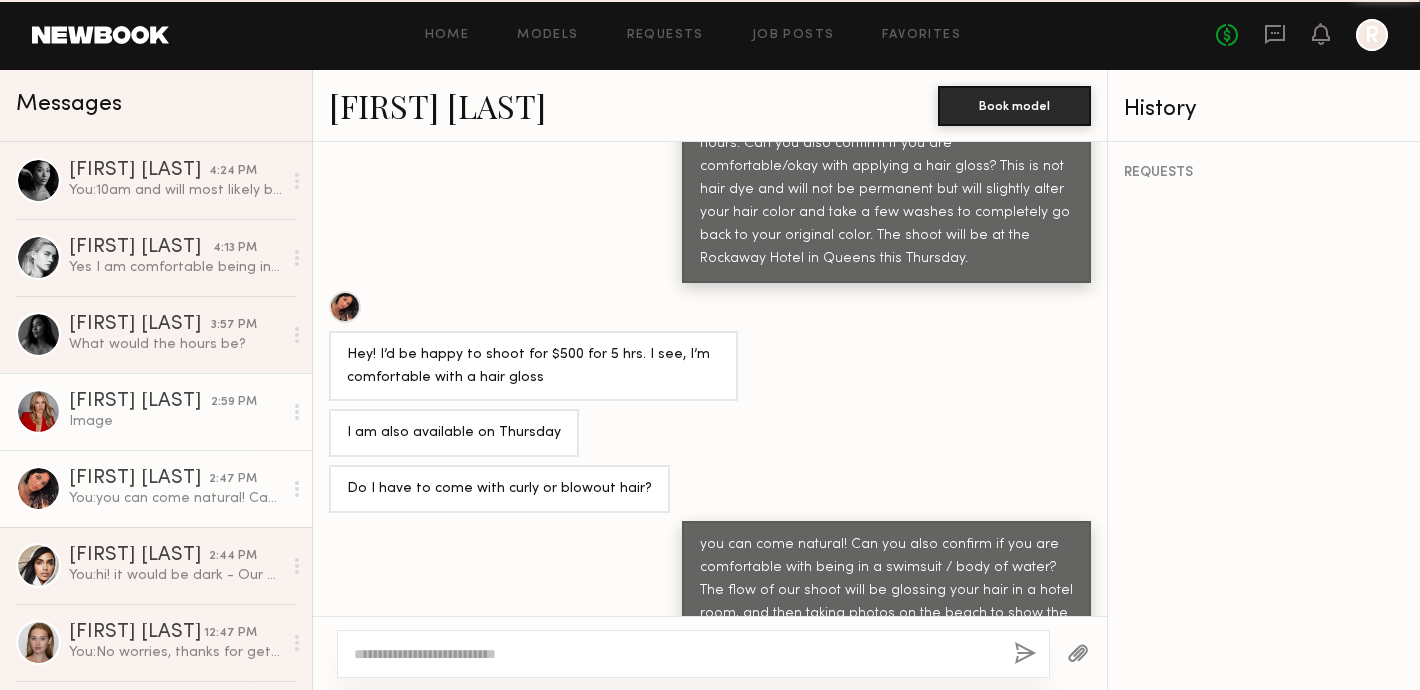 click on "Image" 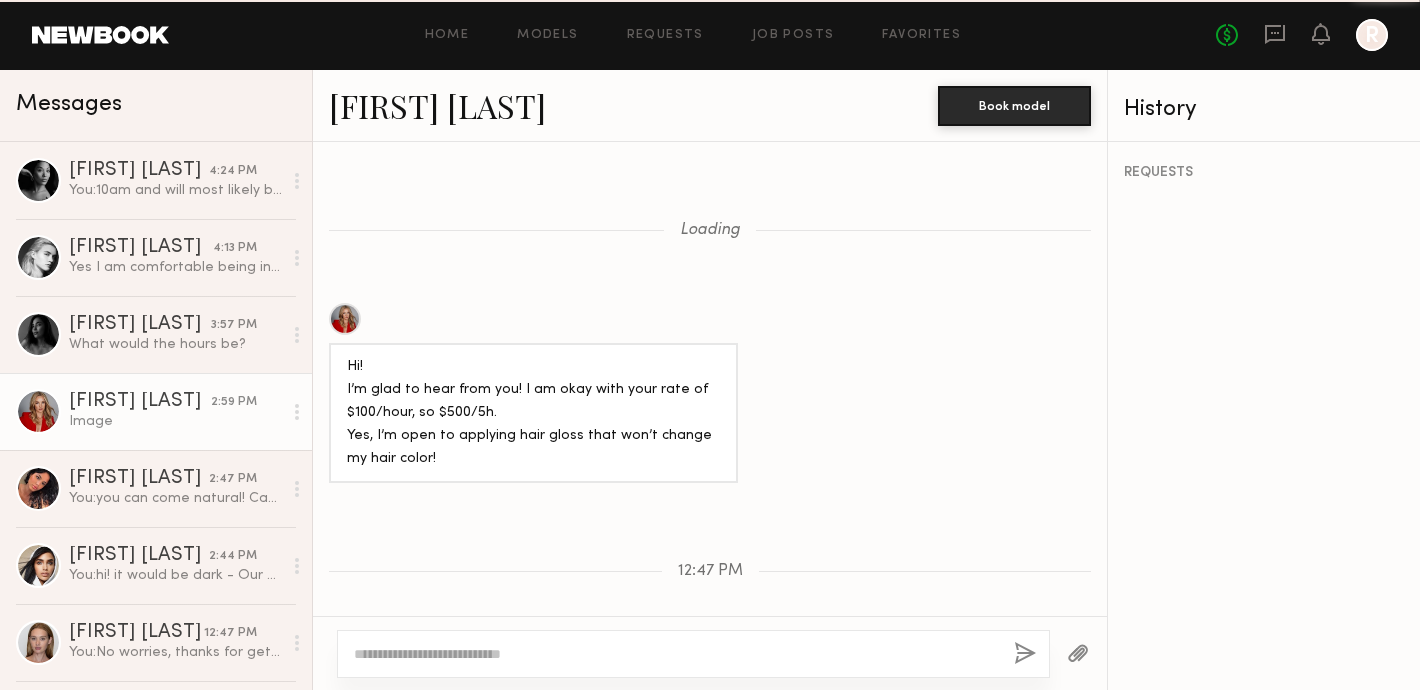 scroll, scrollTop: 2057, scrollLeft: 0, axis: vertical 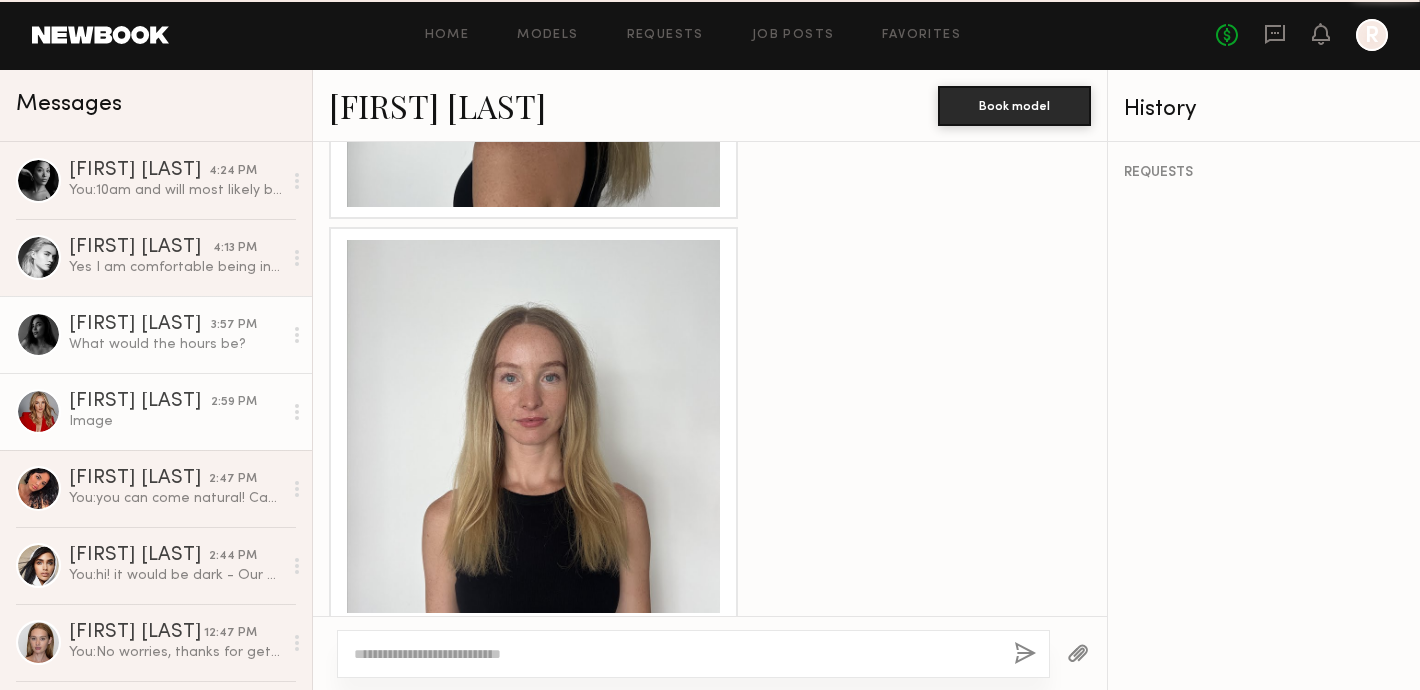 click on "Yesenia L. 3:57 PM What would the hours be?" 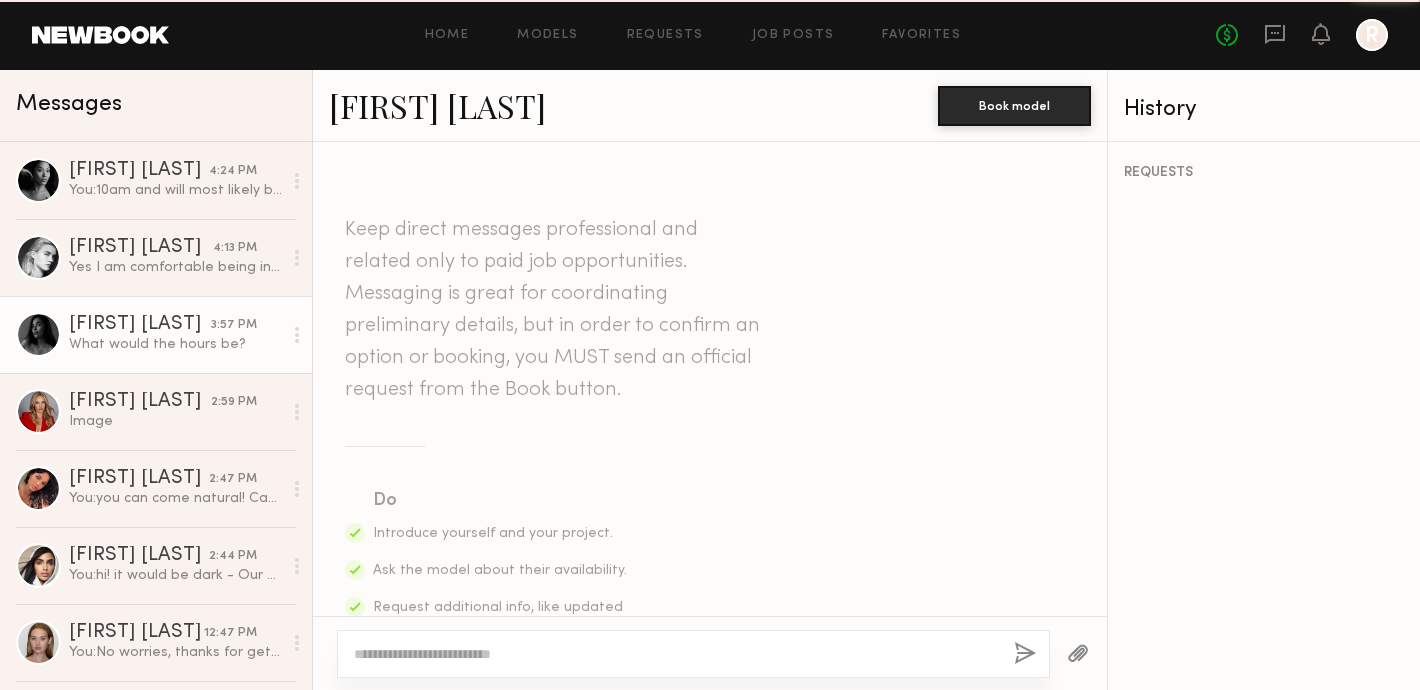 scroll, scrollTop: 1227, scrollLeft: 0, axis: vertical 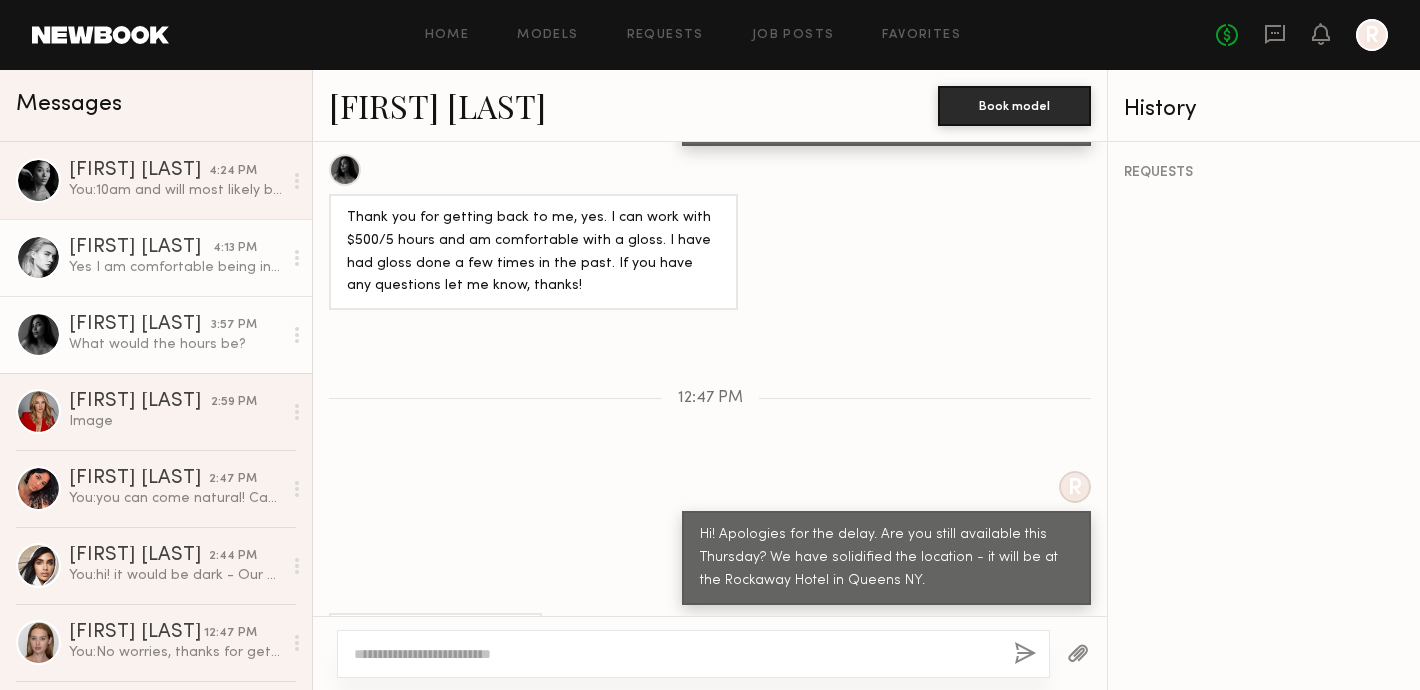 click on "Claire V. 4:13 PM Yes I am comfortable being in a swimsuit and body of water, no problem!" 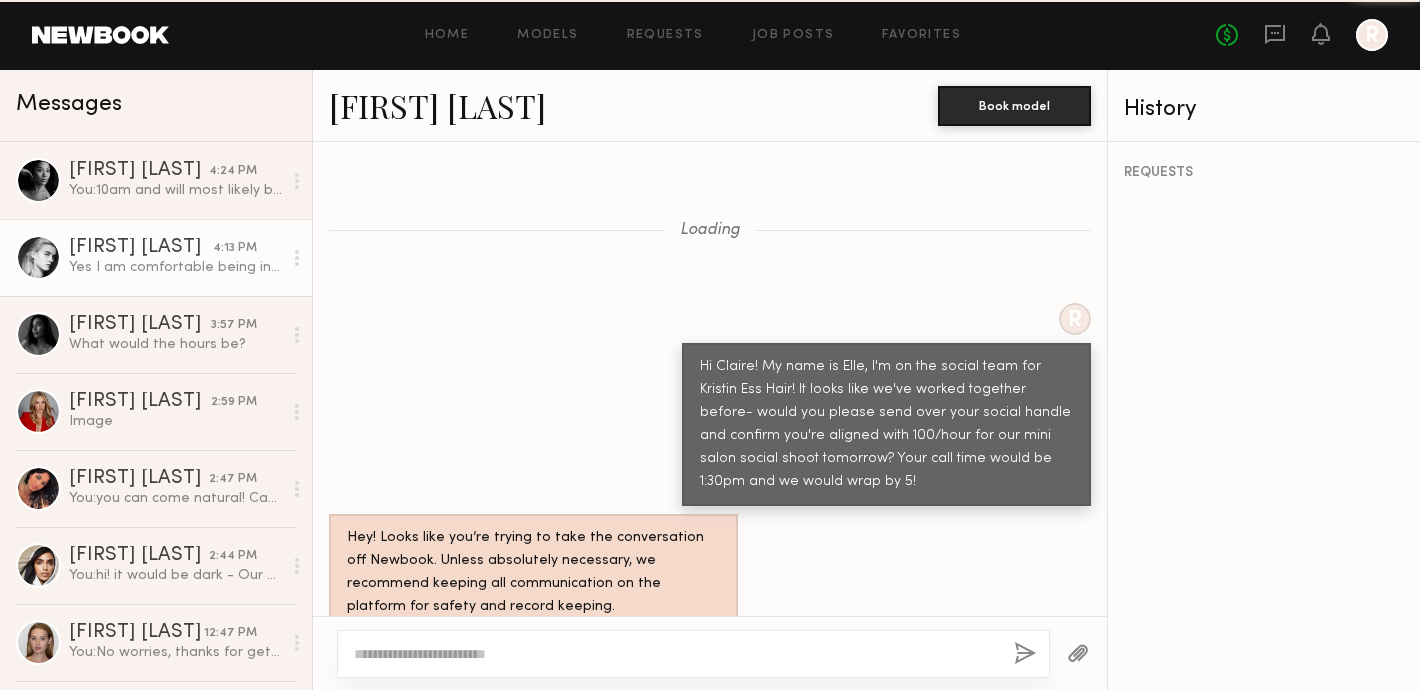 scroll, scrollTop: 1793, scrollLeft: 0, axis: vertical 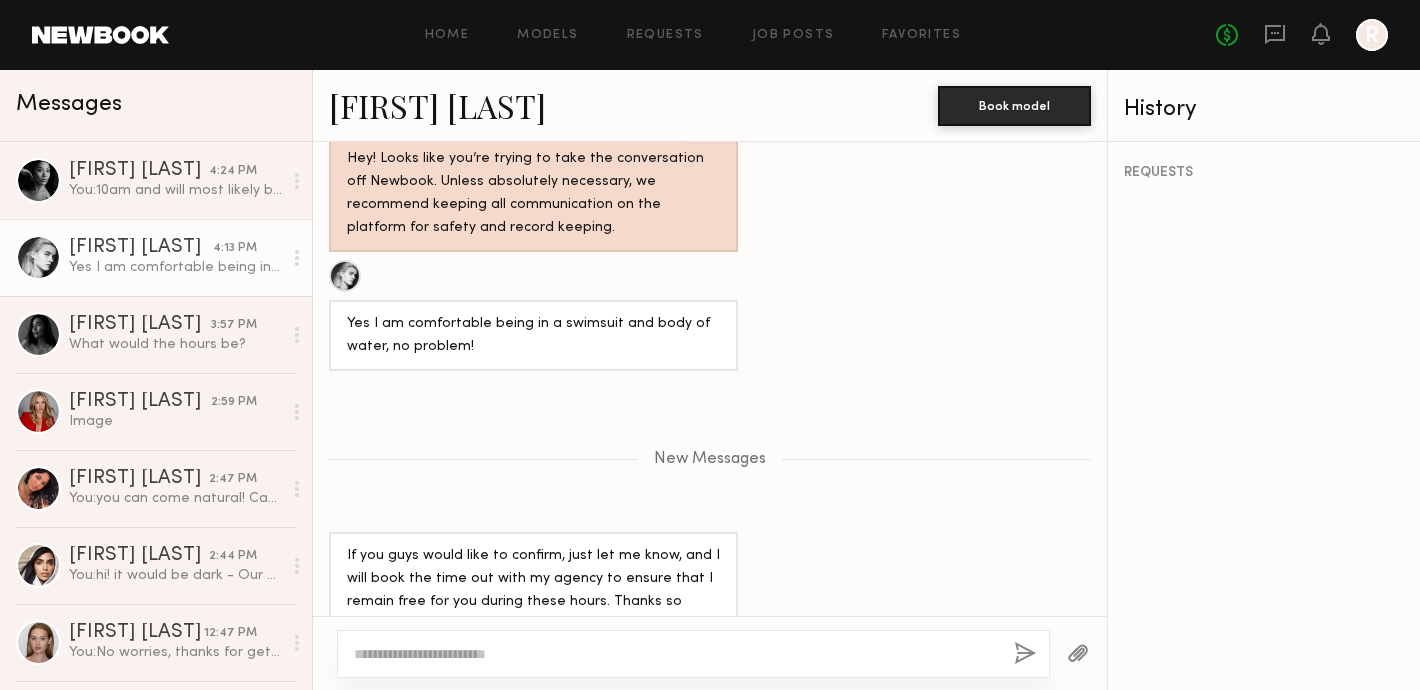 click 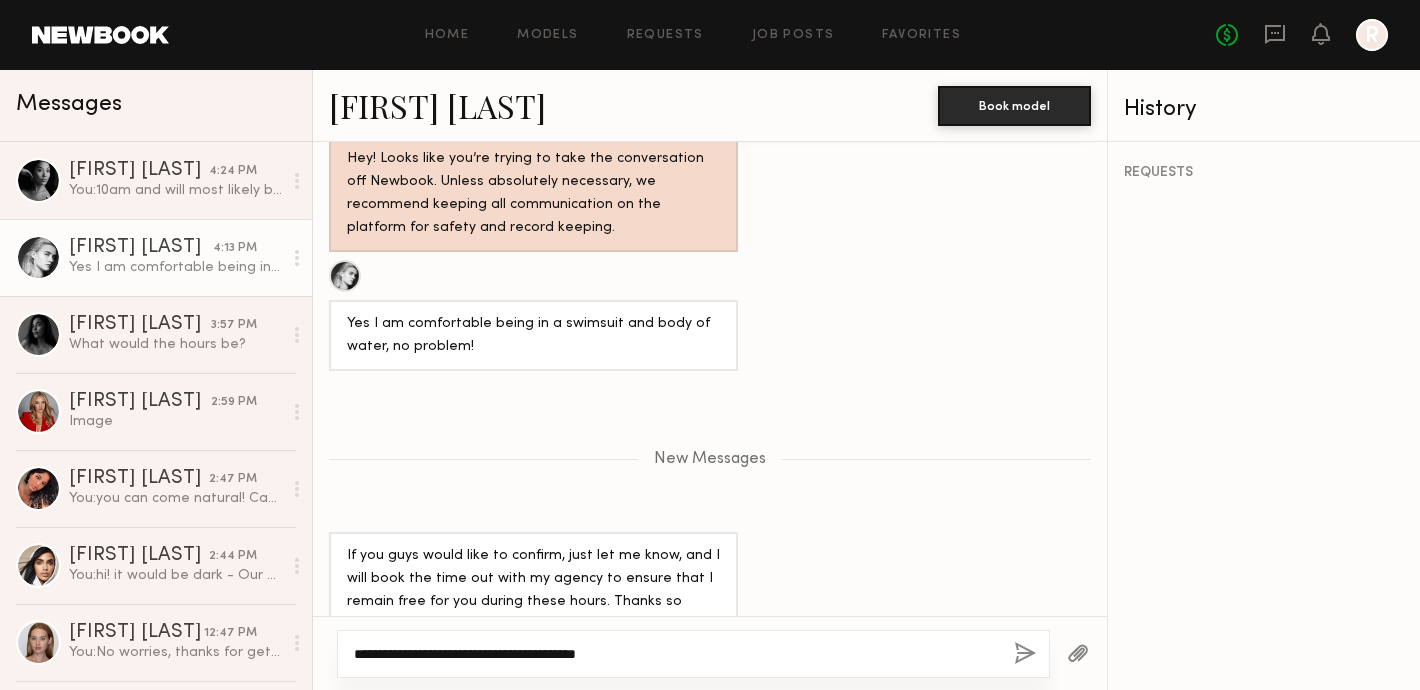 type on "**********" 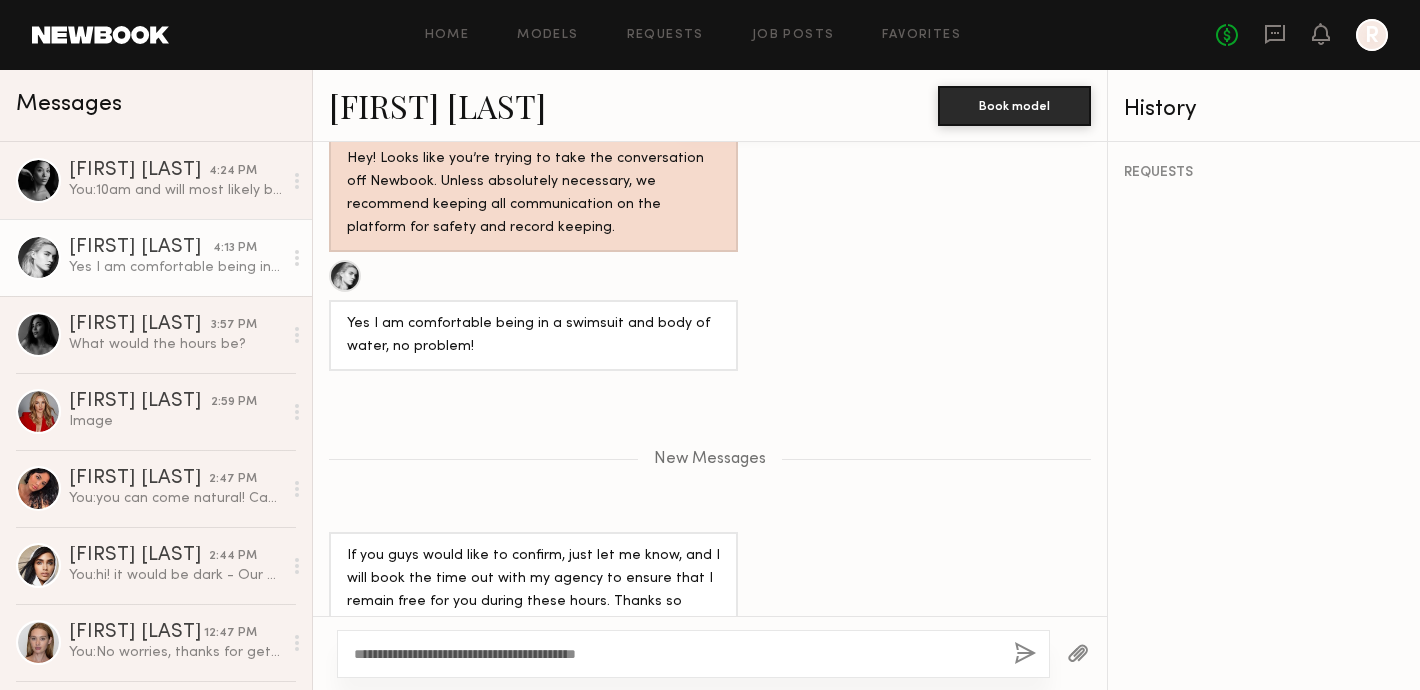 click 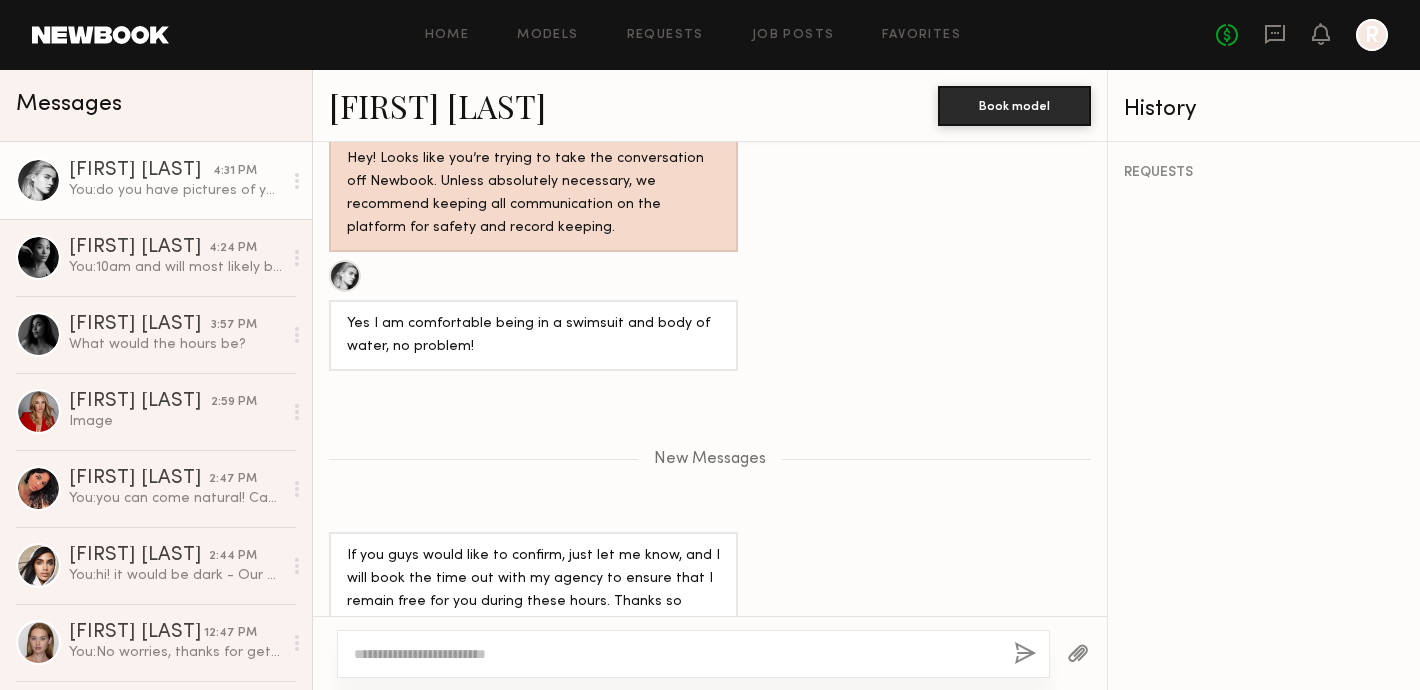 scroll, scrollTop: 1849, scrollLeft: 0, axis: vertical 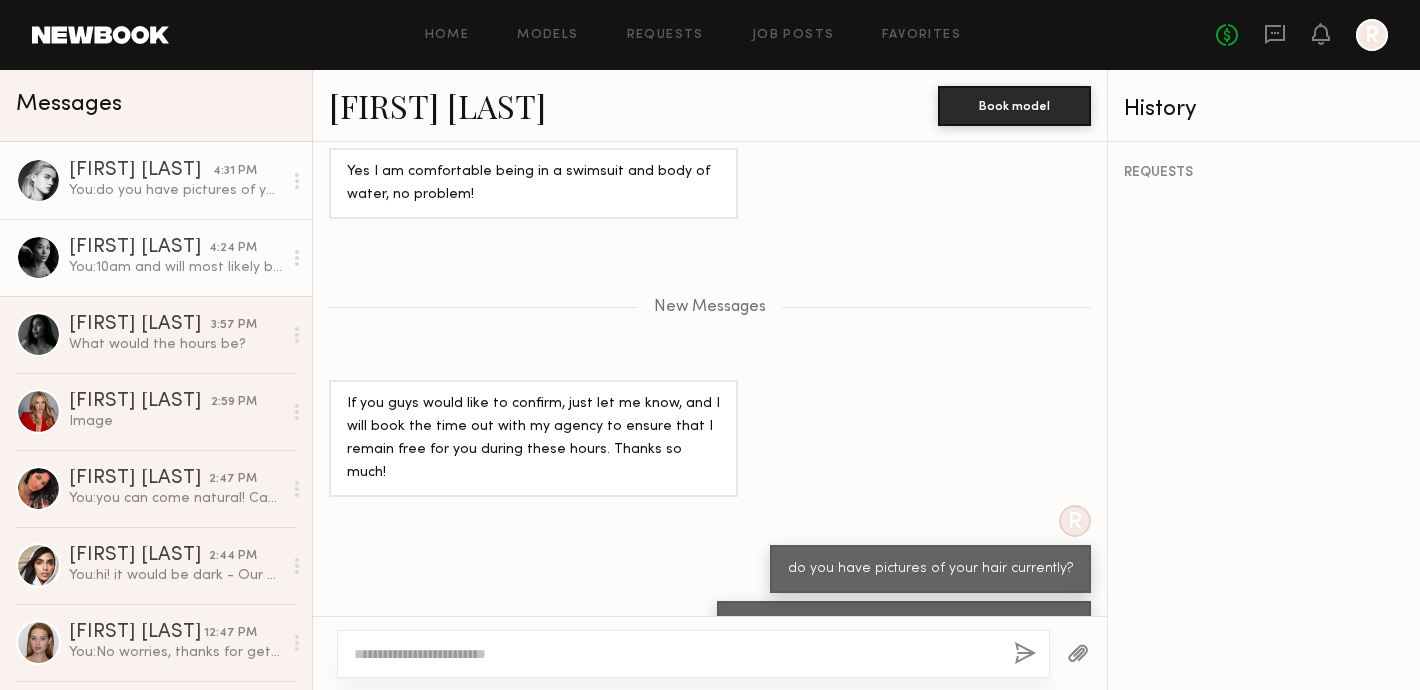 click on "You:  10am and will most likely be until 3-4pm!" 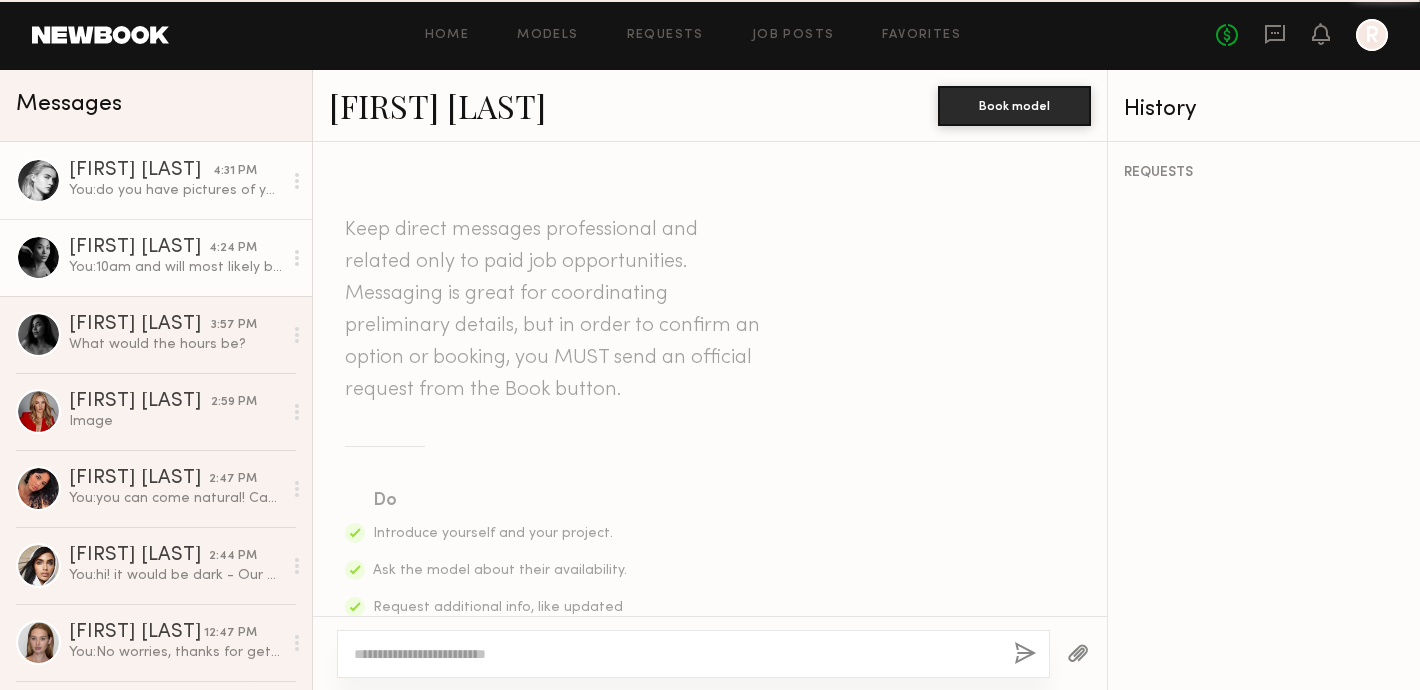 scroll, scrollTop: 1665, scrollLeft: 0, axis: vertical 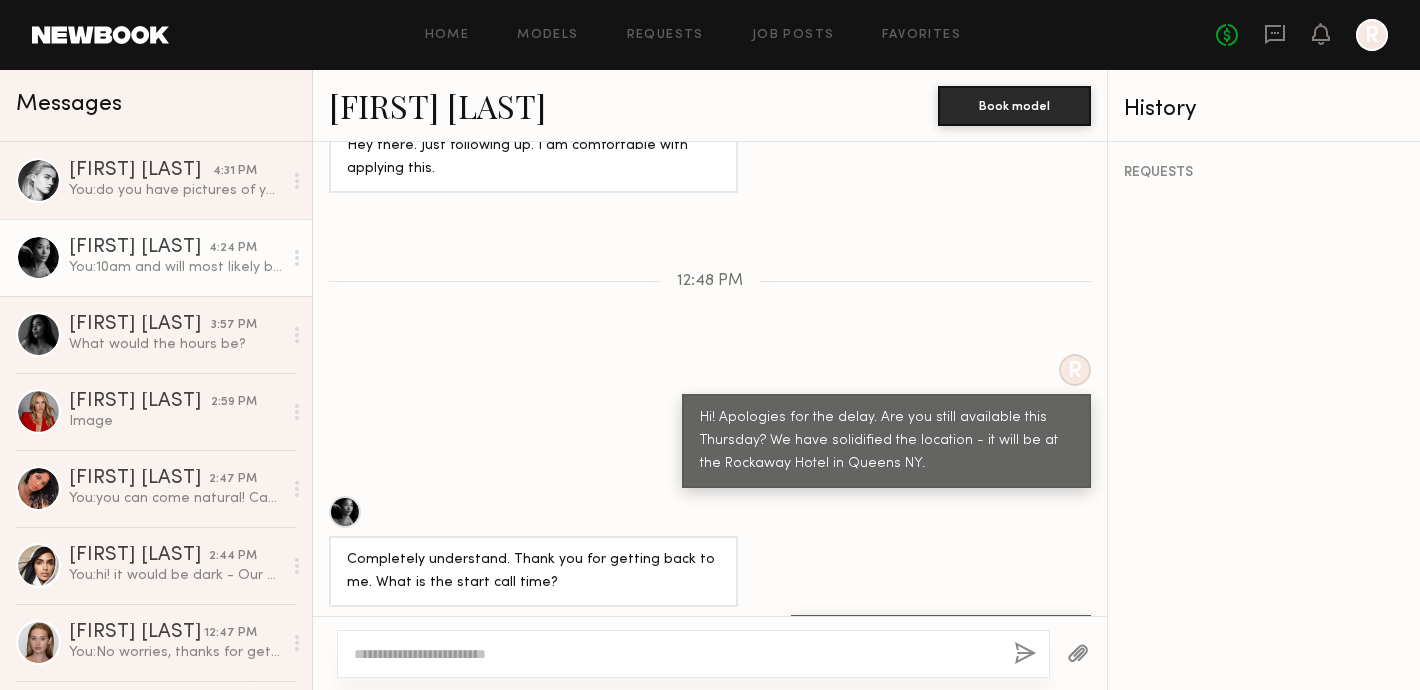 click on "Home Models Requests Job Posts Favorites Sign Out No fees up to $5,000 R" 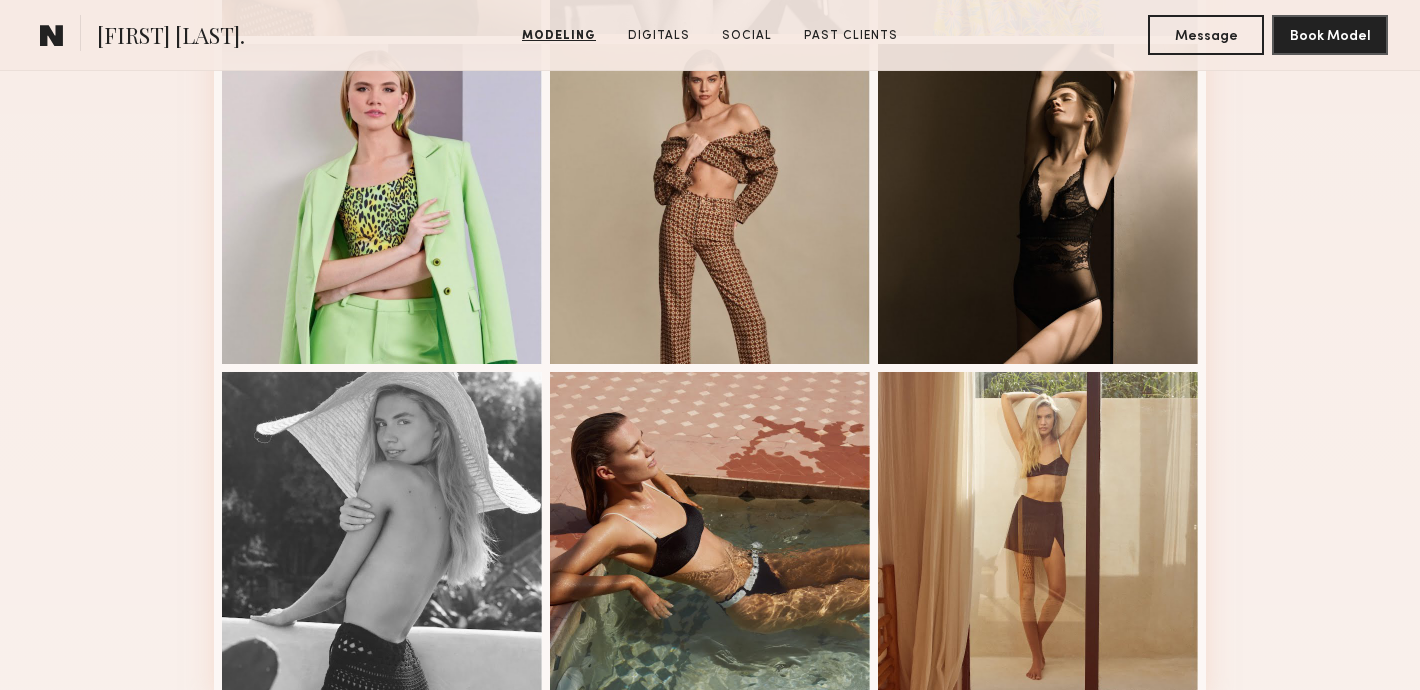 scroll, scrollTop: 1706, scrollLeft: 0, axis: vertical 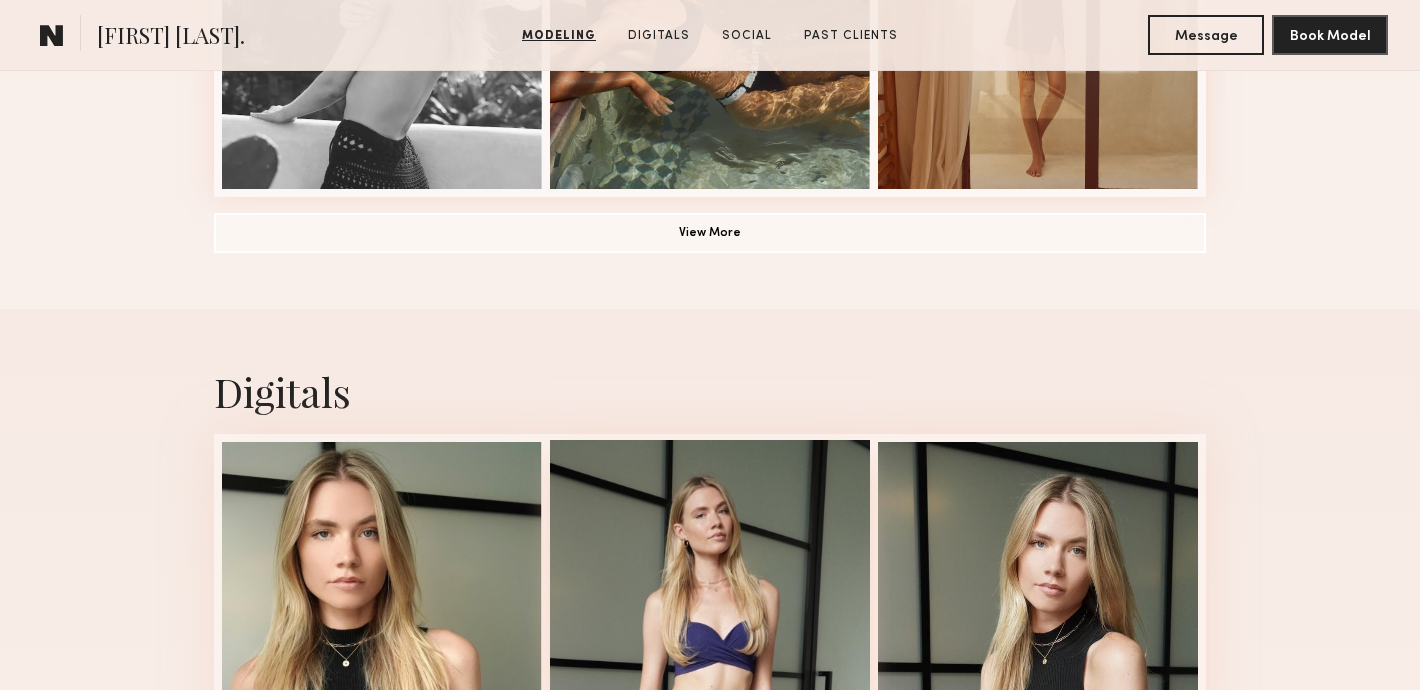 click at bounding box center (710, 764) 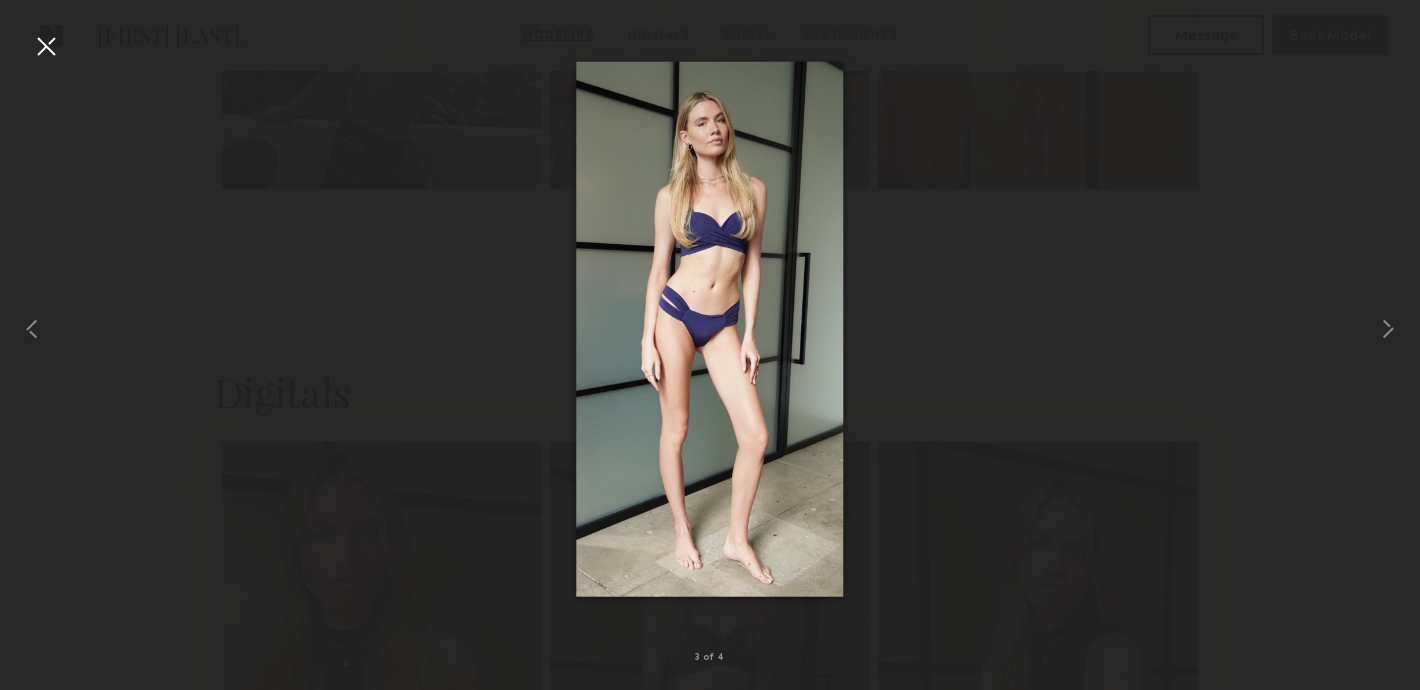 click at bounding box center [710, 329] 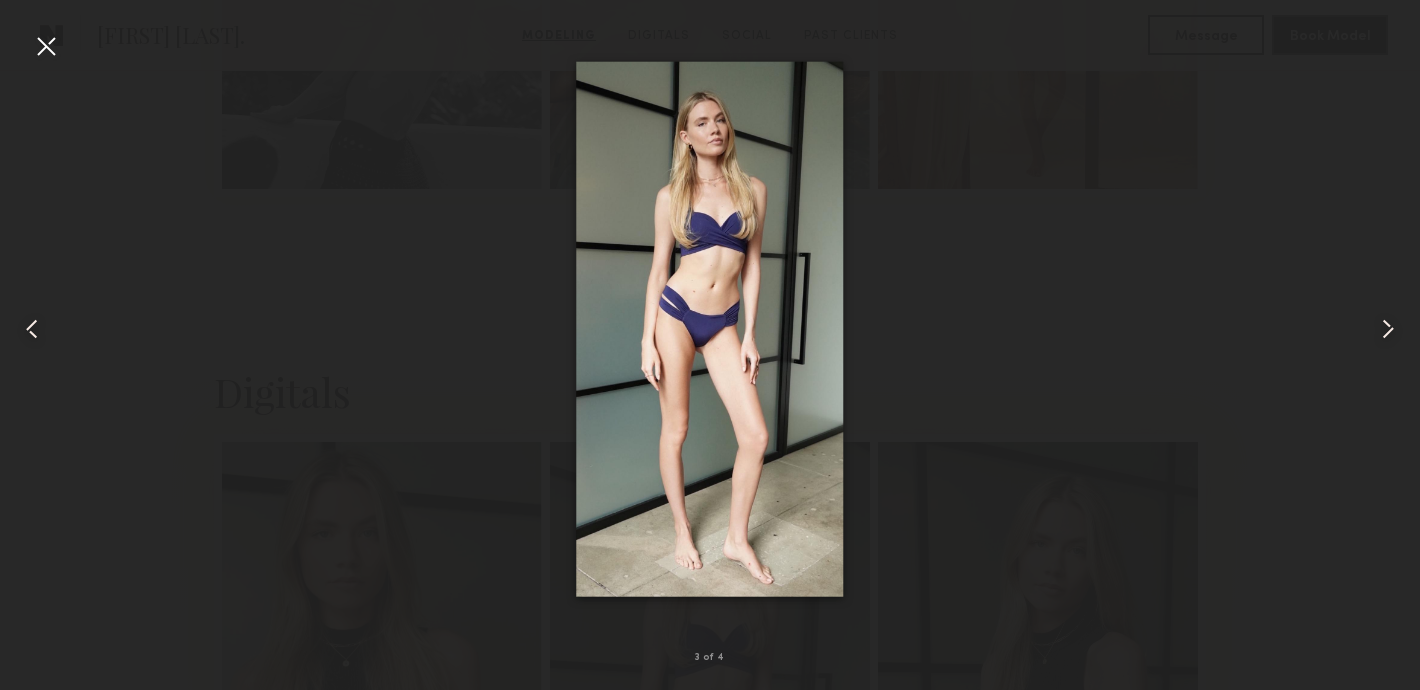 click at bounding box center [1391, 329] 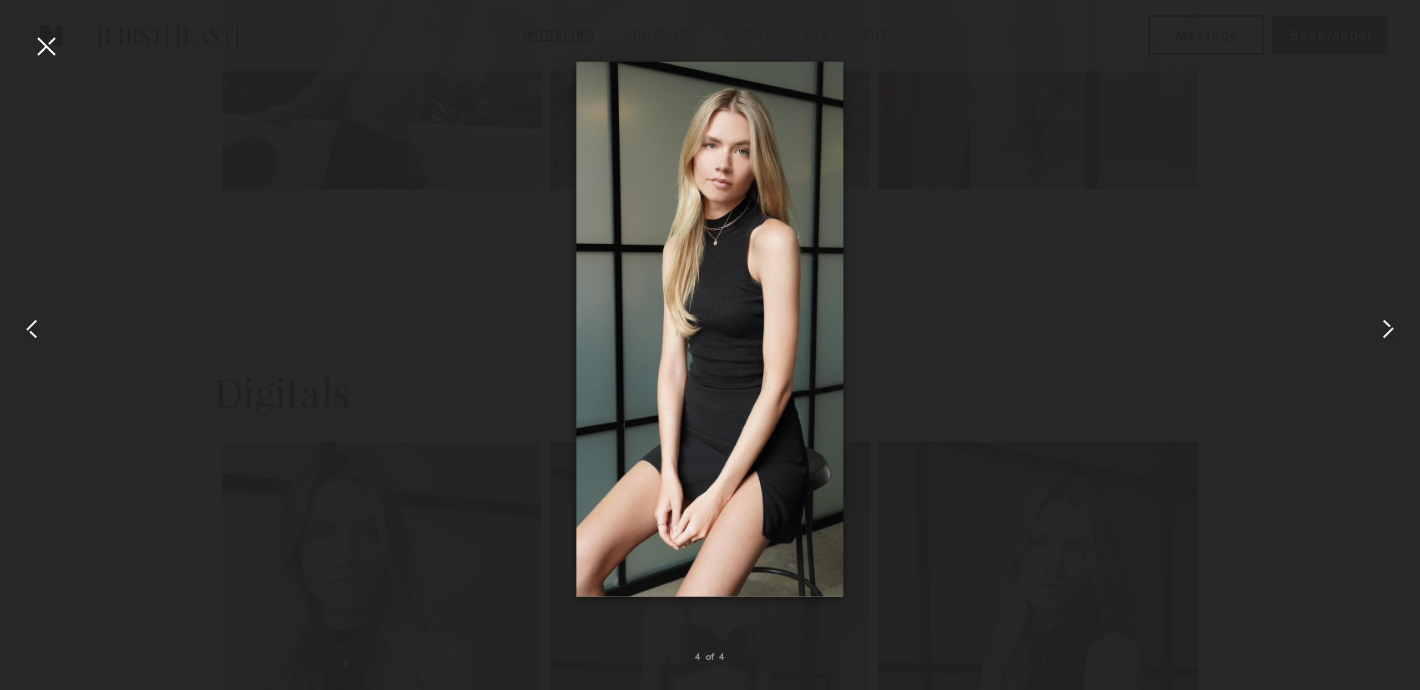 click at bounding box center (46, 46) 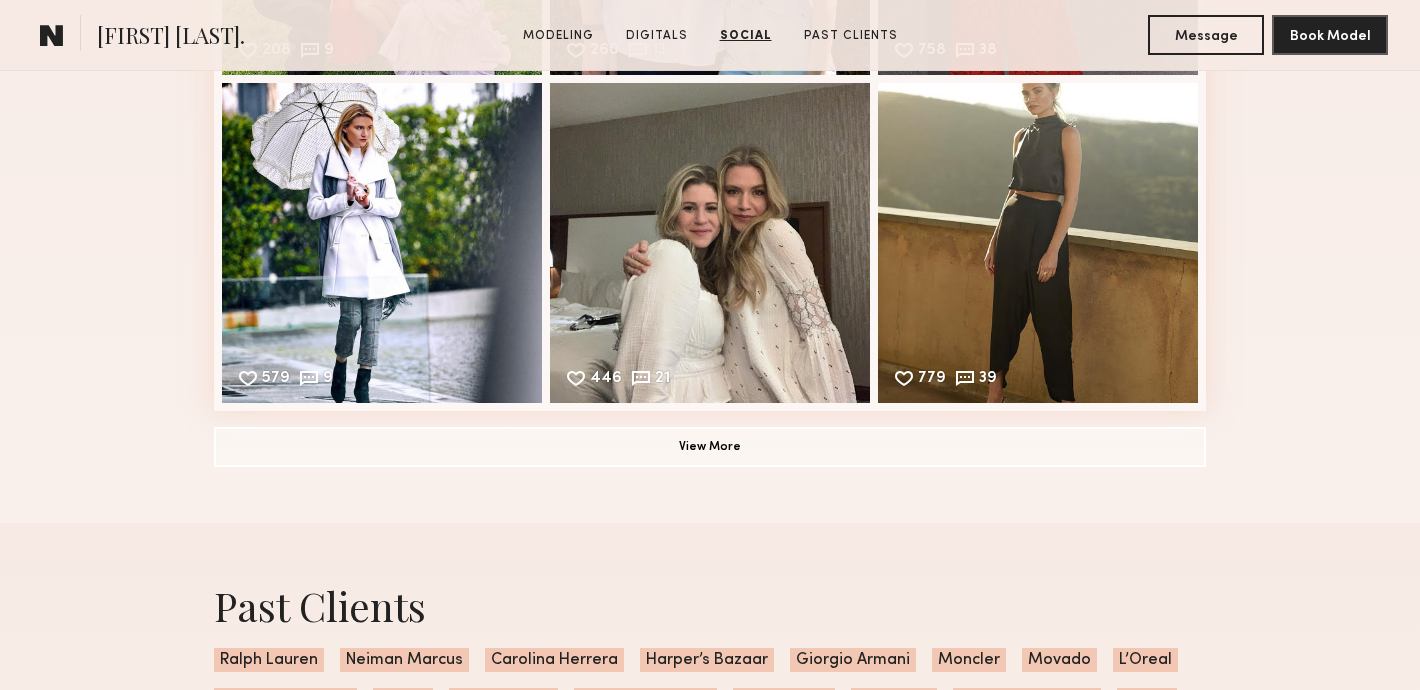 scroll, scrollTop: 3335, scrollLeft: 0, axis: vertical 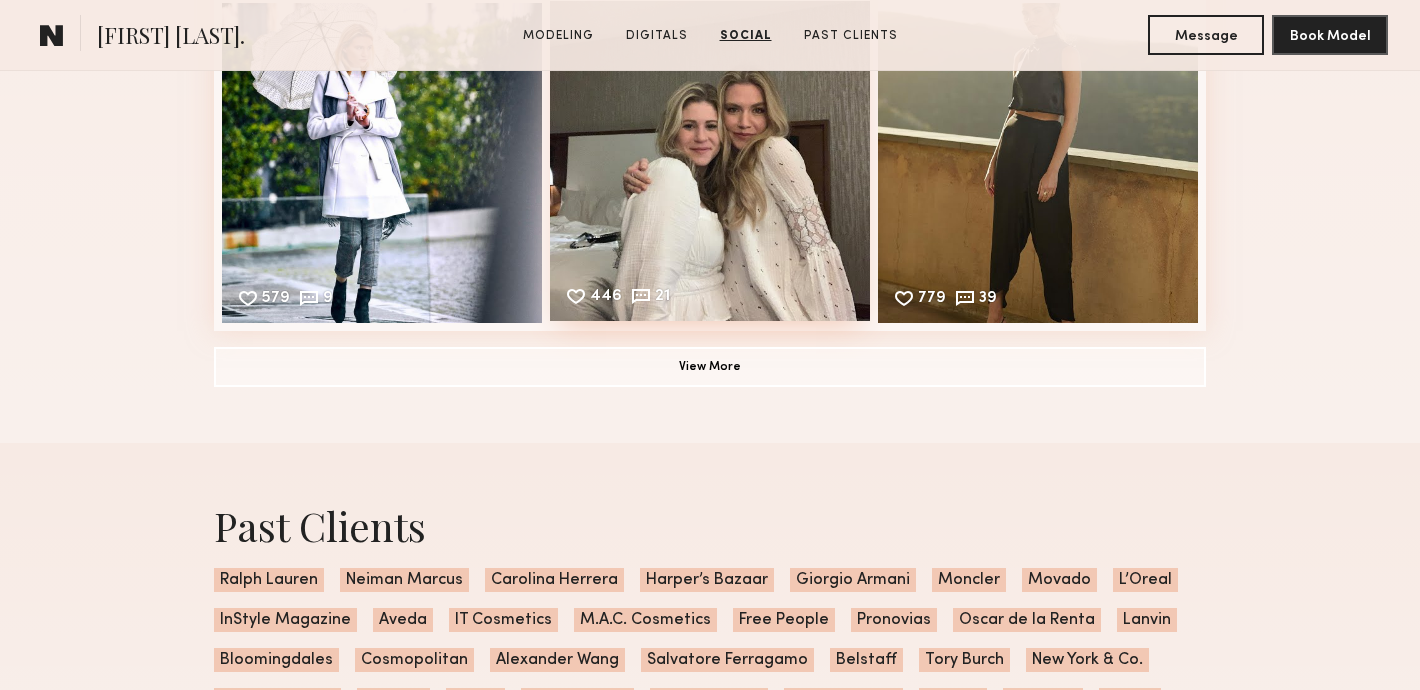 click on "446 21  Likes & comments displayed  to show model’s engagement" at bounding box center (710, 161) 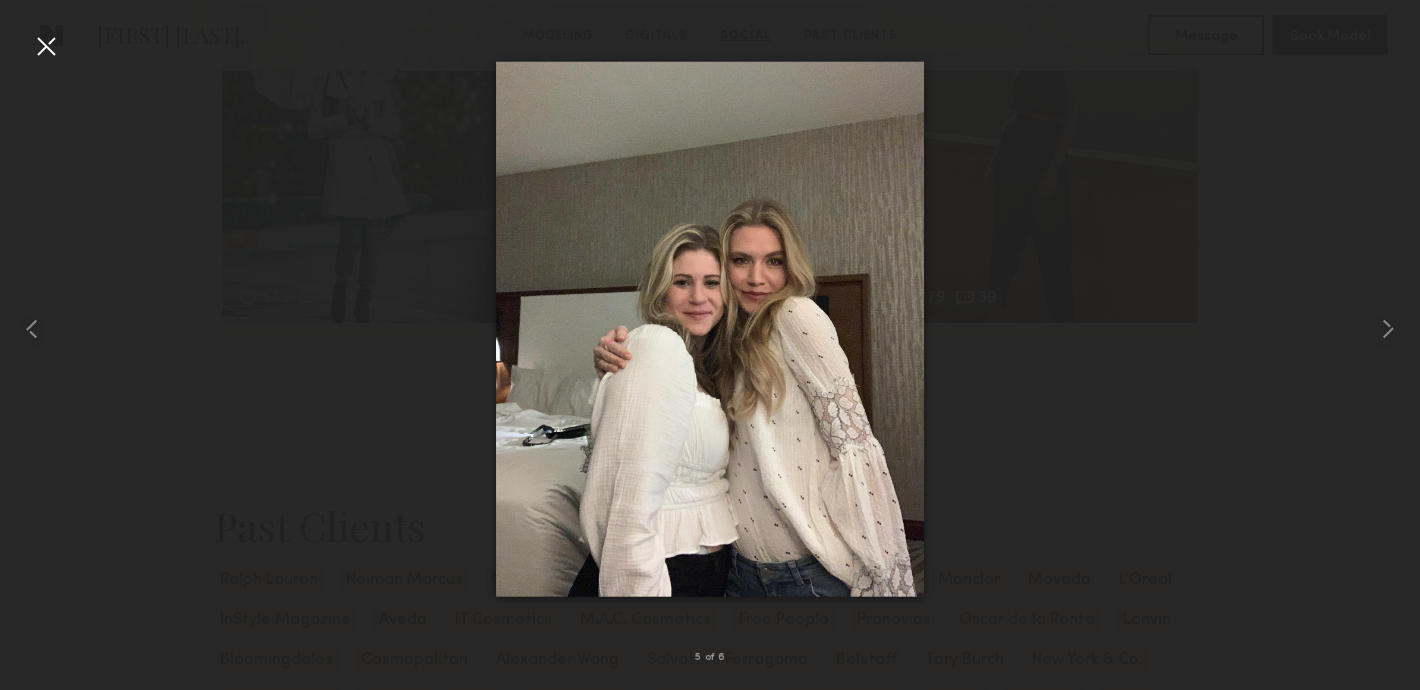 click at bounding box center [46, 46] 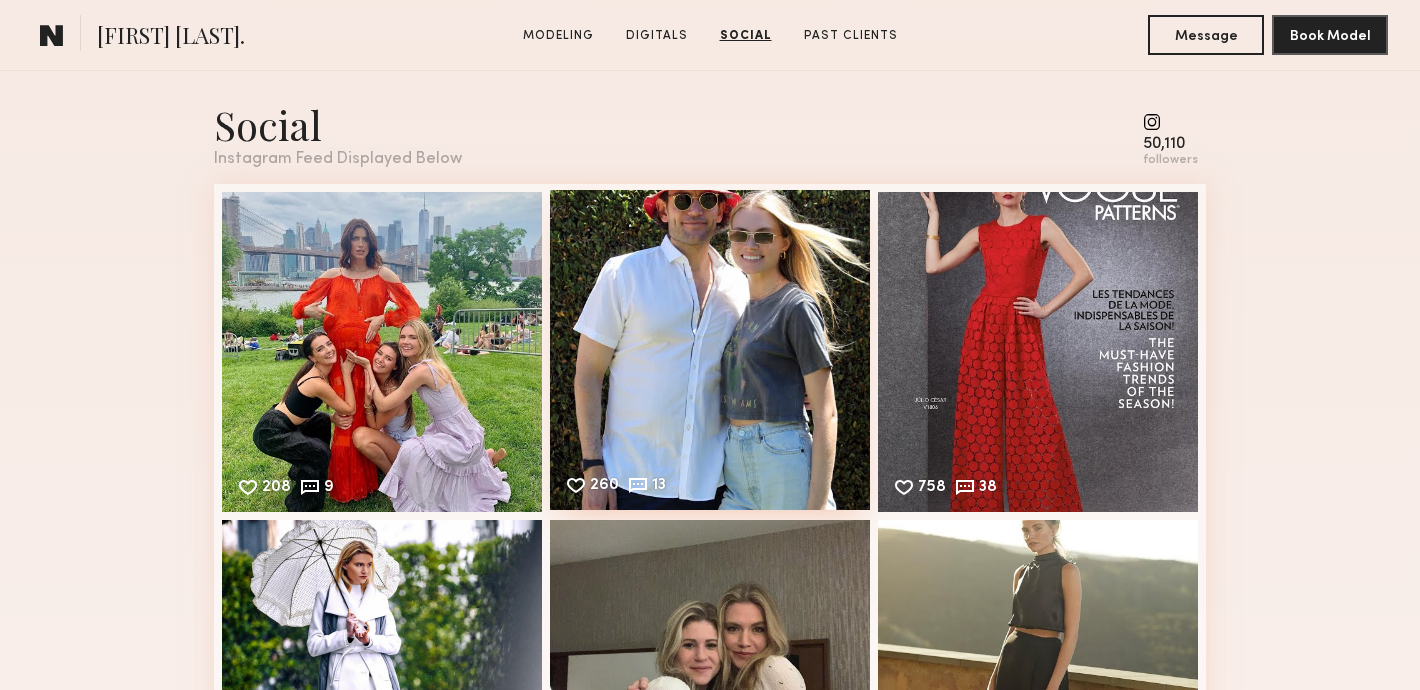 scroll, scrollTop: 2806, scrollLeft: 0, axis: vertical 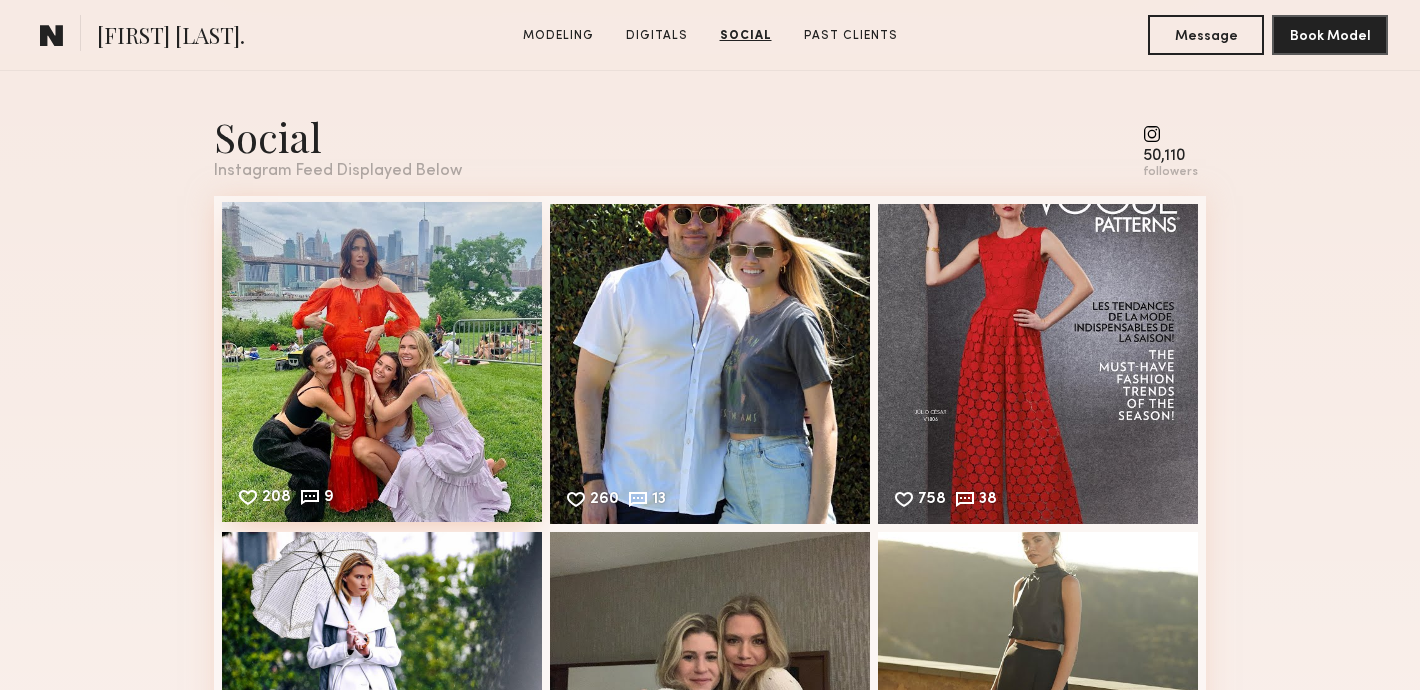 click on "208 9  Likes & comments displayed  to show model’s engagement" at bounding box center (382, 362) 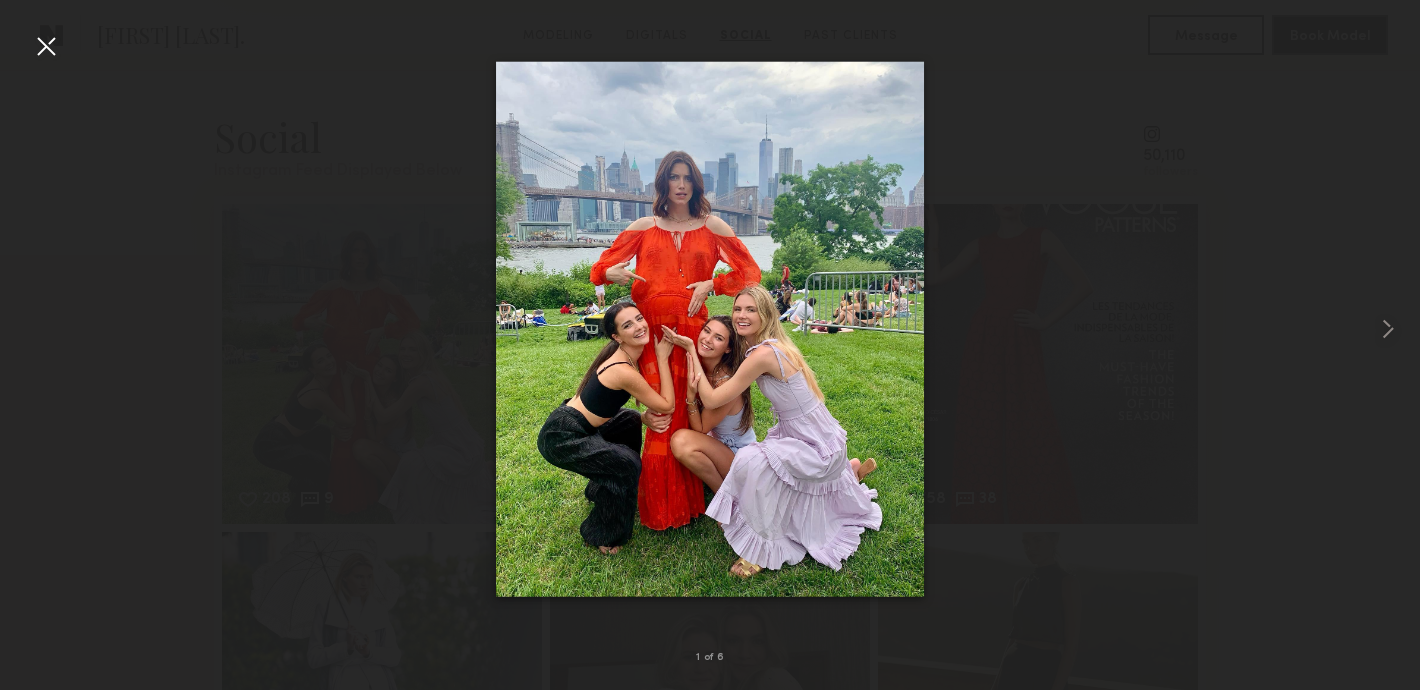 click at bounding box center [710, 329] 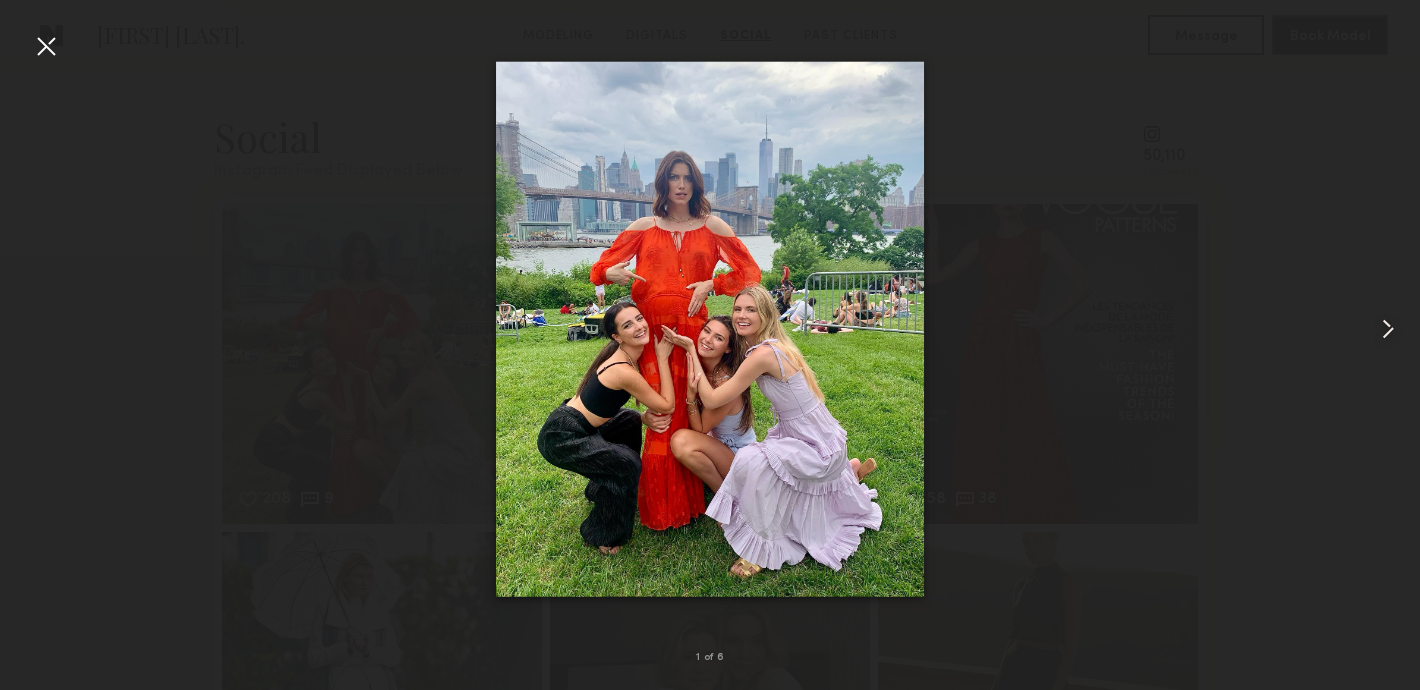 click at bounding box center [46, 46] 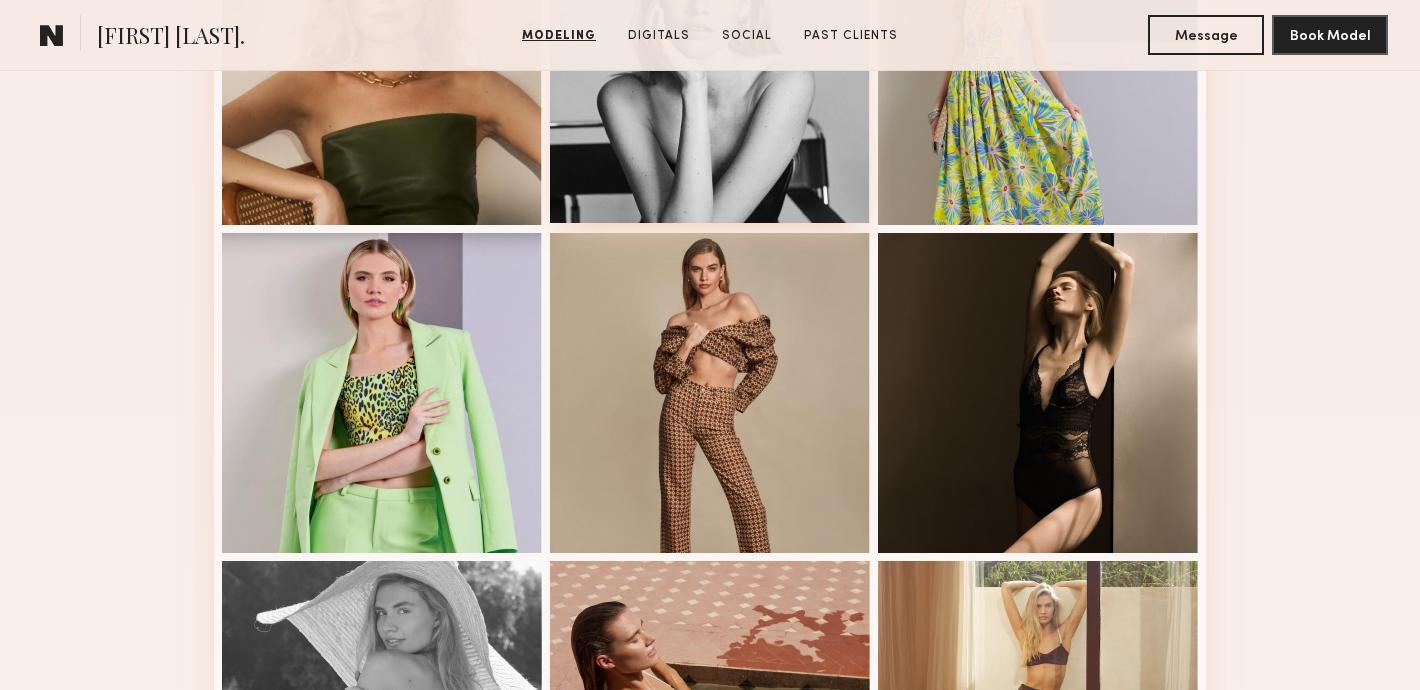 scroll, scrollTop: 1439, scrollLeft: 0, axis: vertical 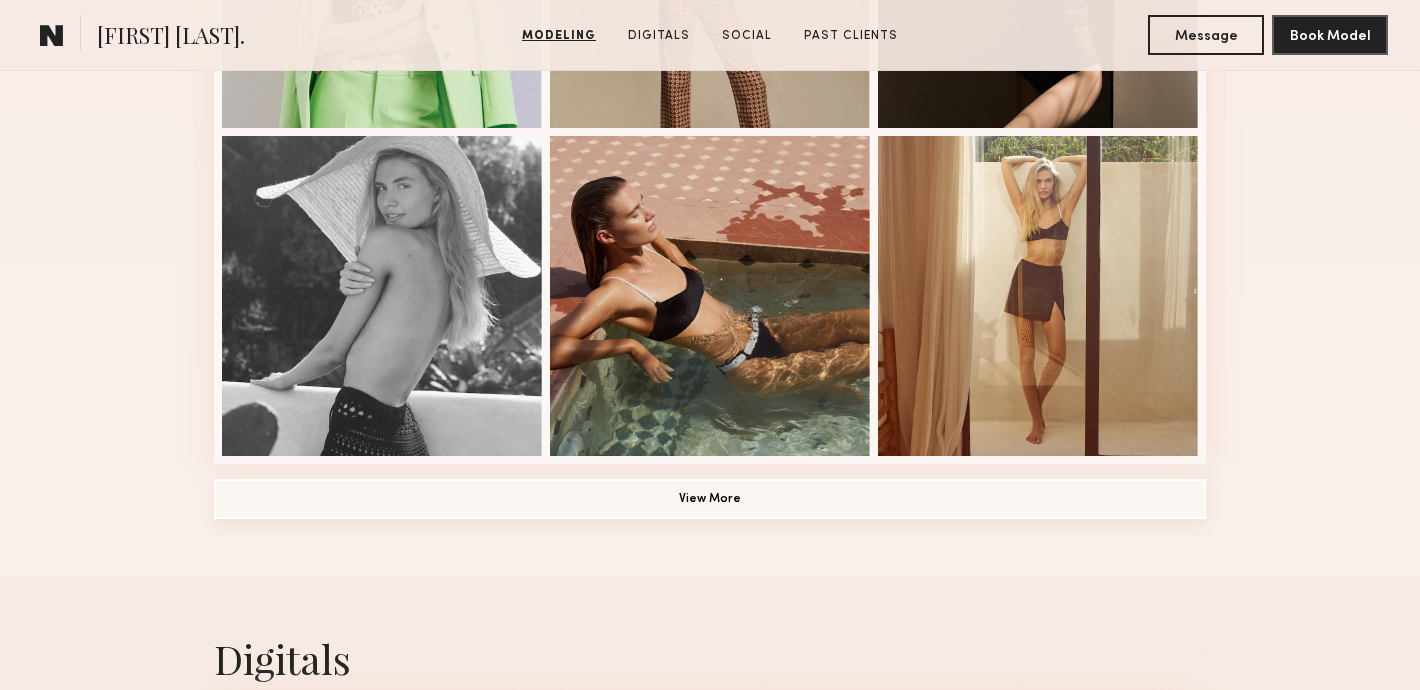 click on "View More" 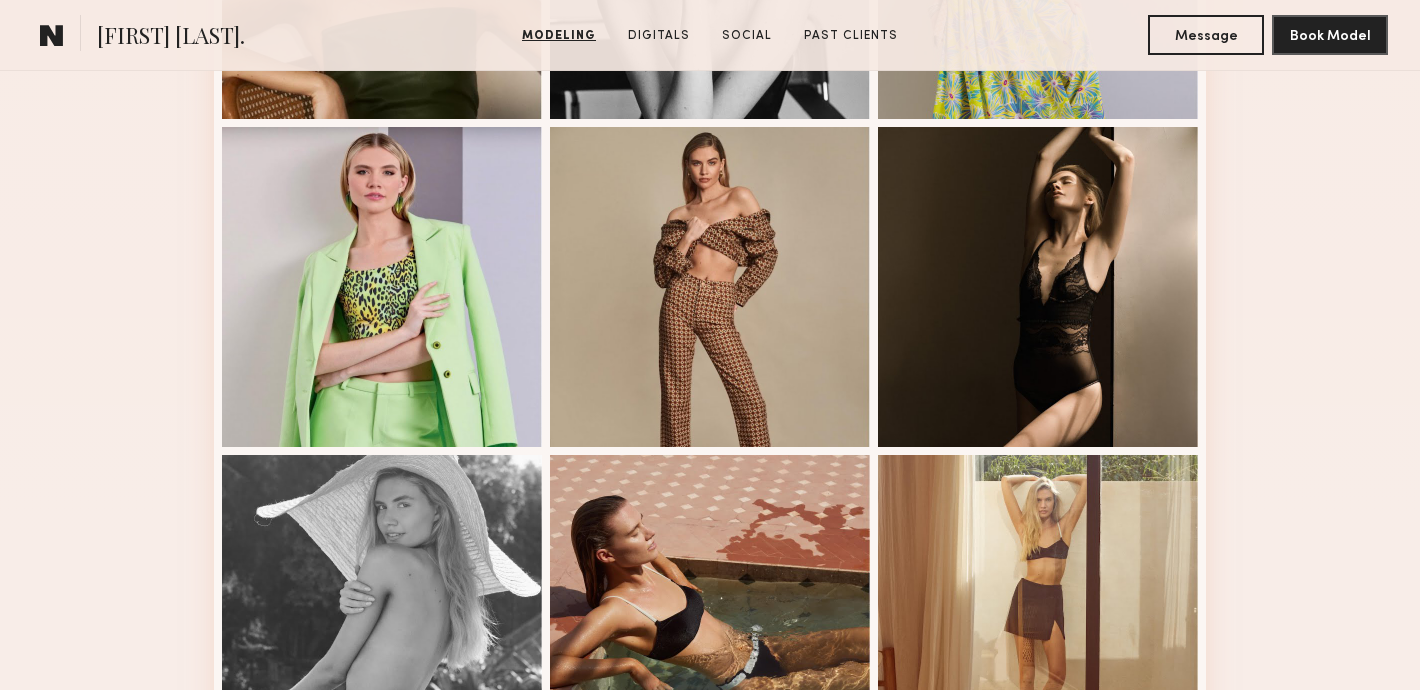 scroll, scrollTop: 1118, scrollLeft: 0, axis: vertical 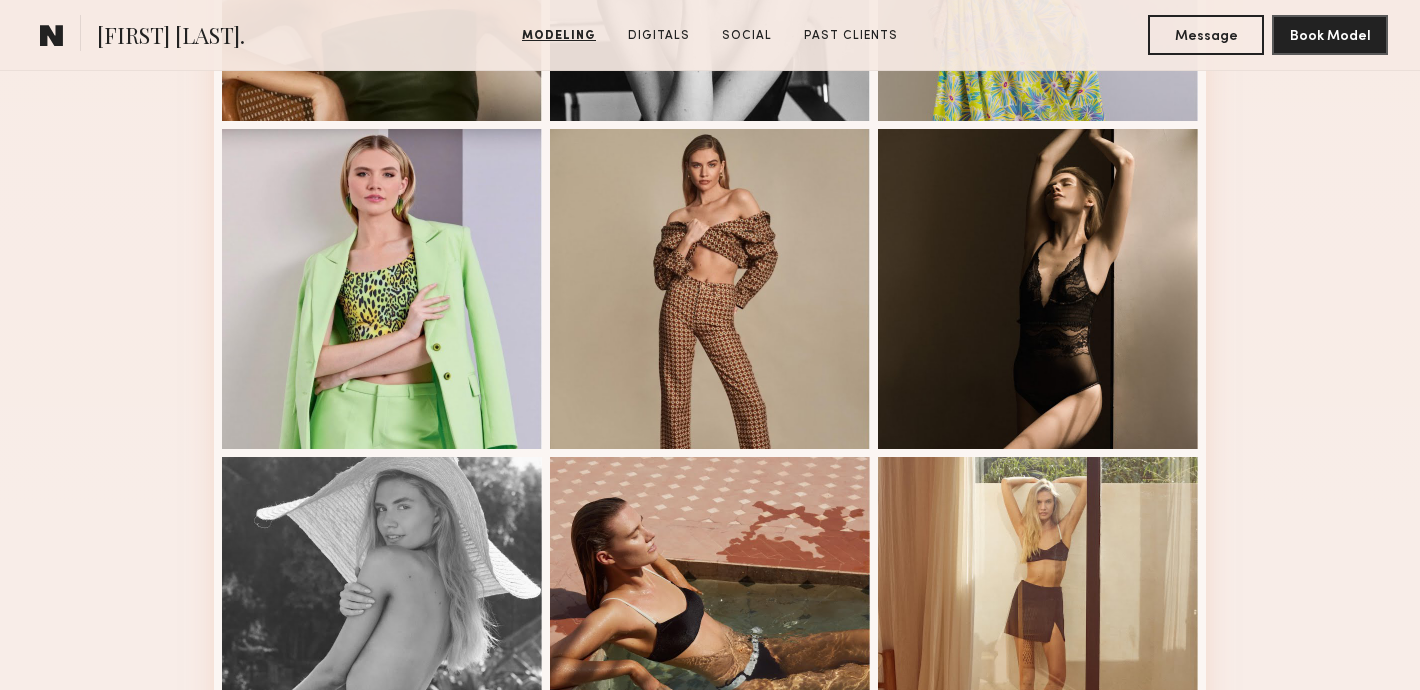 click 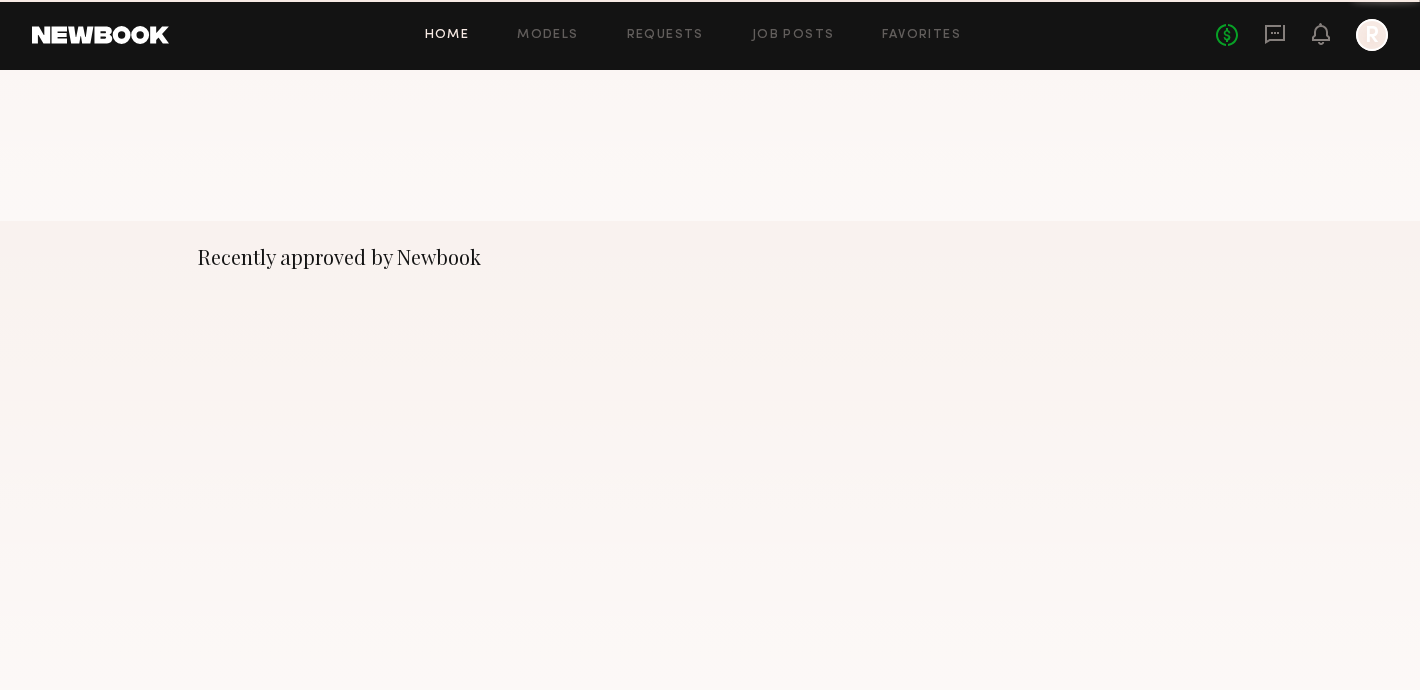 scroll, scrollTop: 0, scrollLeft: 0, axis: both 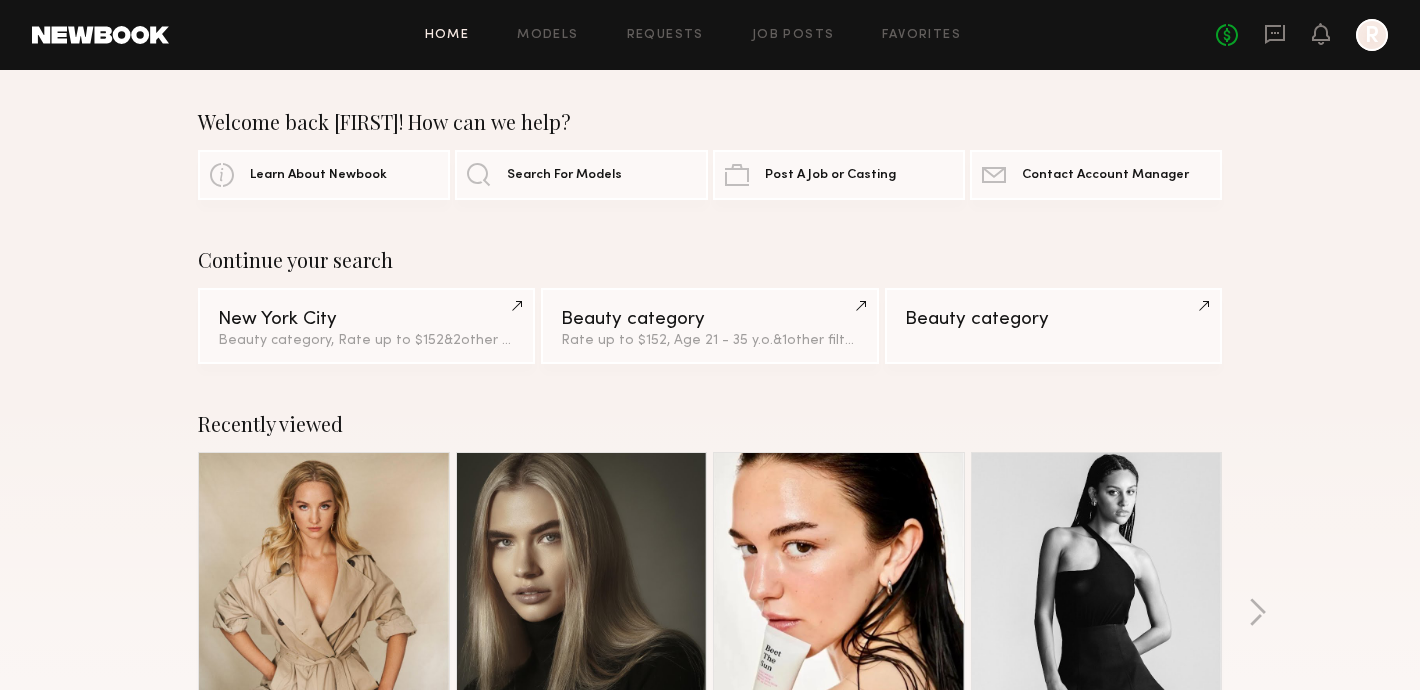 click on "No fees up to $5,000 R" 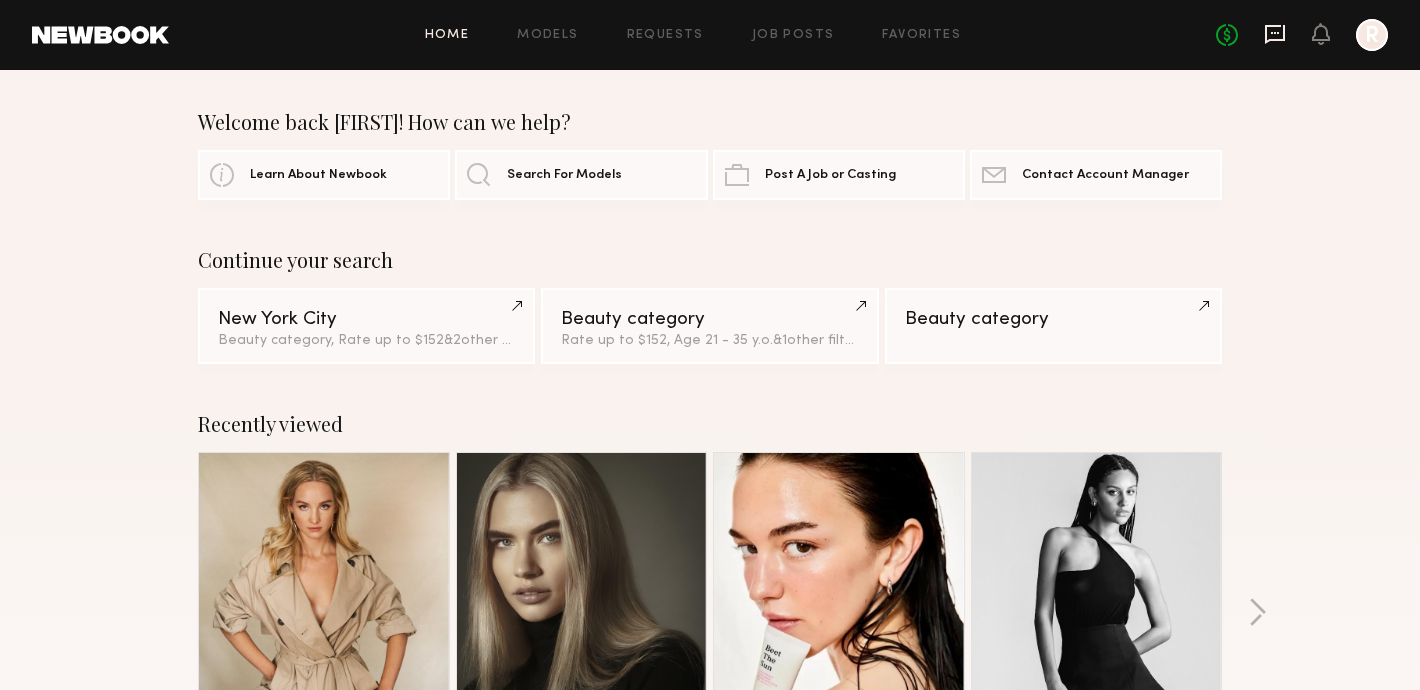 click 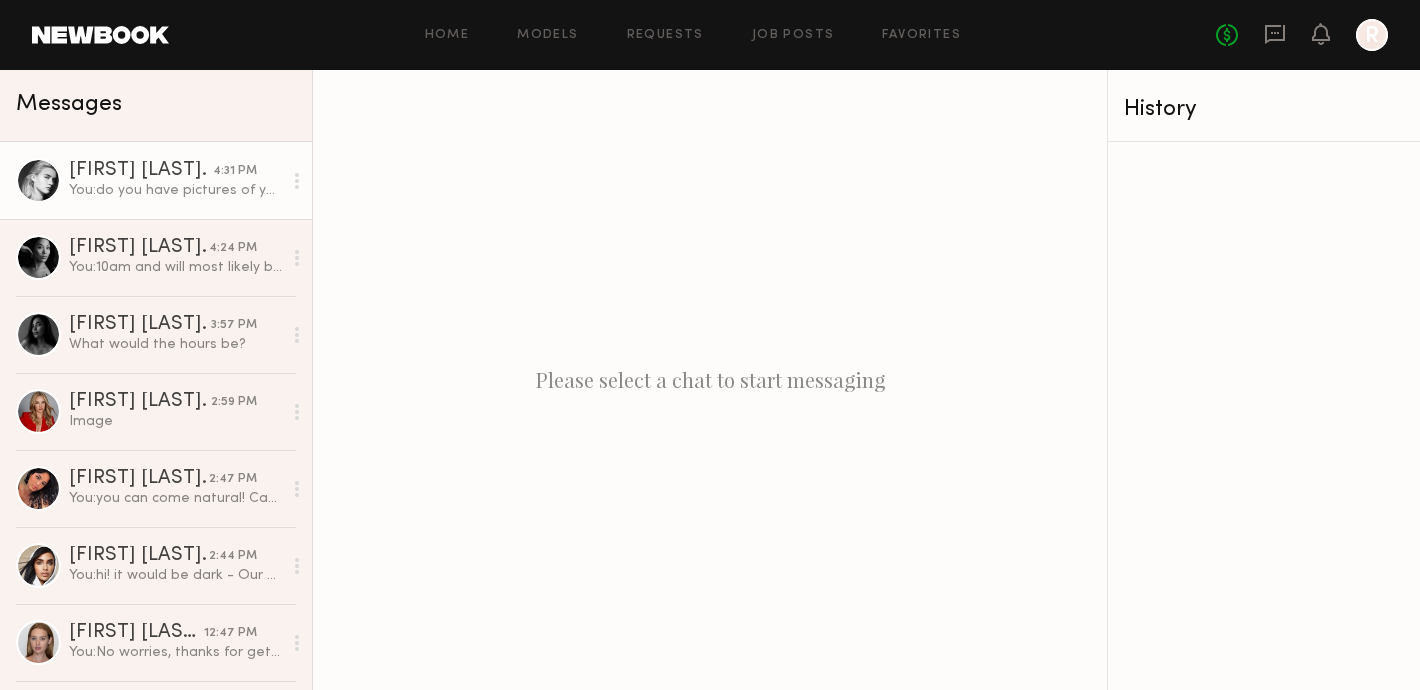 click on "You:  do you have pictures of your hair currently?" 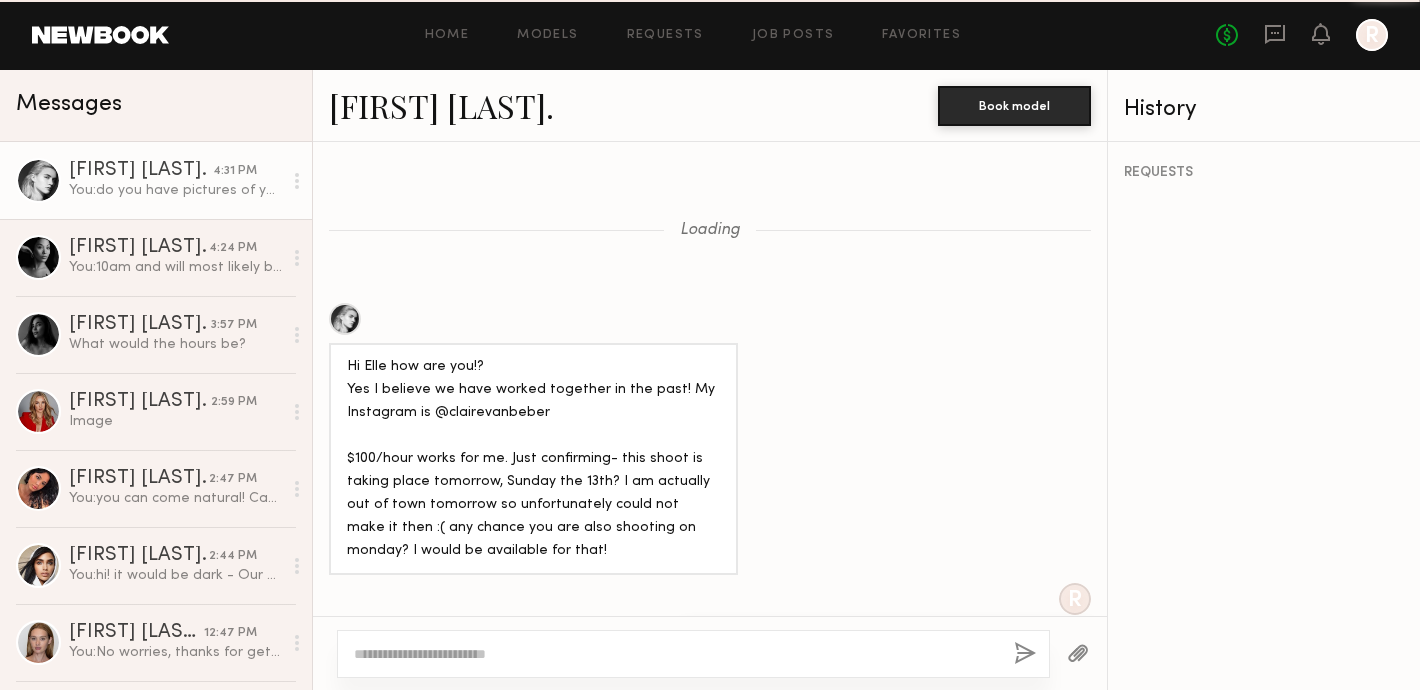 scroll, scrollTop: 1361, scrollLeft: 0, axis: vertical 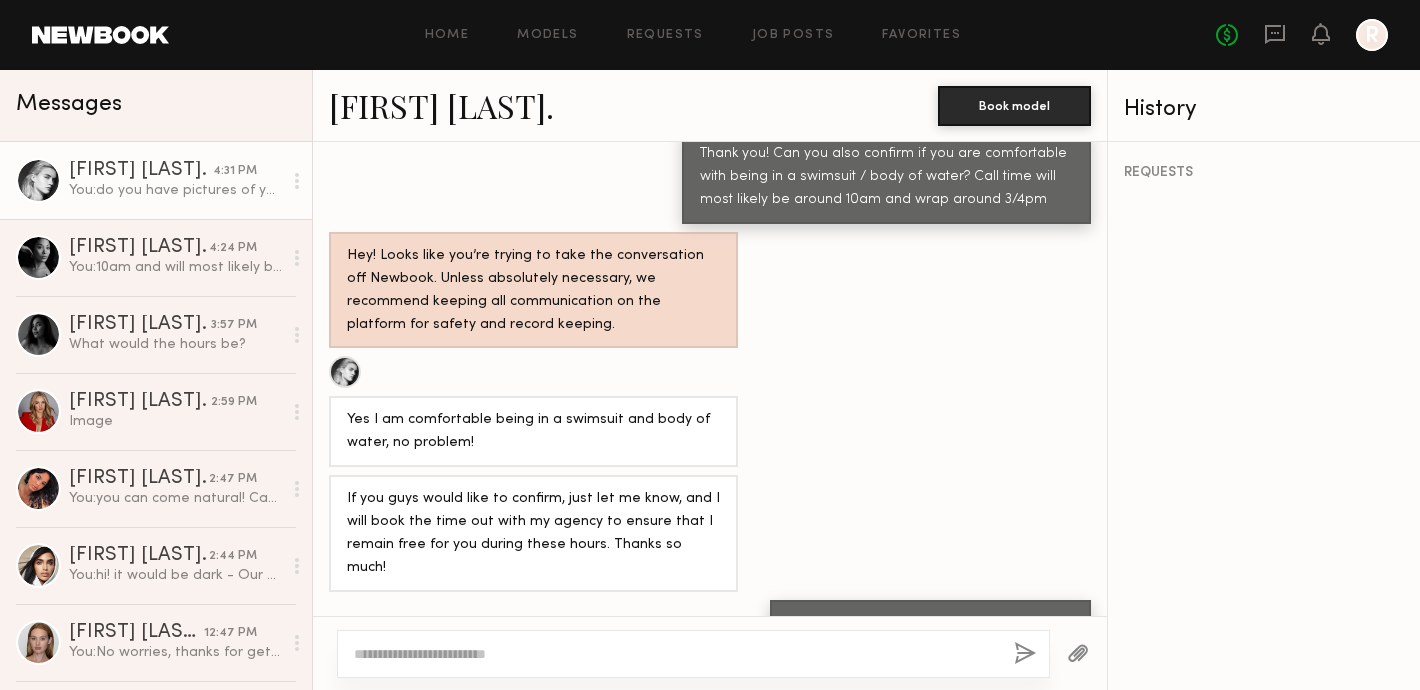 click 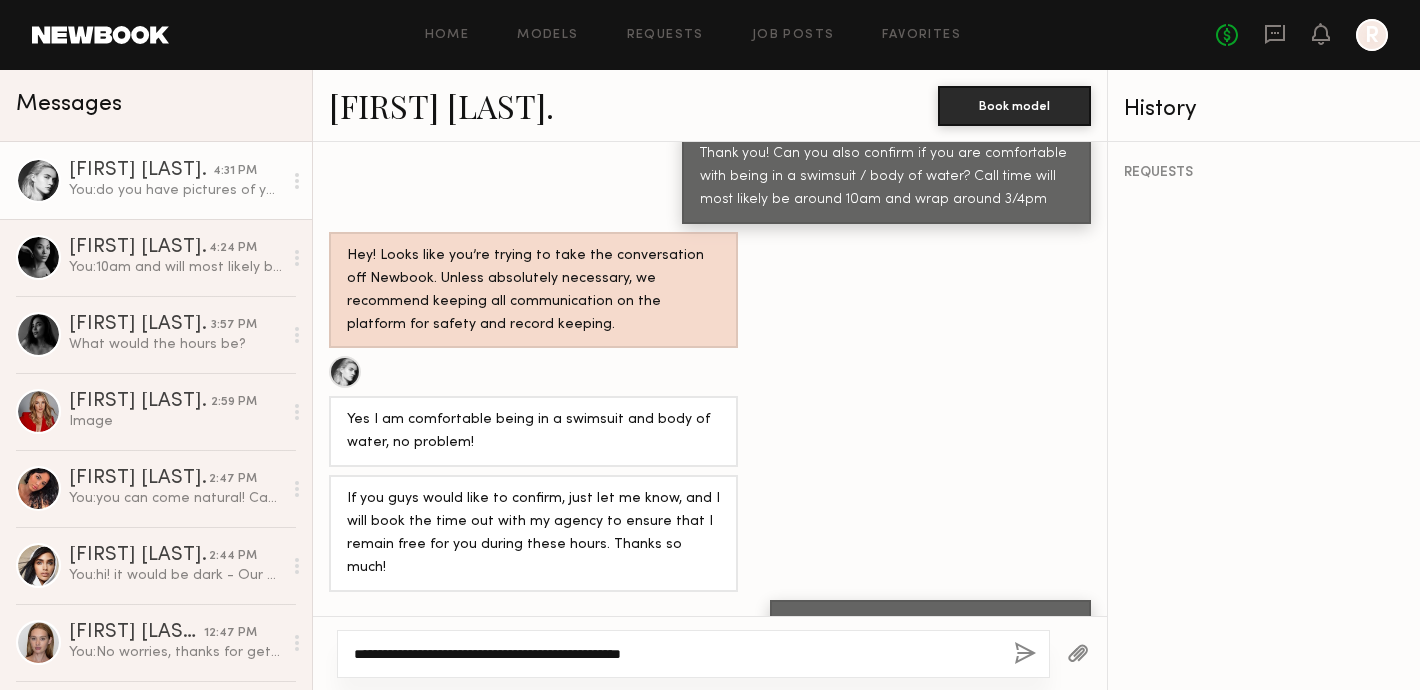 scroll, scrollTop: 1363, scrollLeft: 0, axis: vertical 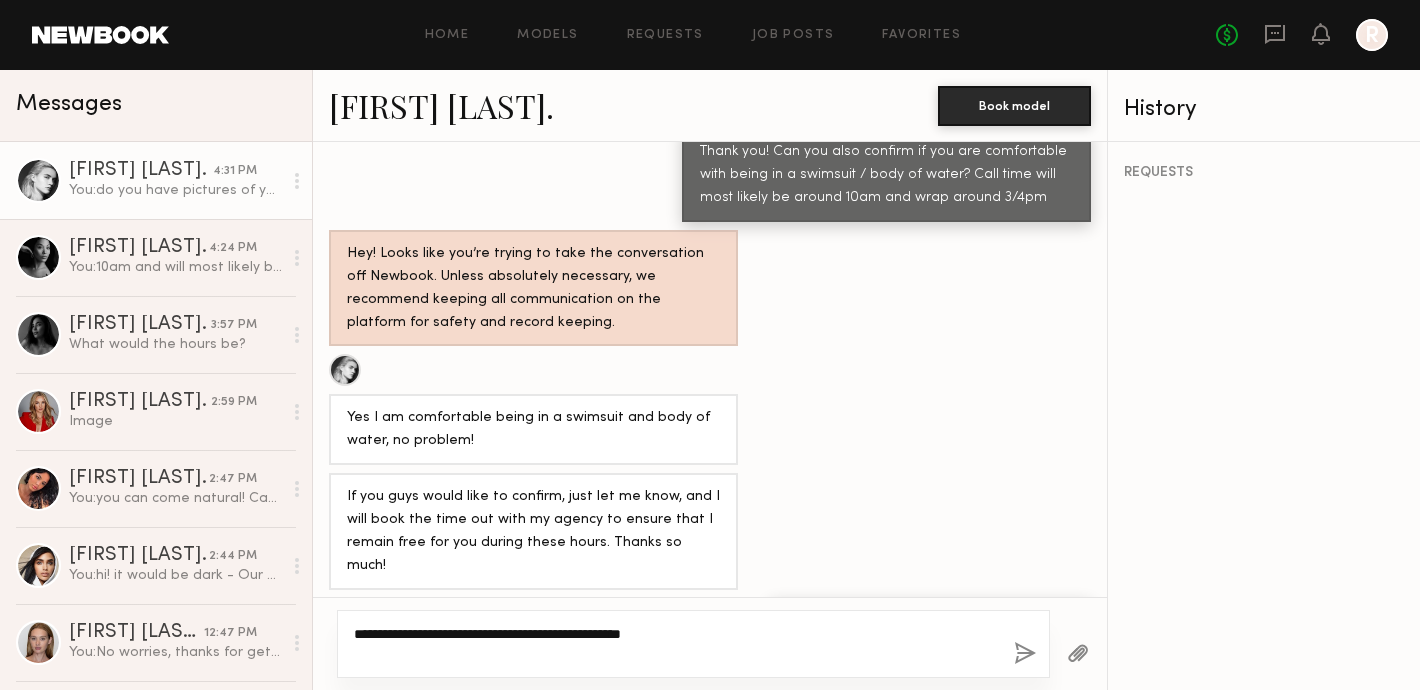 type on "**********" 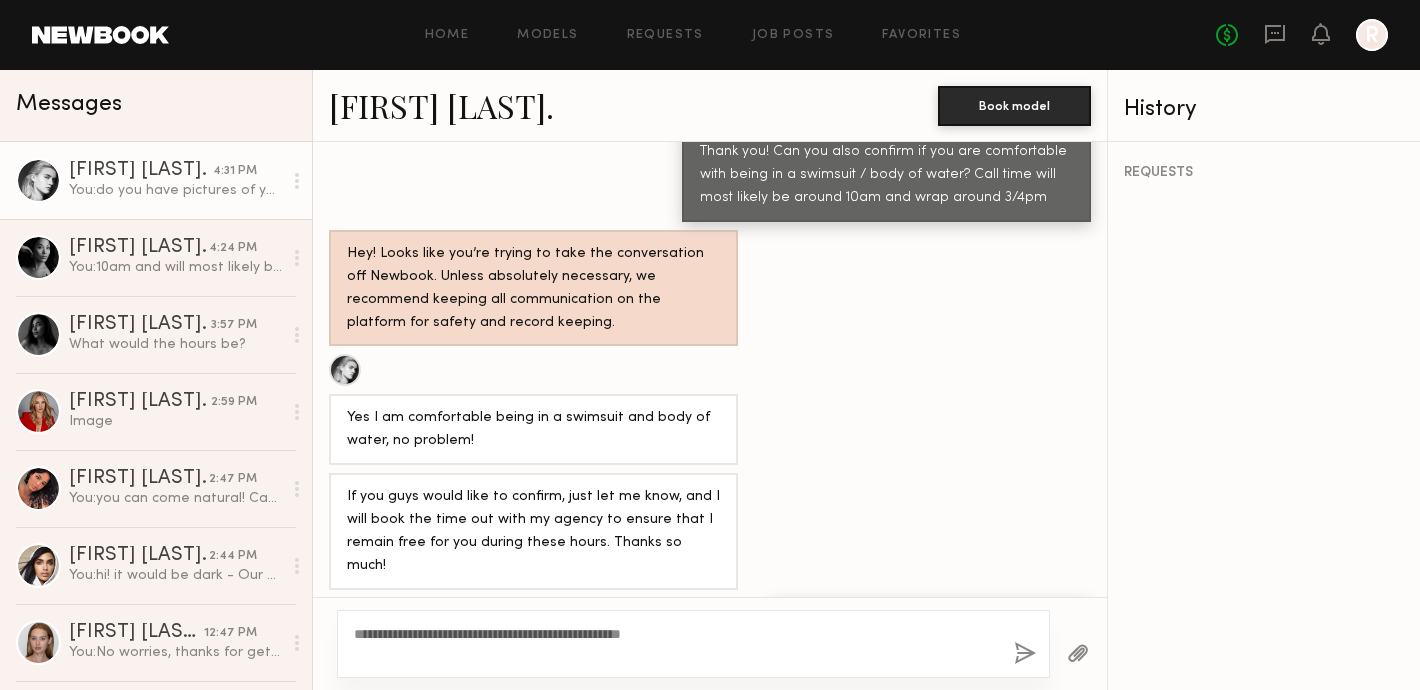 click on "**********" 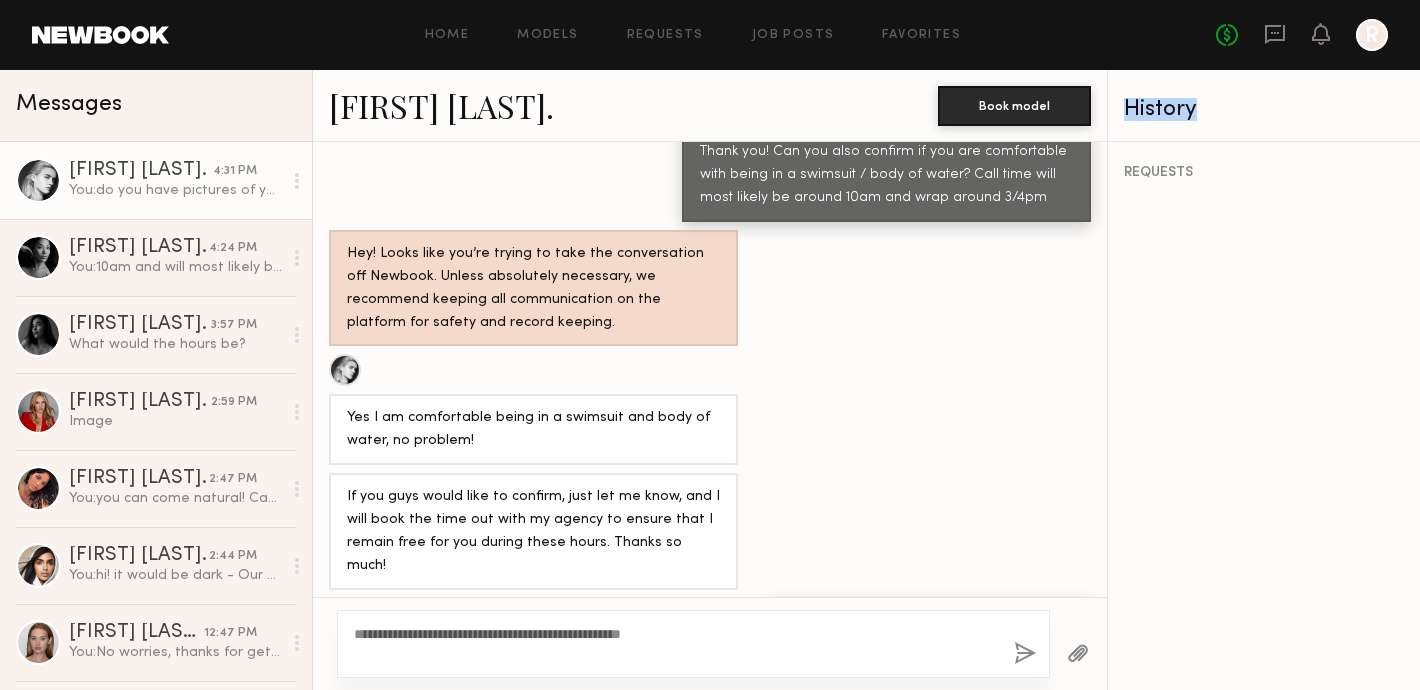 click on "**********" 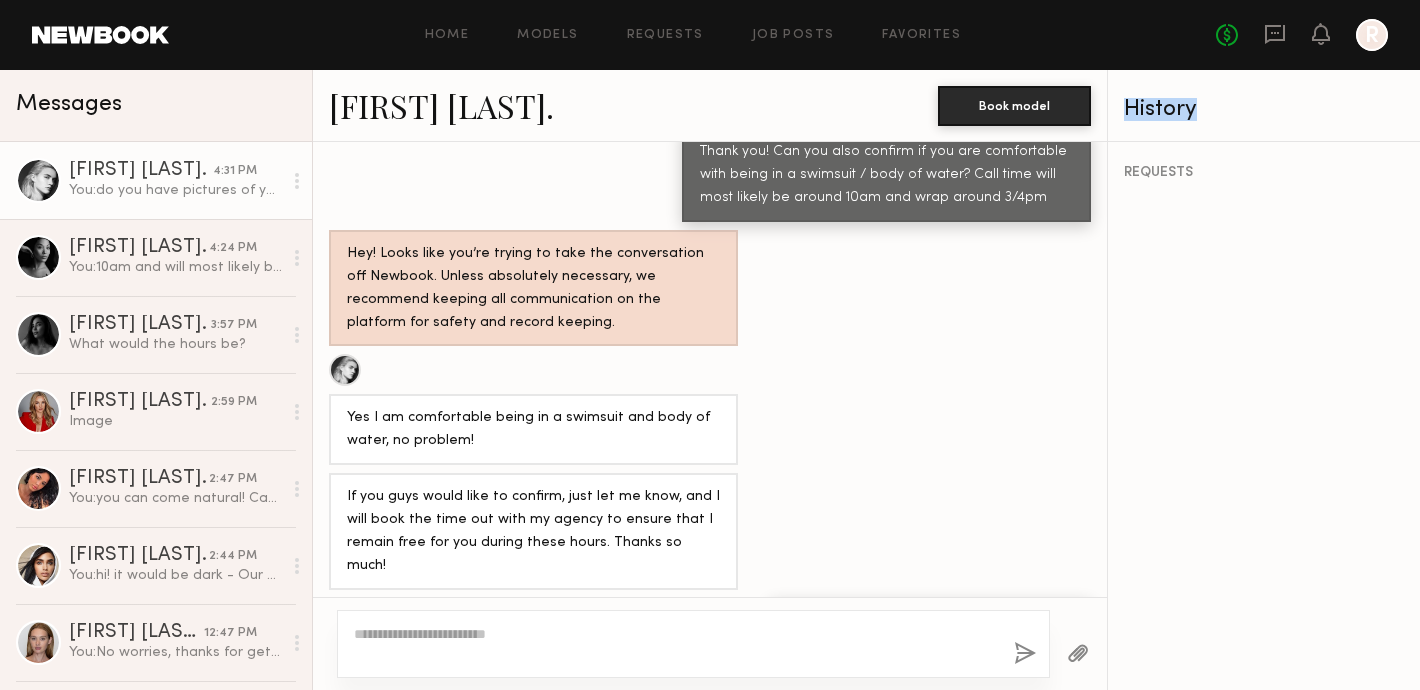 scroll, scrollTop: 1609, scrollLeft: 0, axis: vertical 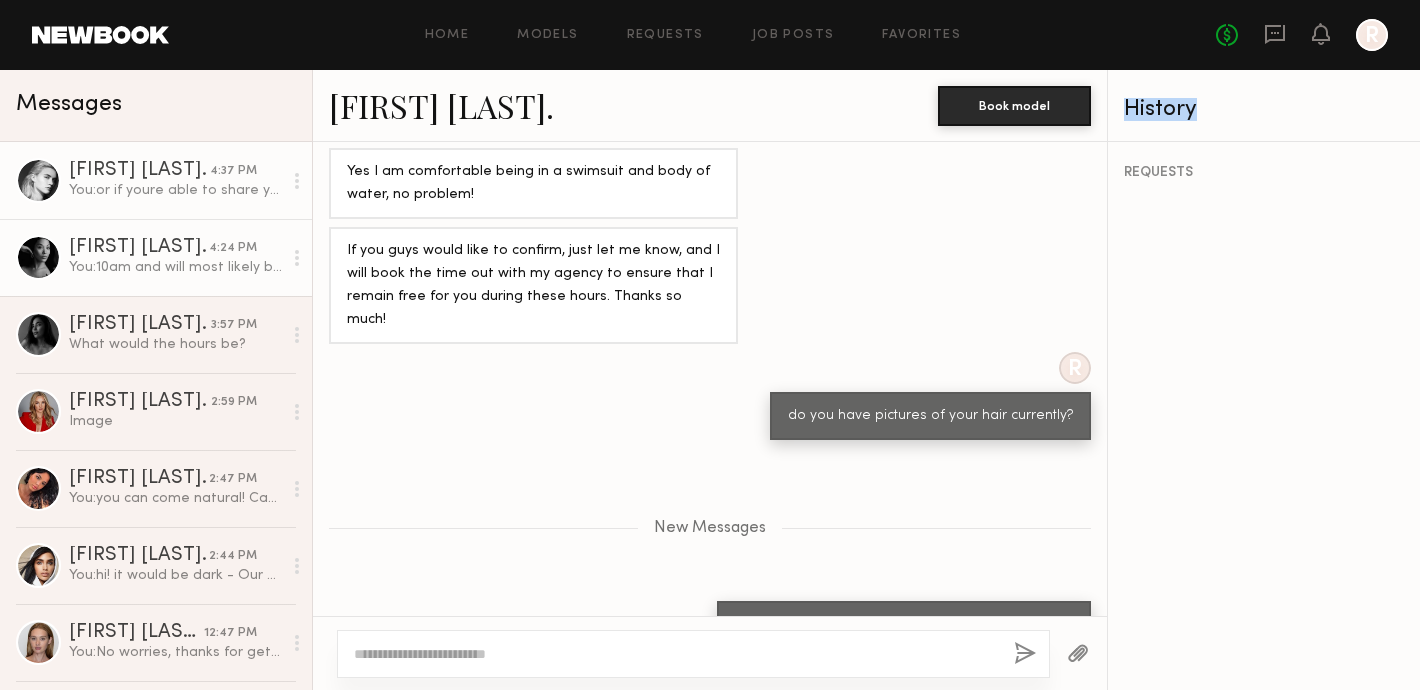 click on "You:  10am and will most likely be until 3-4pm!" 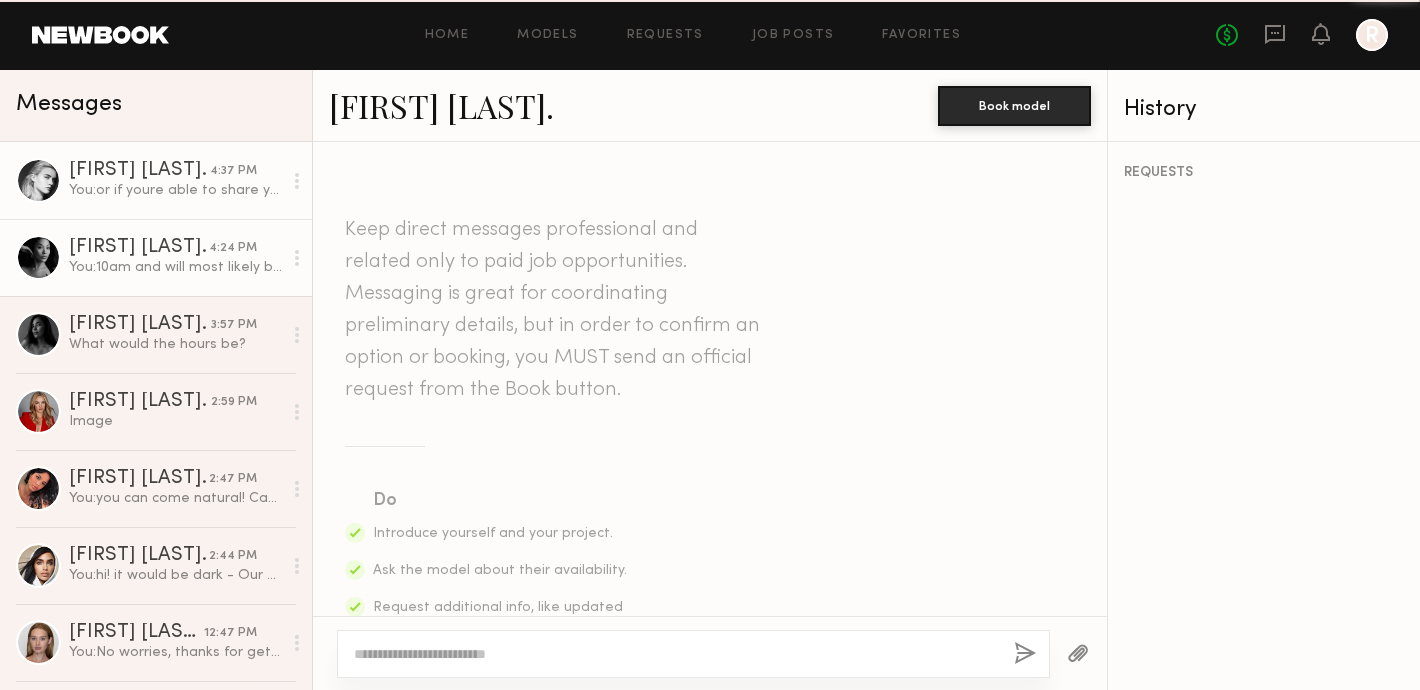 scroll, scrollTop: 1665, scrollLeft: 0, axis: vertical 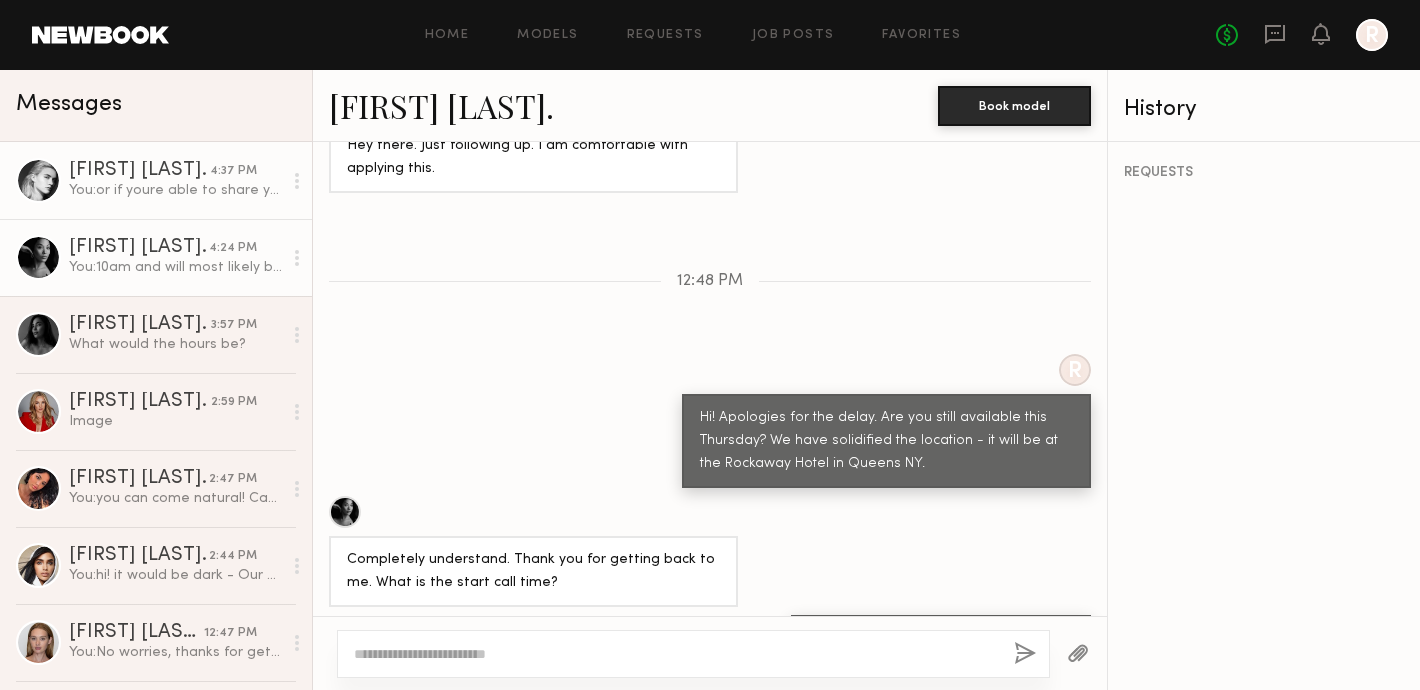 click on "You:  or if youre able to share your IG handle? thank you!" 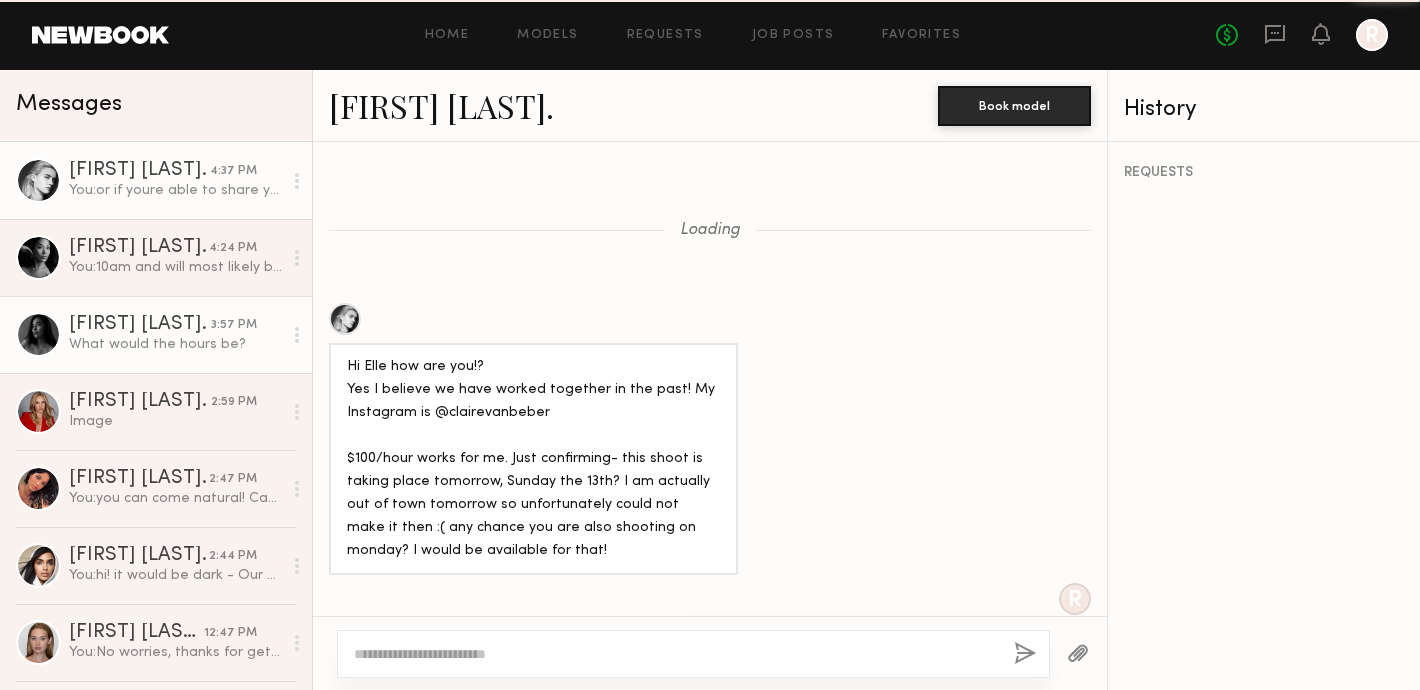 scroll, scrollTop: 1457, scrollLeft: 0, axis: vertical 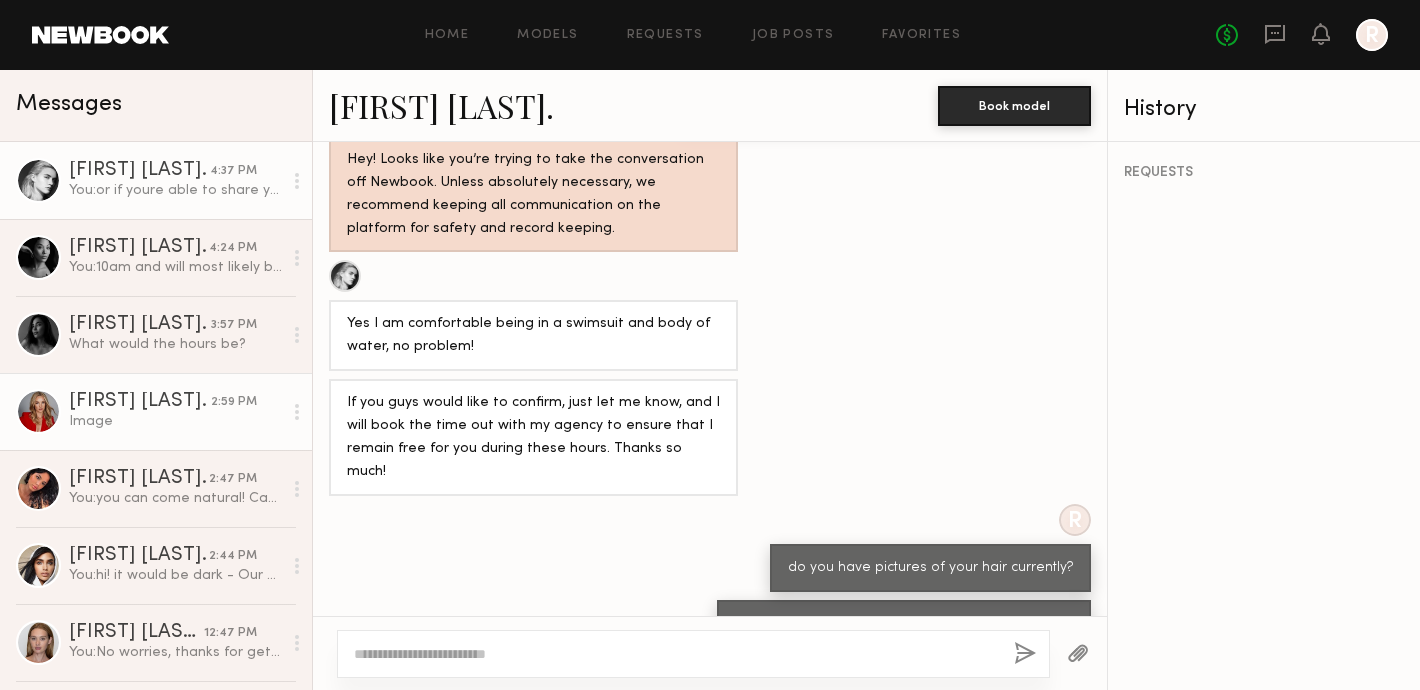 click on "Image" 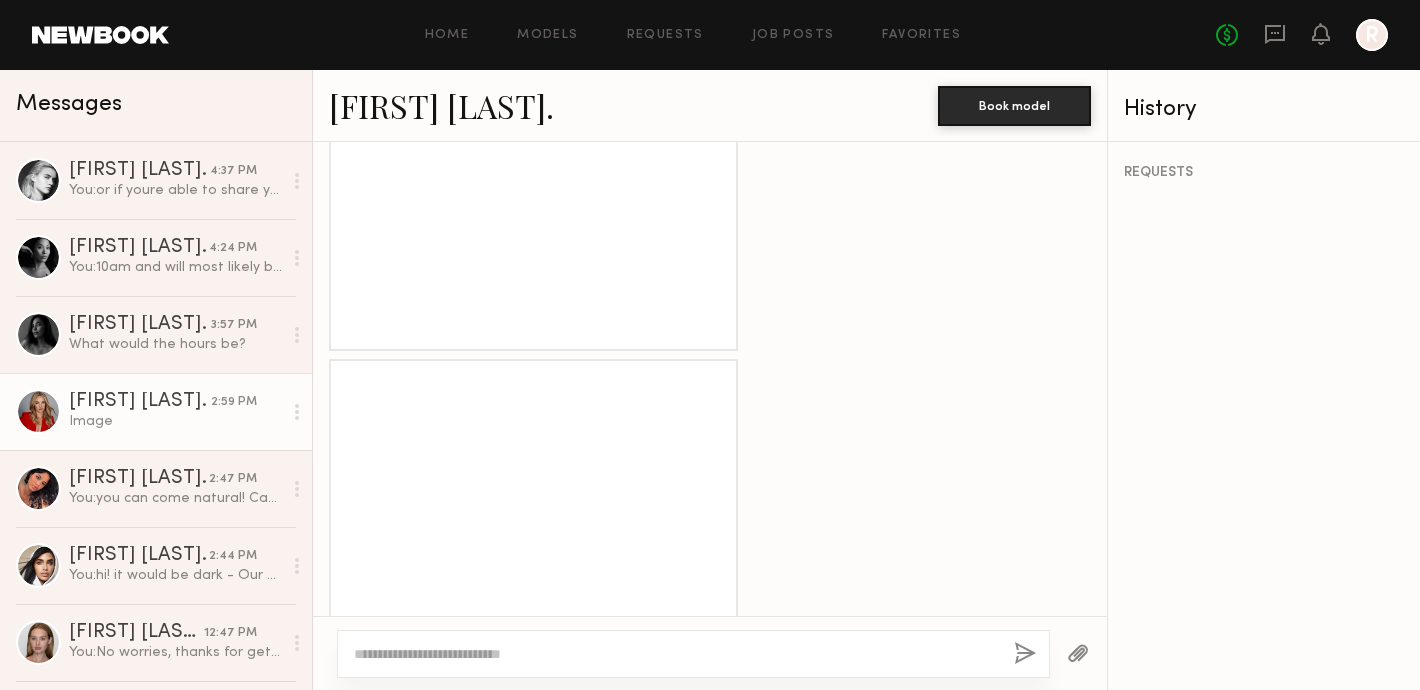 scroll, scrollTop: 1958, scrollLeft: 0, axis: vertical 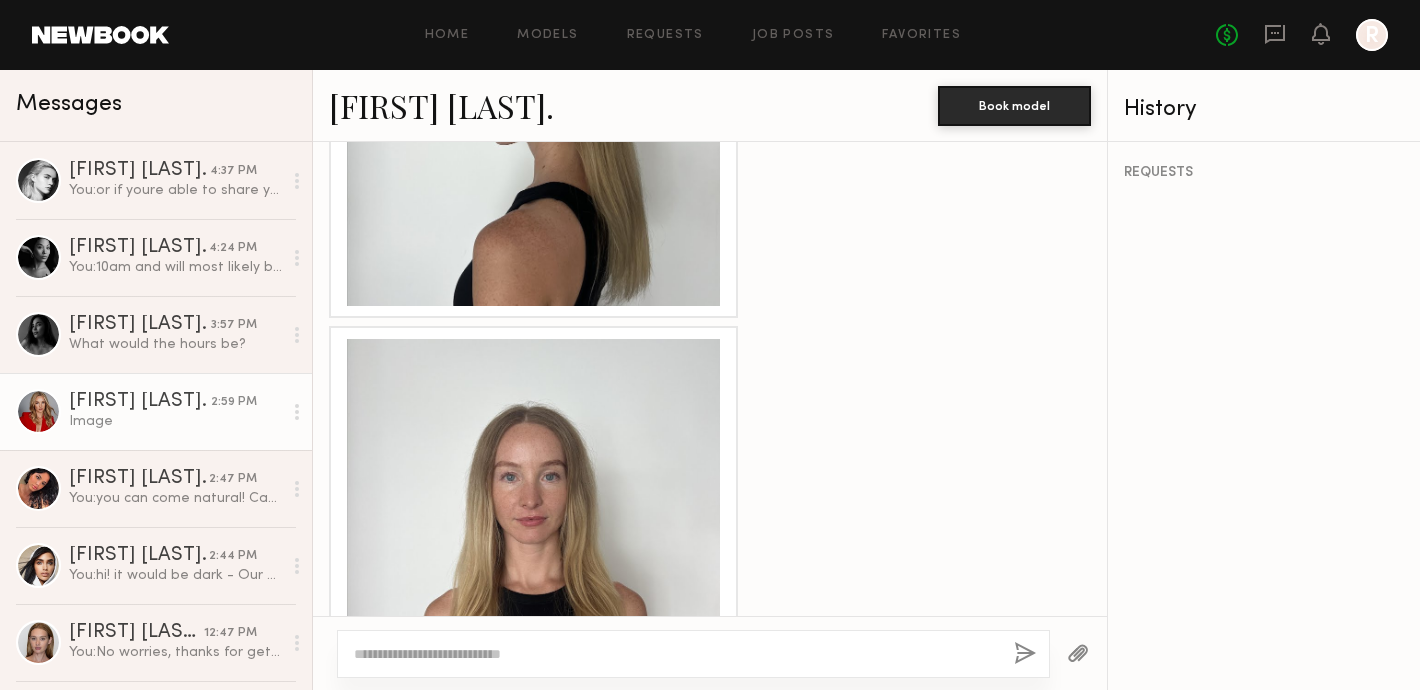 click 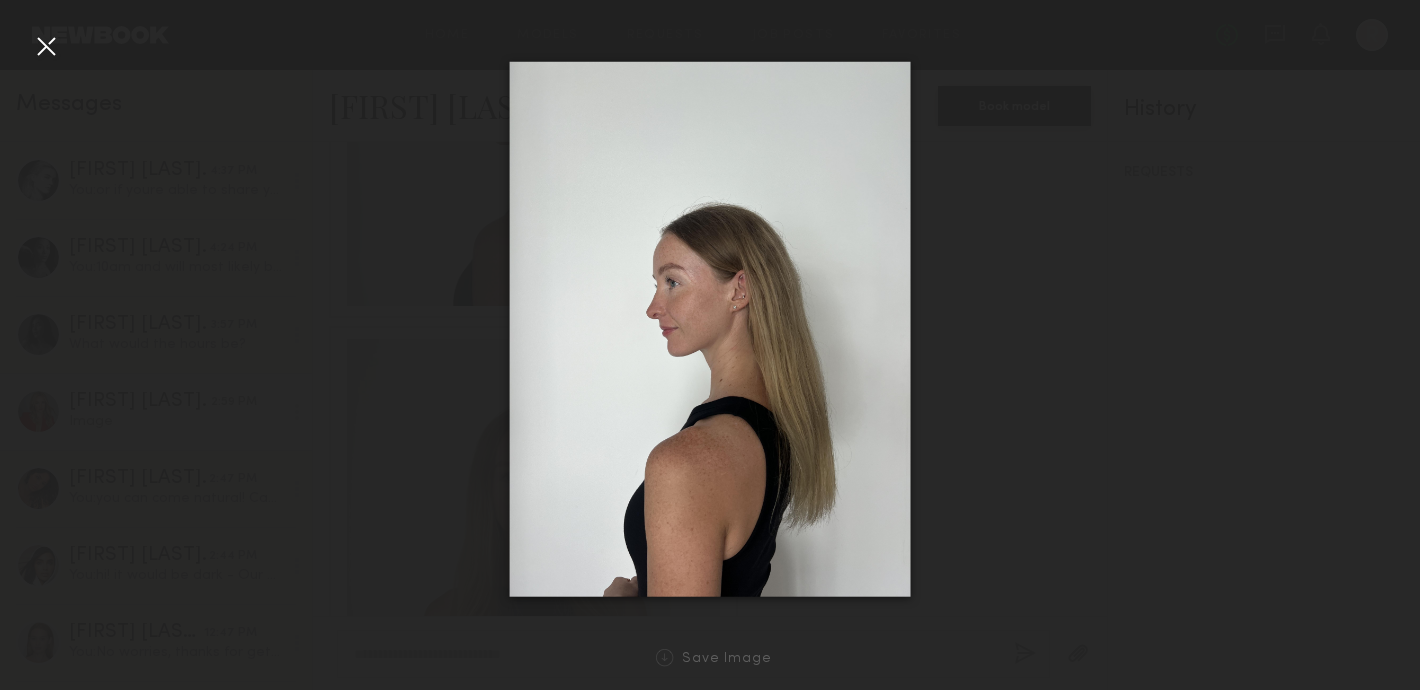 click 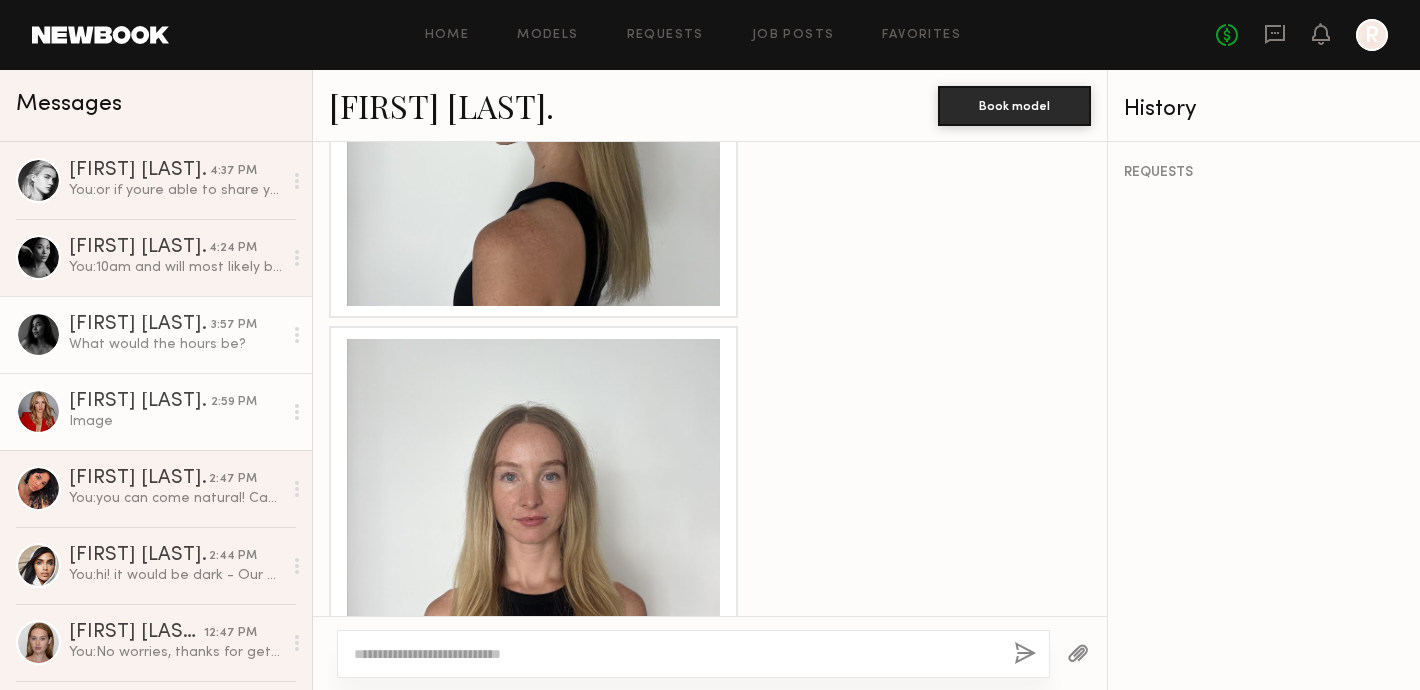 click on "[FIRST] [LAST]." 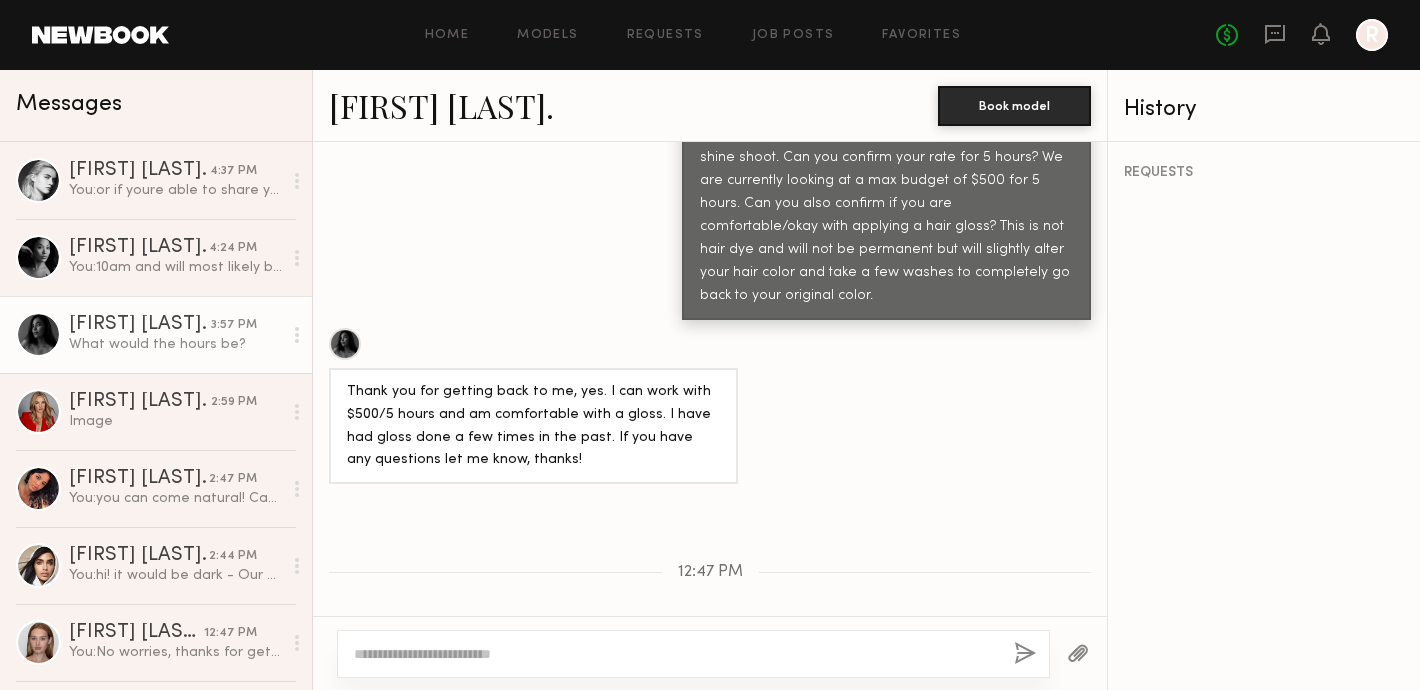 scroll, scrollTop: 1043, scrollLeft: 0, axis: vertical 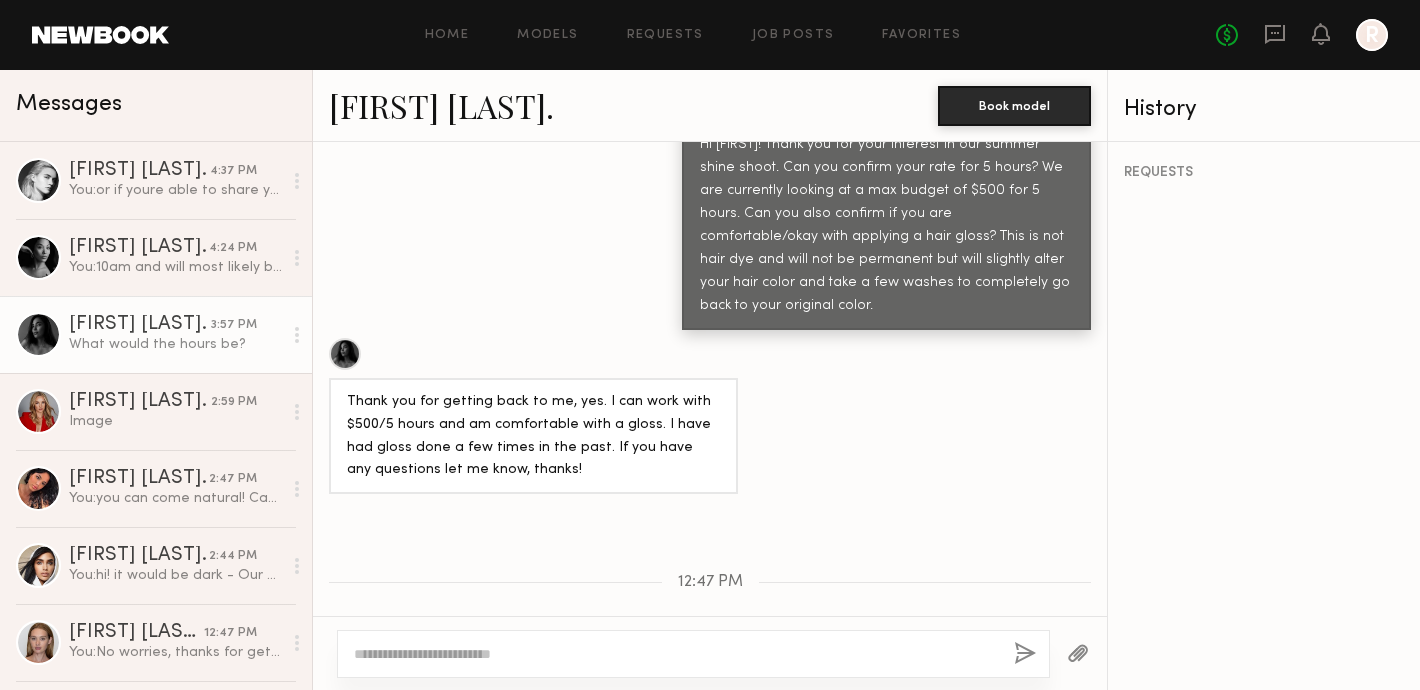 click 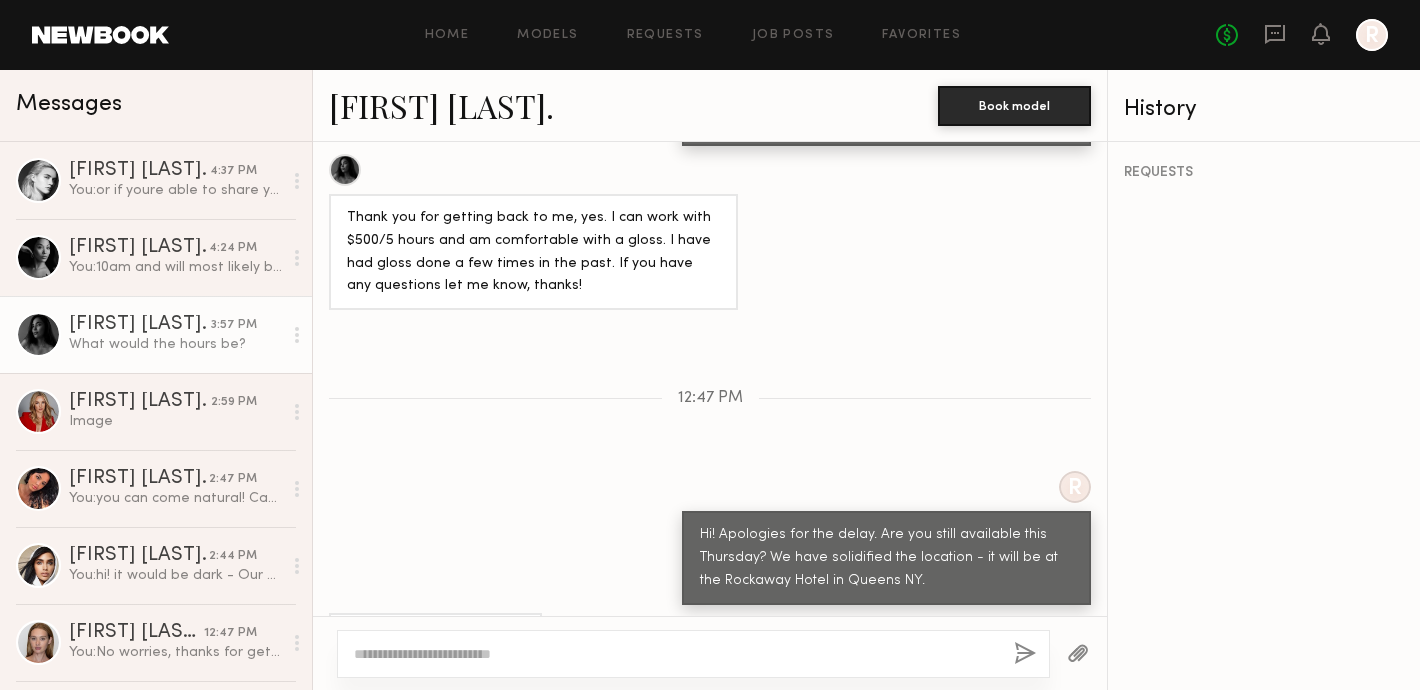 click 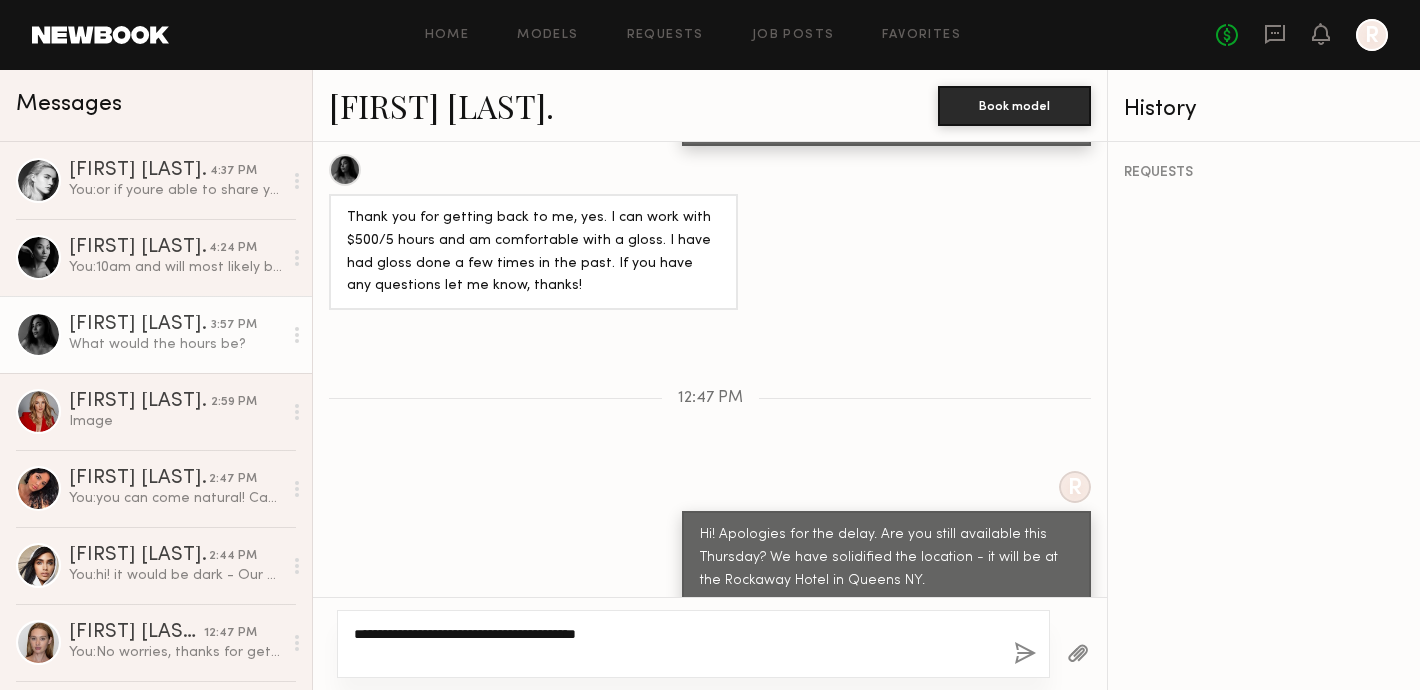 type on "**********" 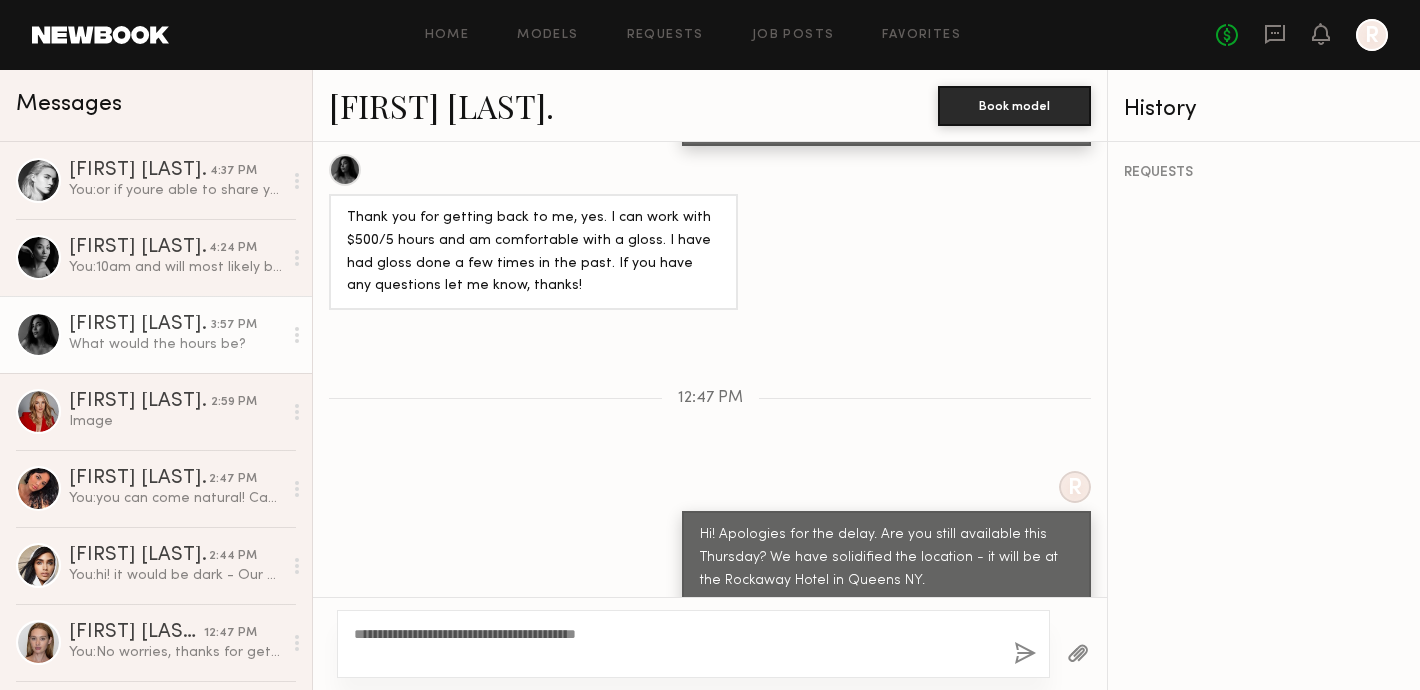 click on "**********" 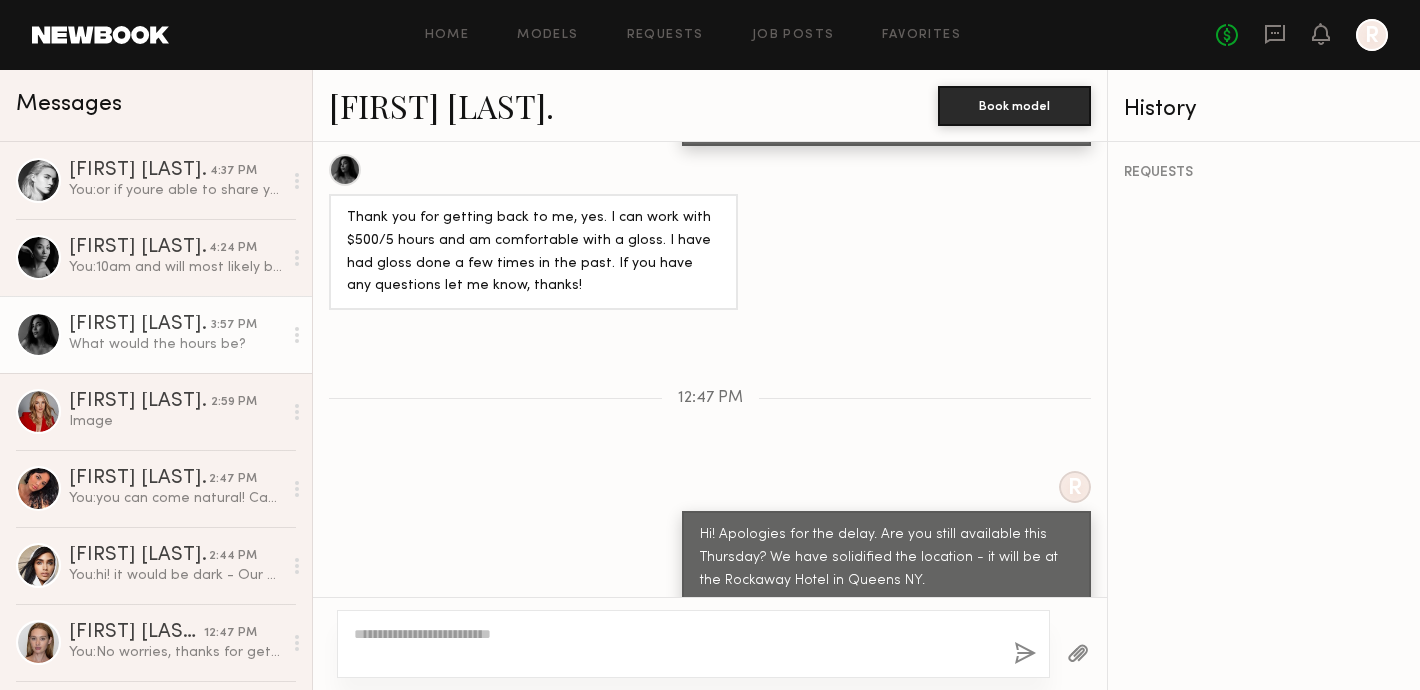scroll, scrollTop: 1475, scrollLeft: 0, axis: vertical 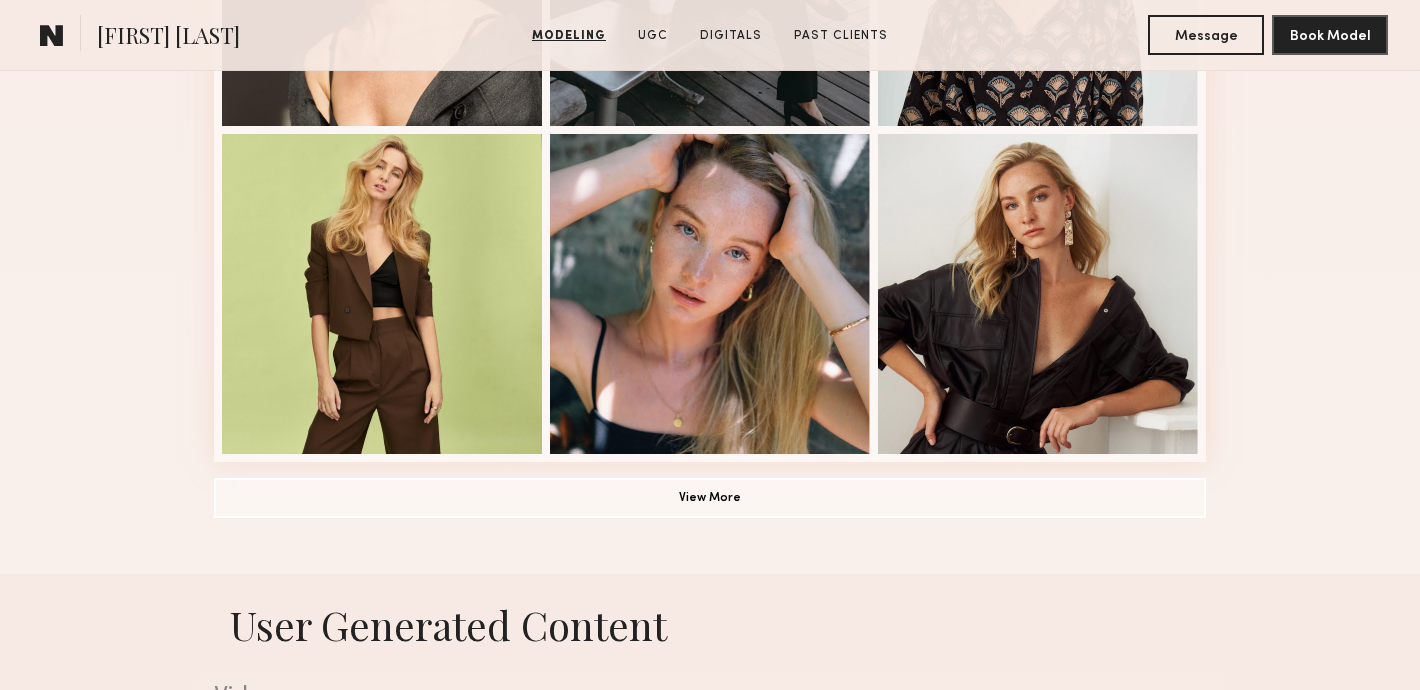 click on "Modeling Portfolio View More" at bounding box center [710, -205] 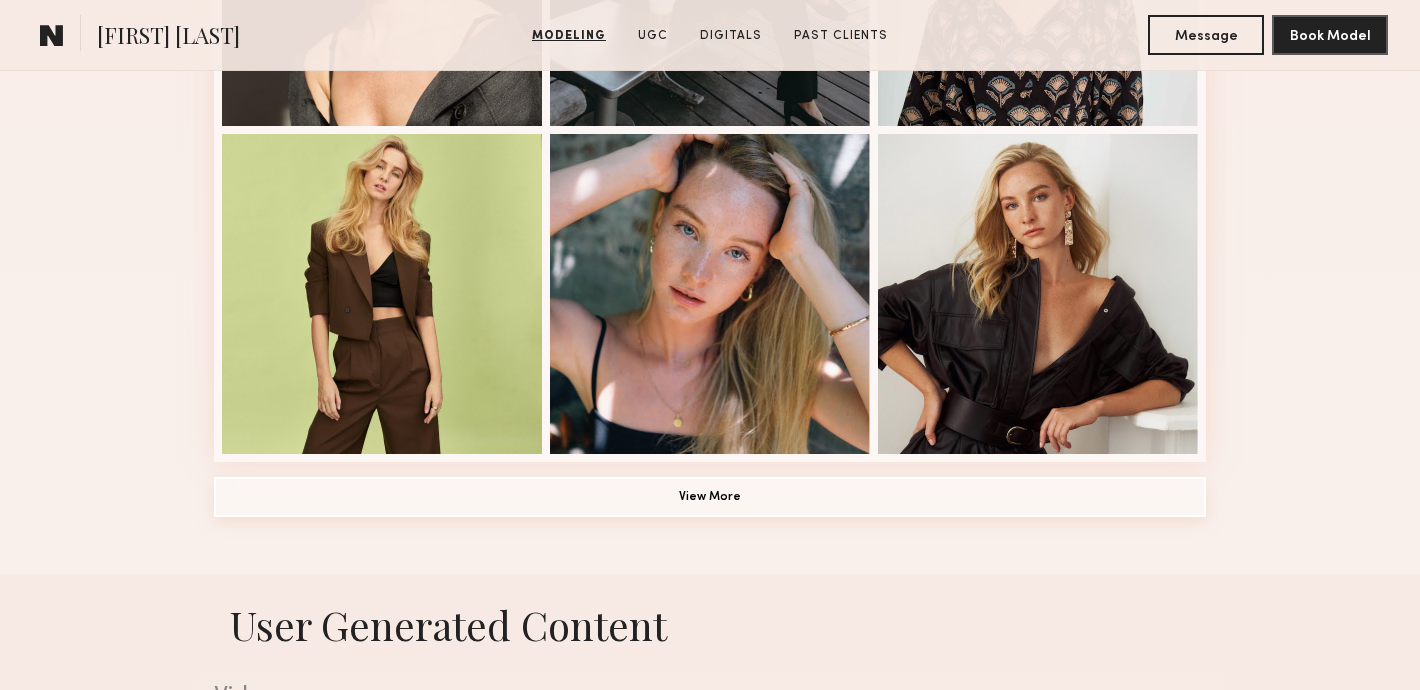 click on "View More" 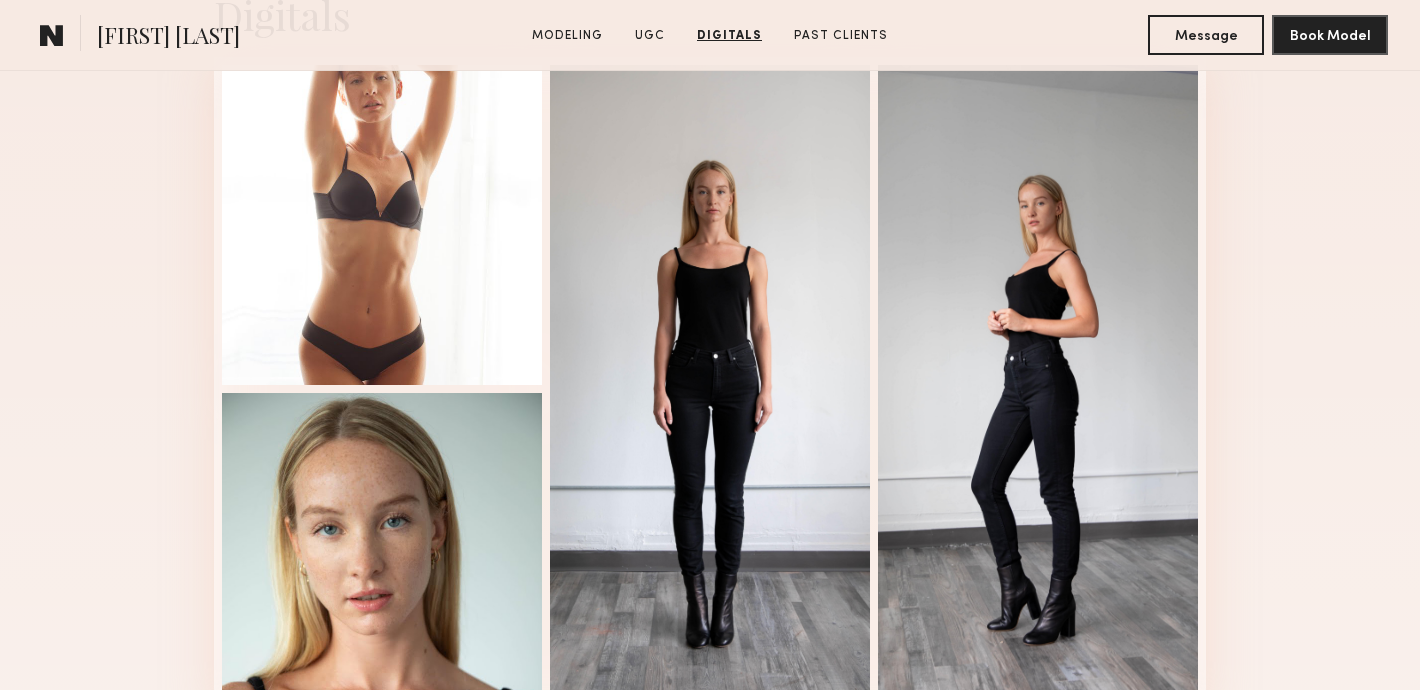 scroll, scrollTop: 4645, scrollLeft: 0, axis: vertical 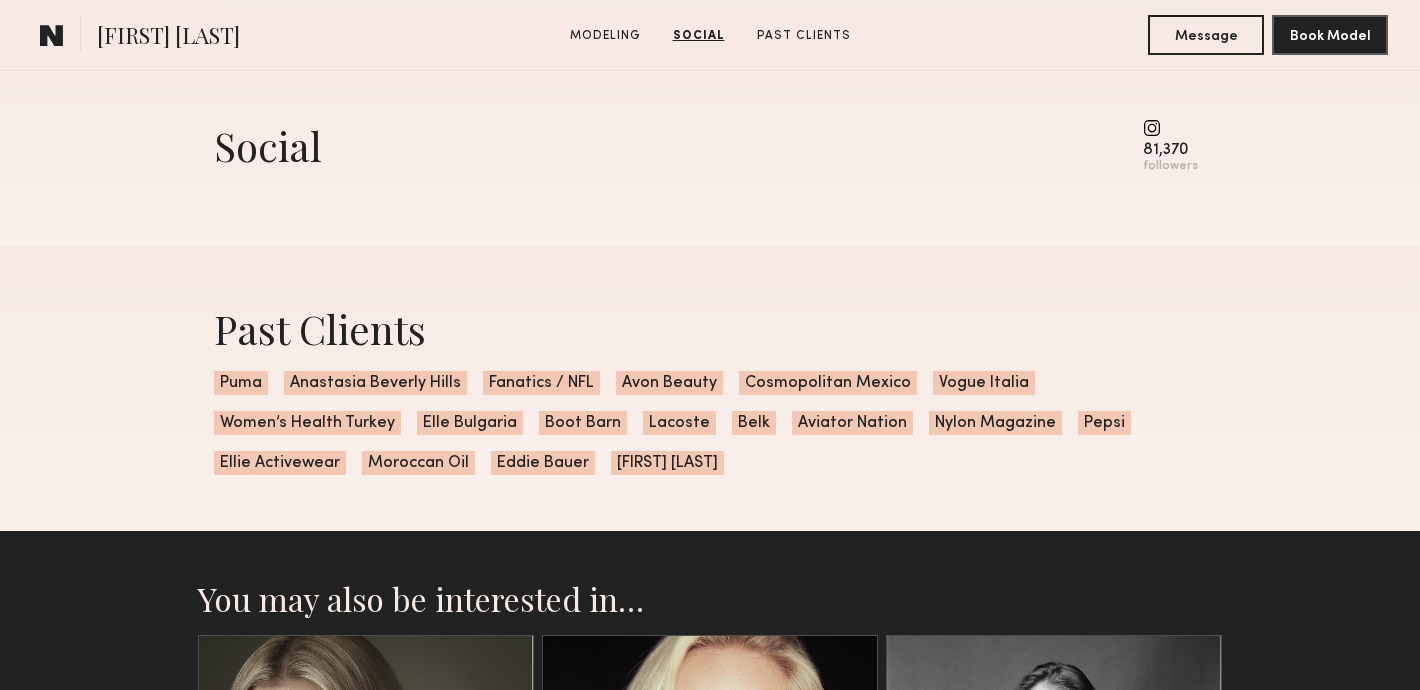 click at bounding box center [1170, 128] 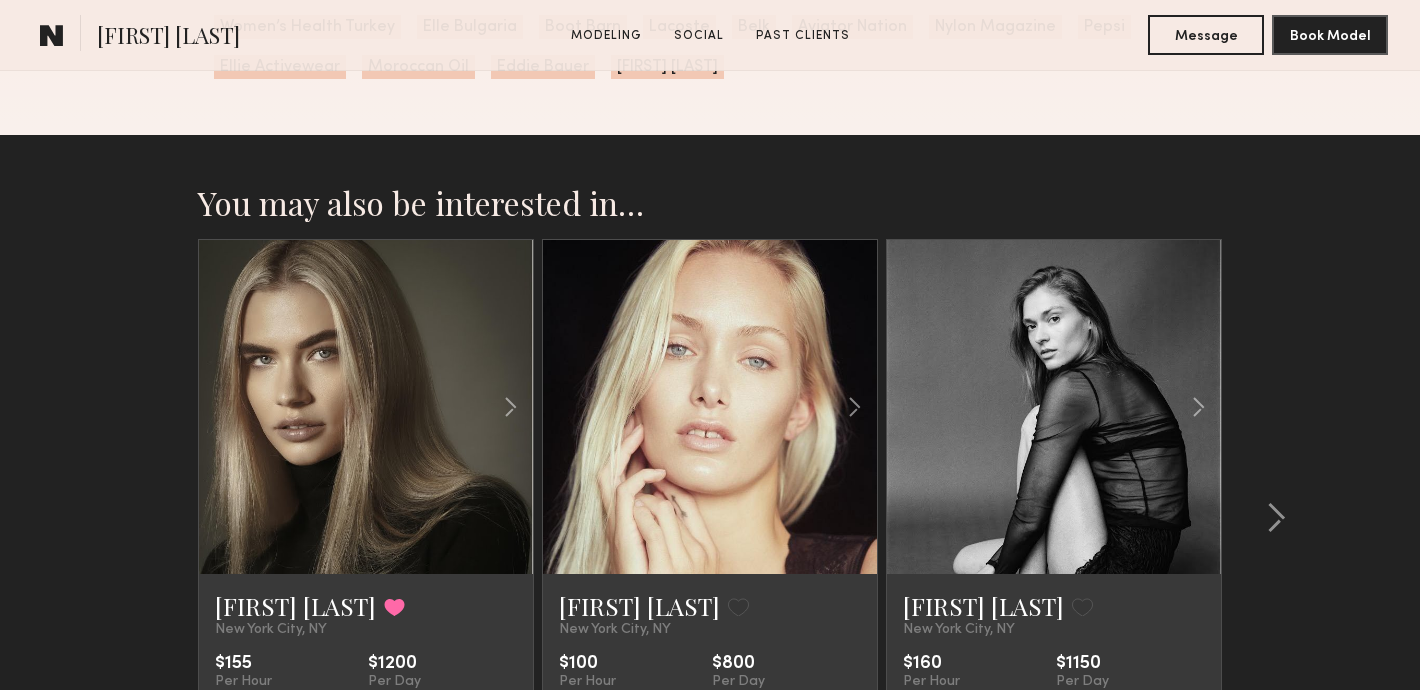 scroll, scrollTop: 2306, scrollLeft: 0, axis: vertical 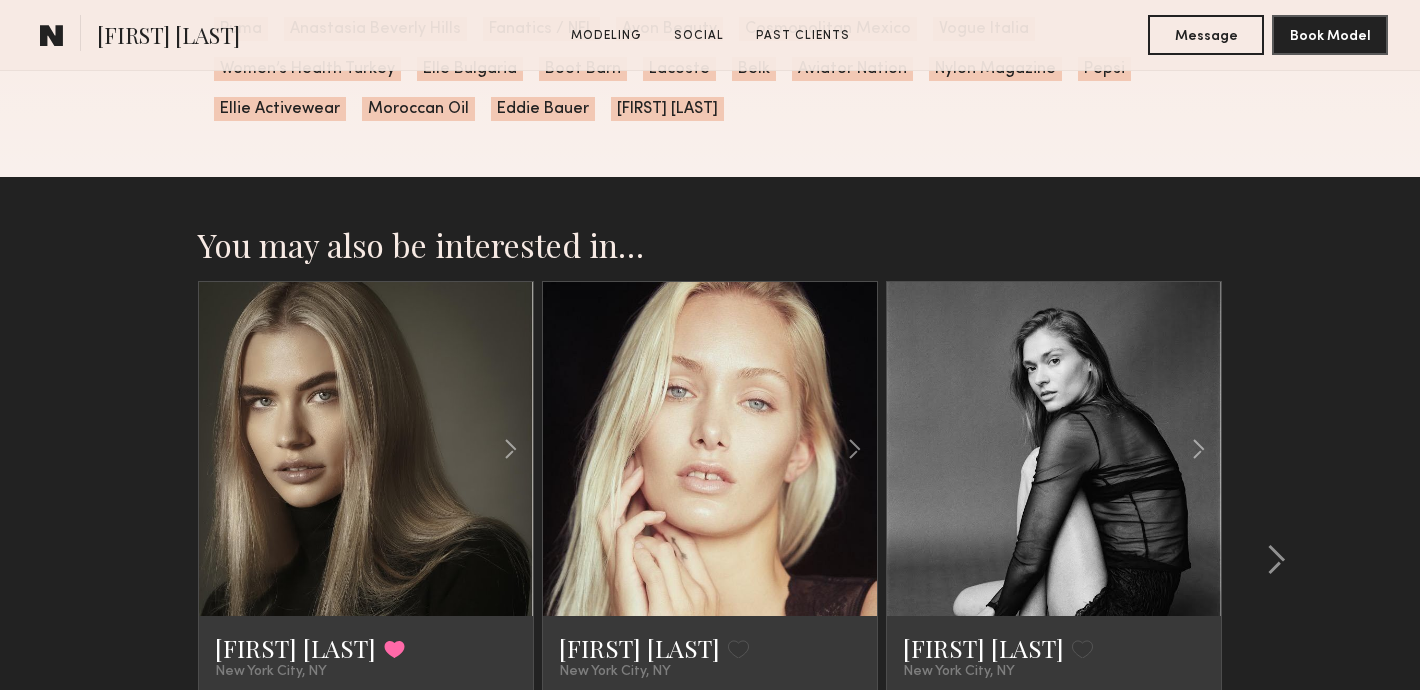 click on "Brynn B.  Modeling   Social   Past Clients   Message   Book Model" 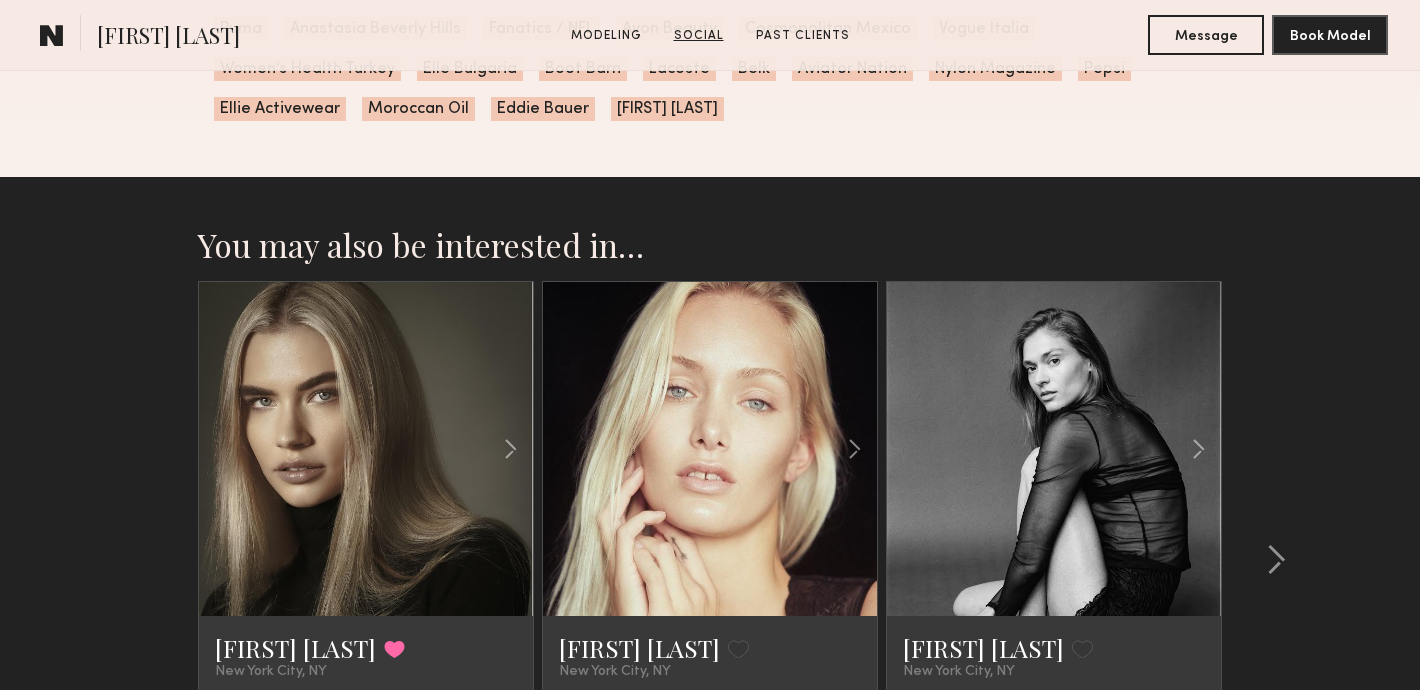 click on "Social" 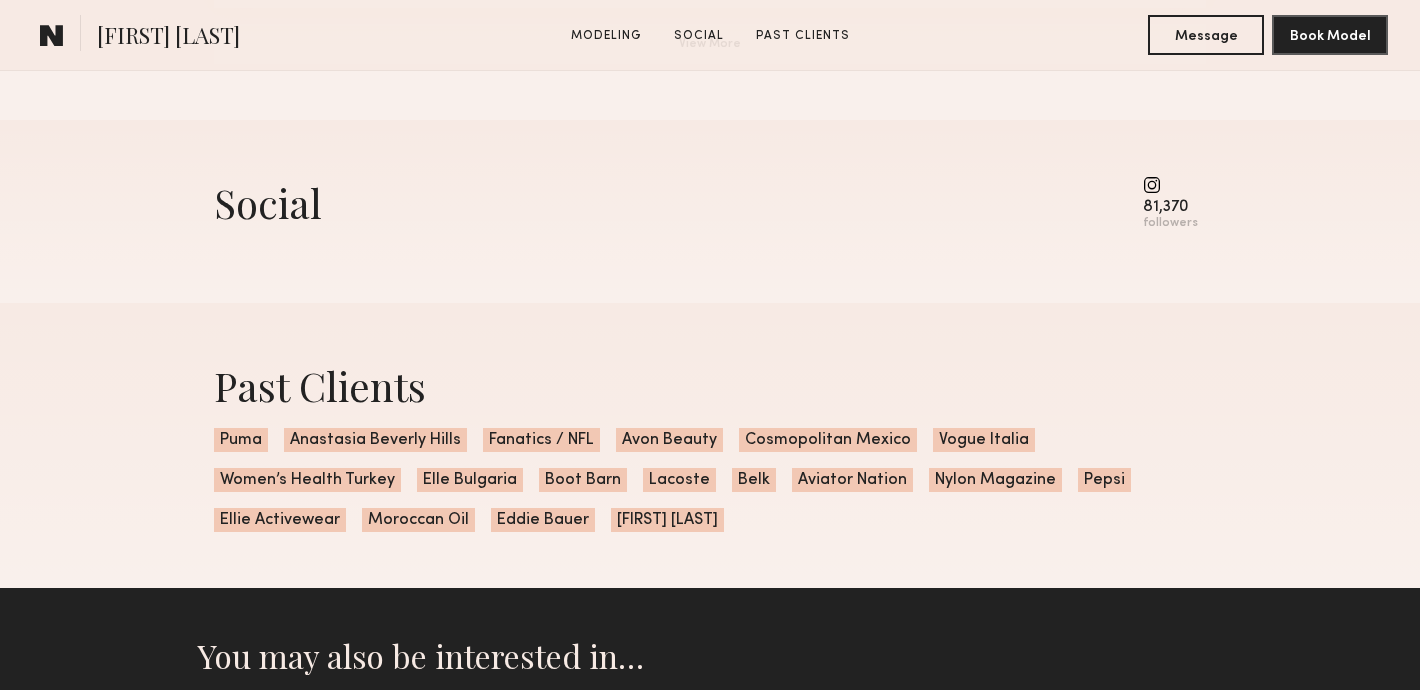 scroll, scrollTop: 1894, scrollLeft: 0, axis: vertical 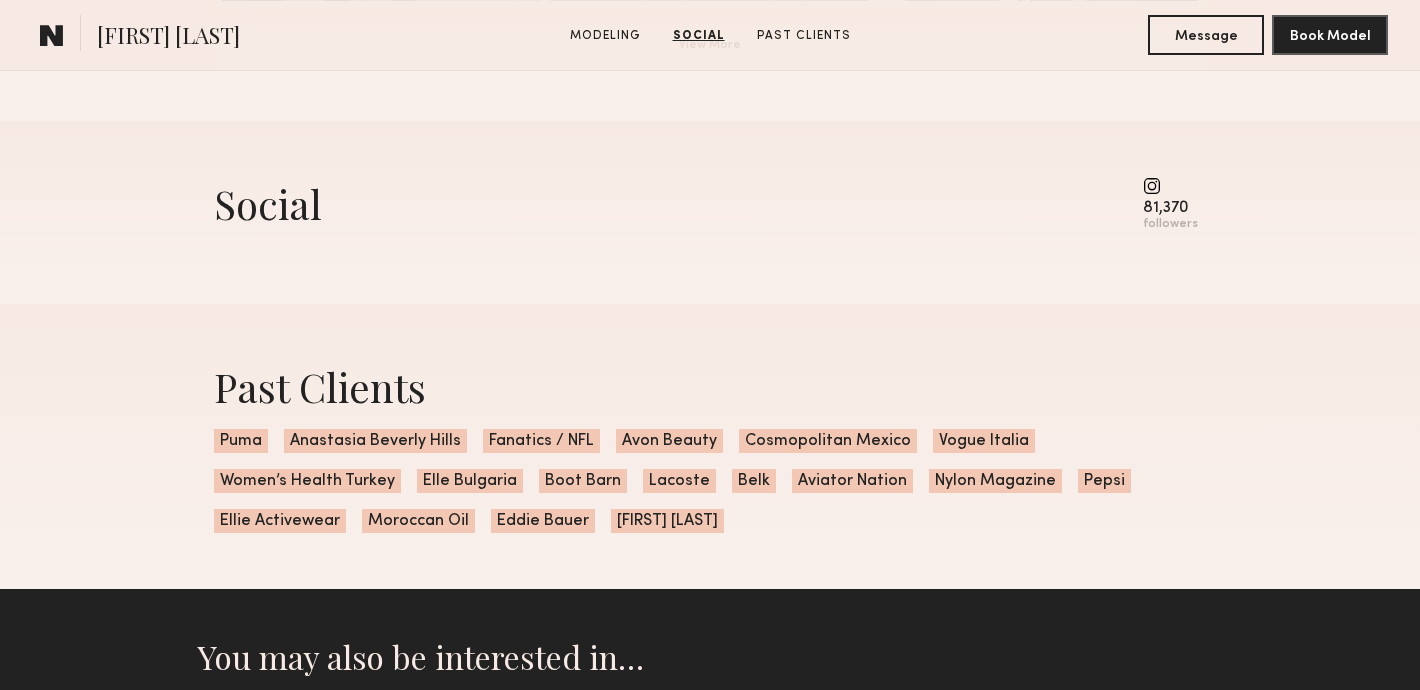 click on "Social" at bounding box center [268, 203] 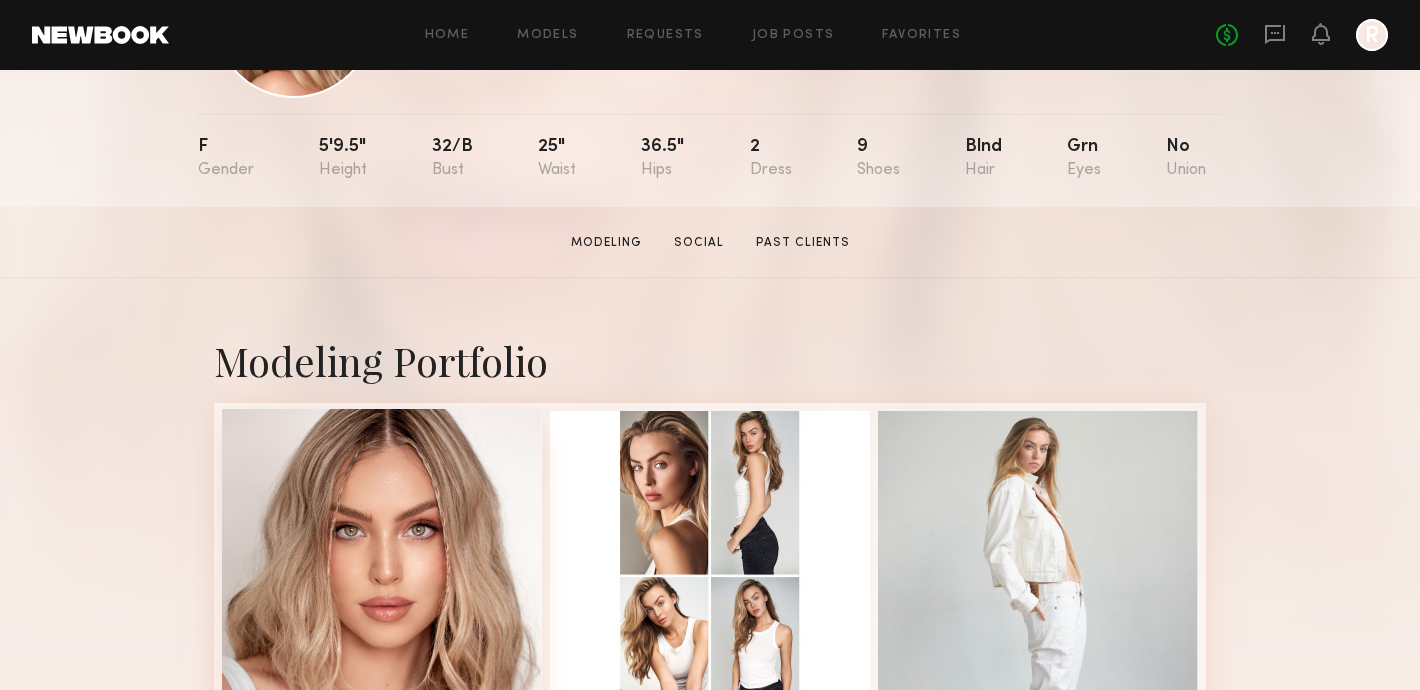 scroll, scrollTop: 0, scrollLeft: 0, axis: both 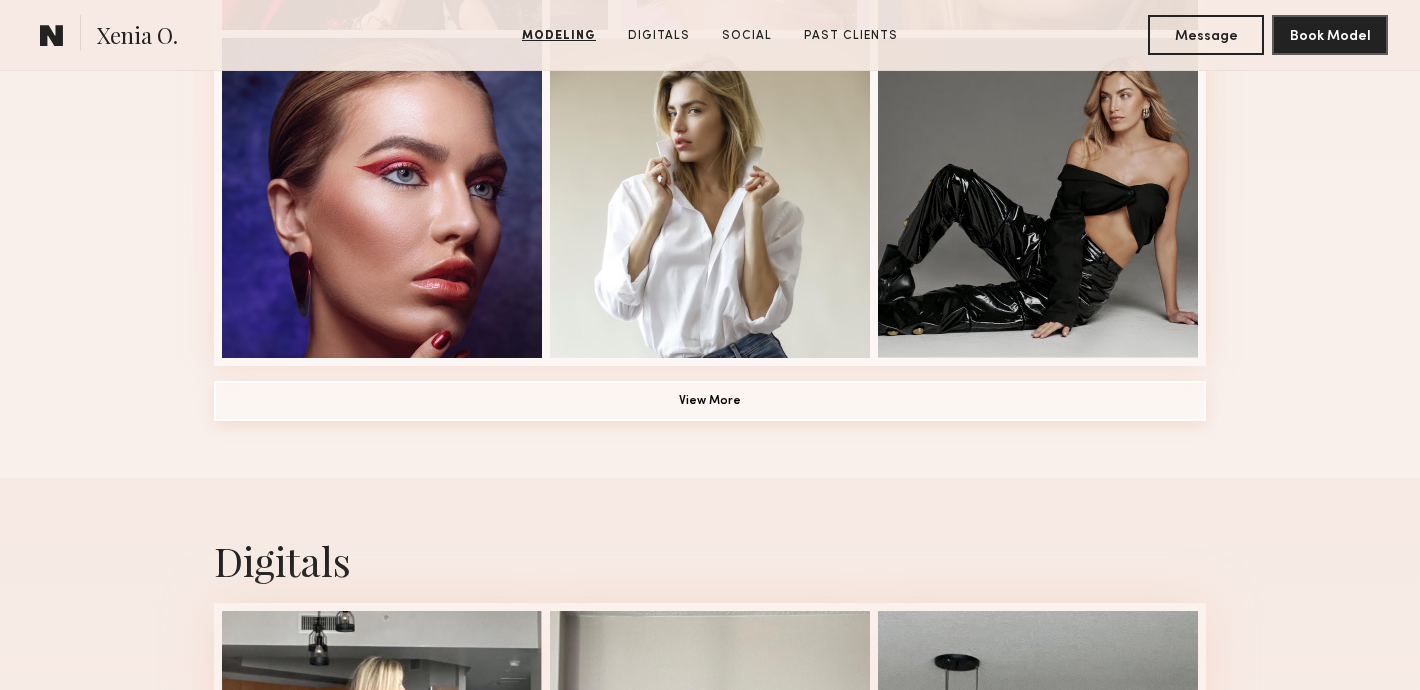 click on "View More" 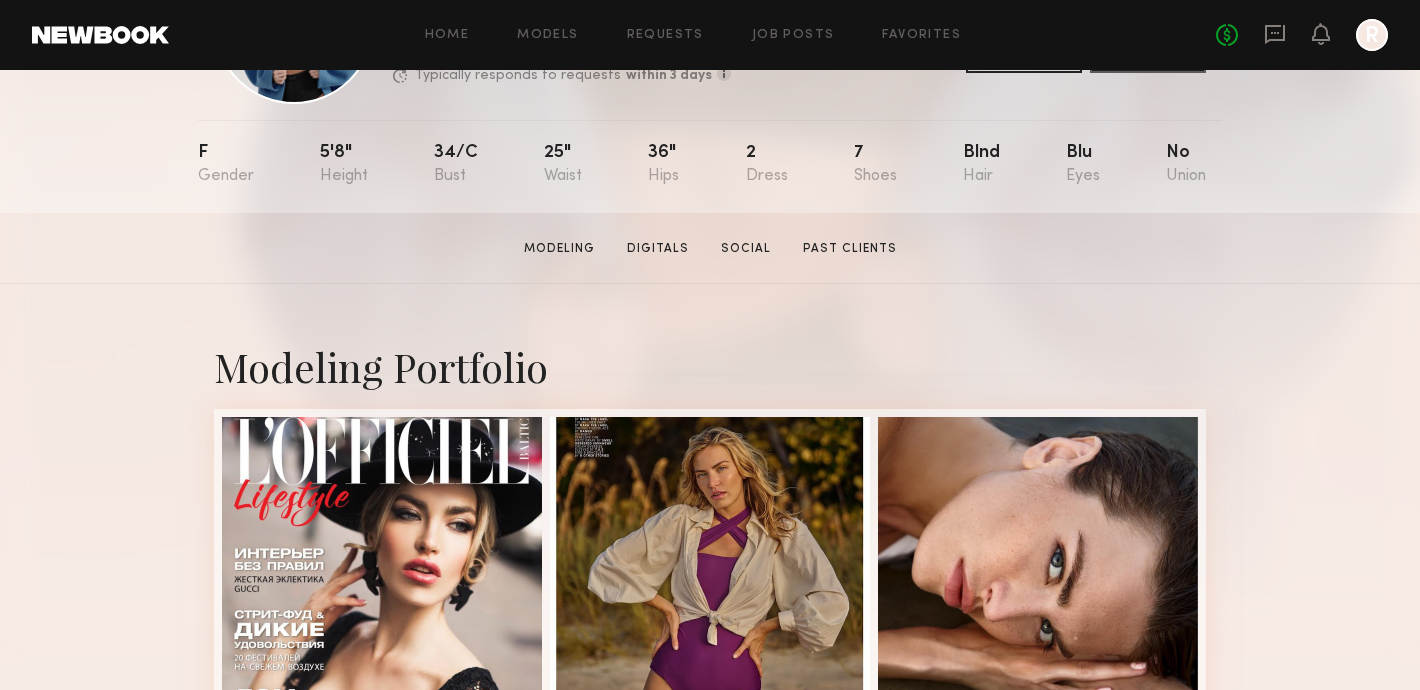 scroll, scrollTop: 0, scrollLeft: 0, axis: both 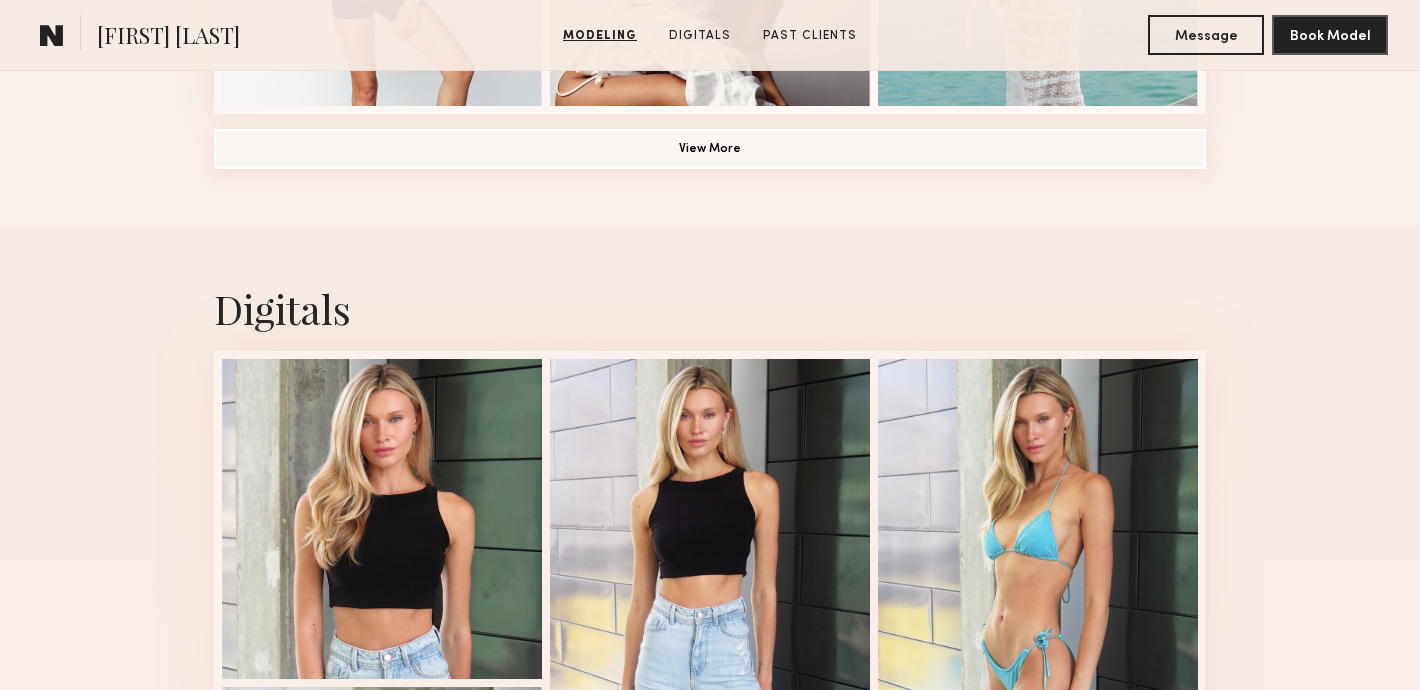 click on "View More" 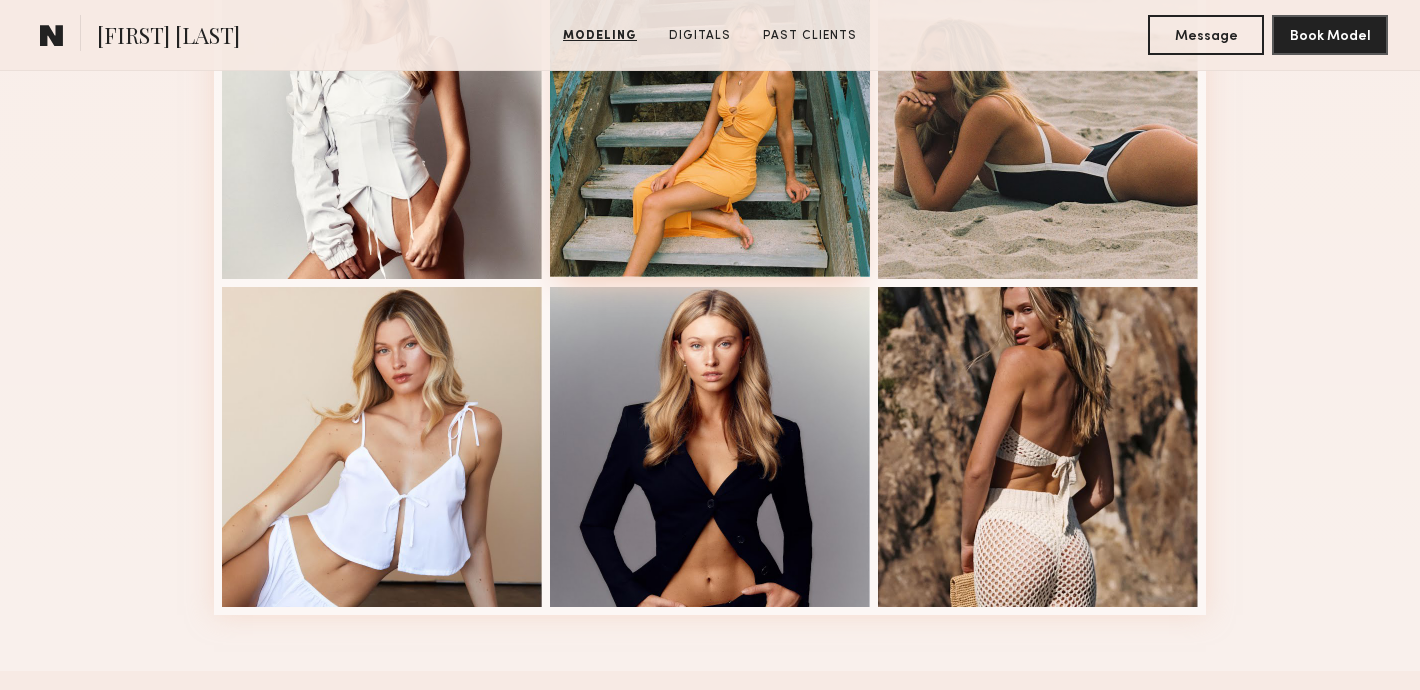 scroll, scrollTop: 2094, scrollLeft: 0, axis: vertical 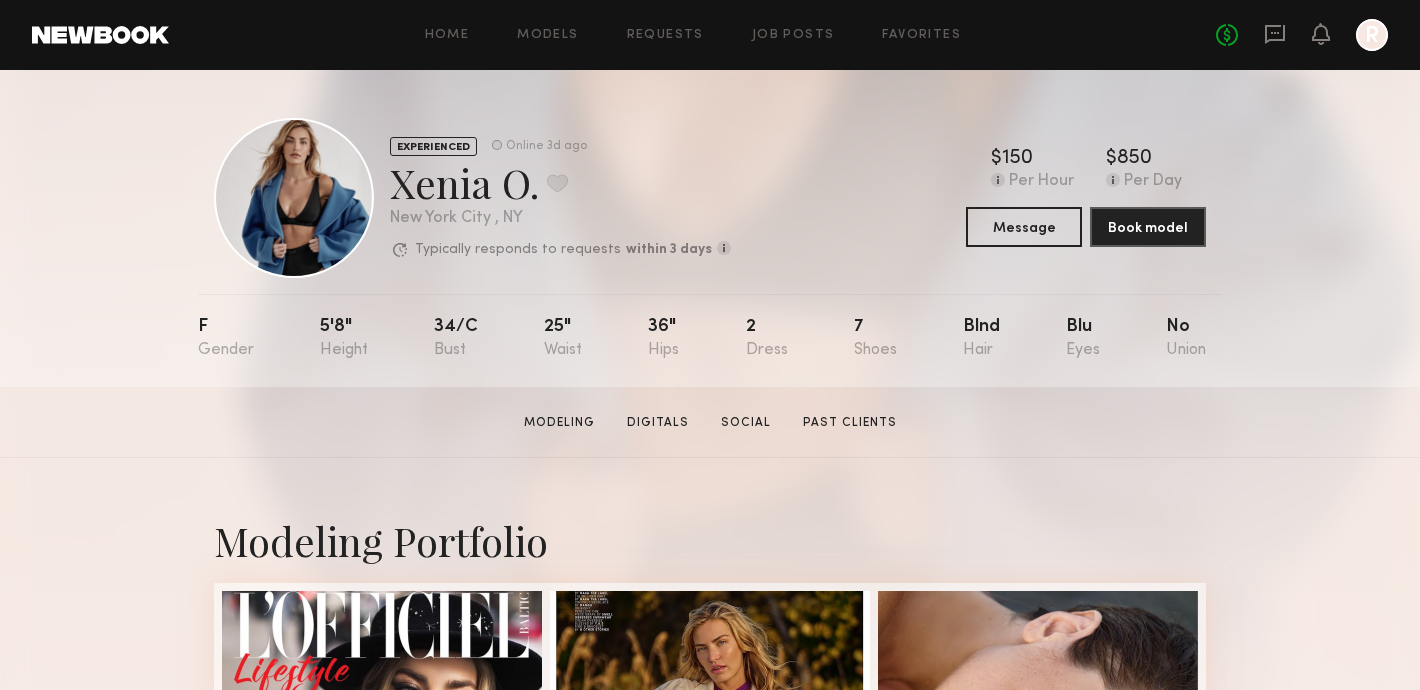 click on "Home Models Requests Job Posts Favorites Sign Out No fees up to $5,000 R" 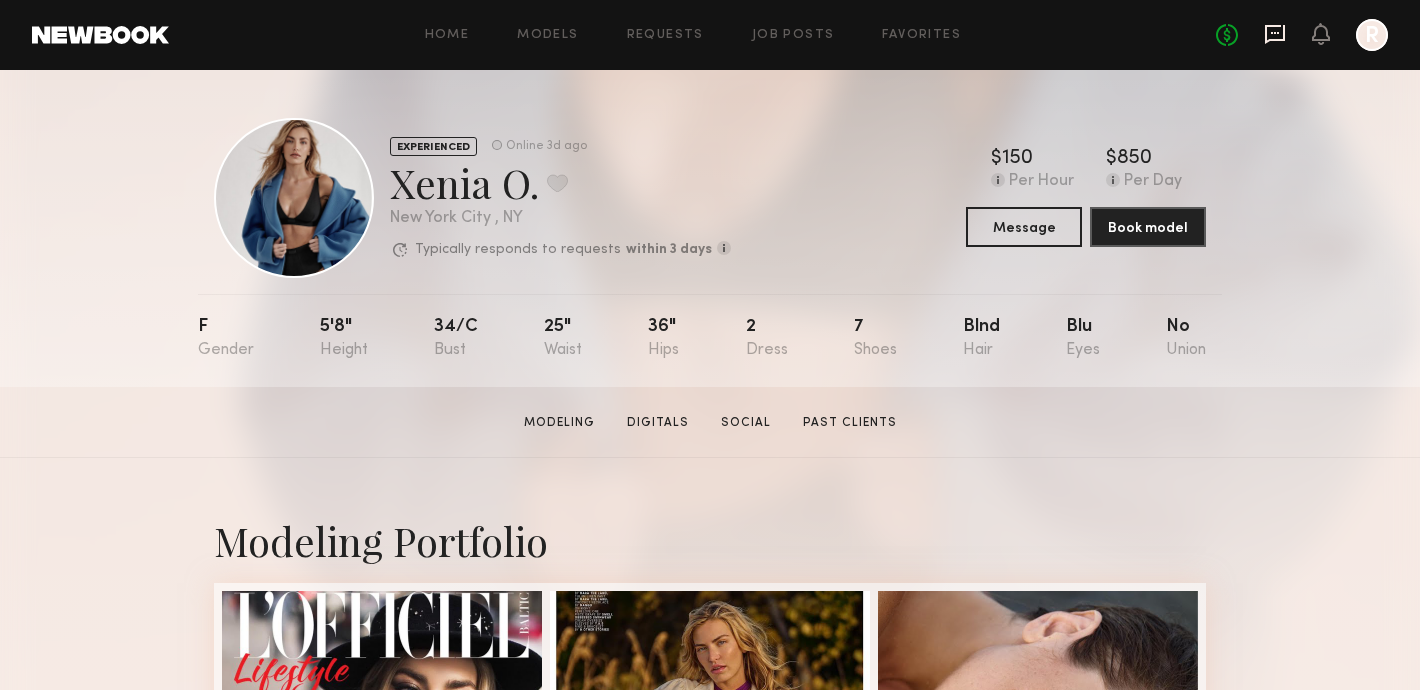 click 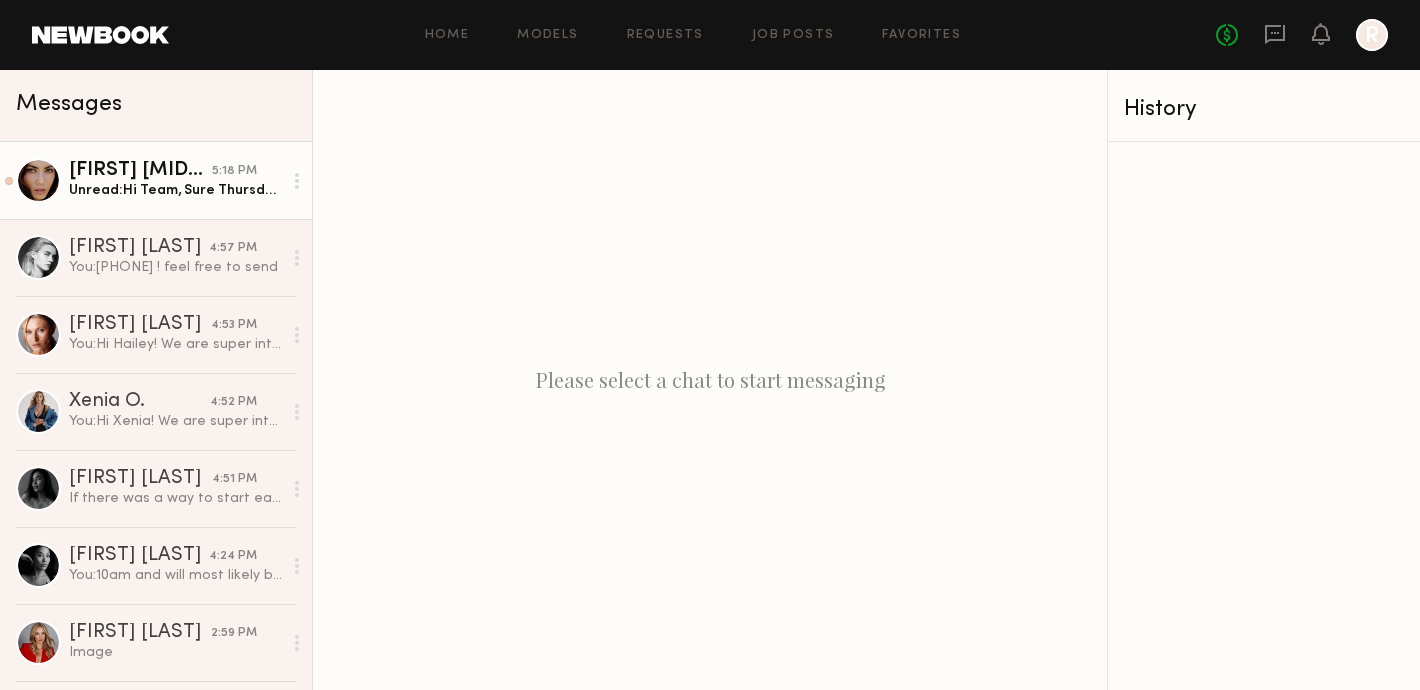 click on "Emily Kate A. 5:18 PM Unread:  Hi Team,
Sure Thursday works well :) xo" 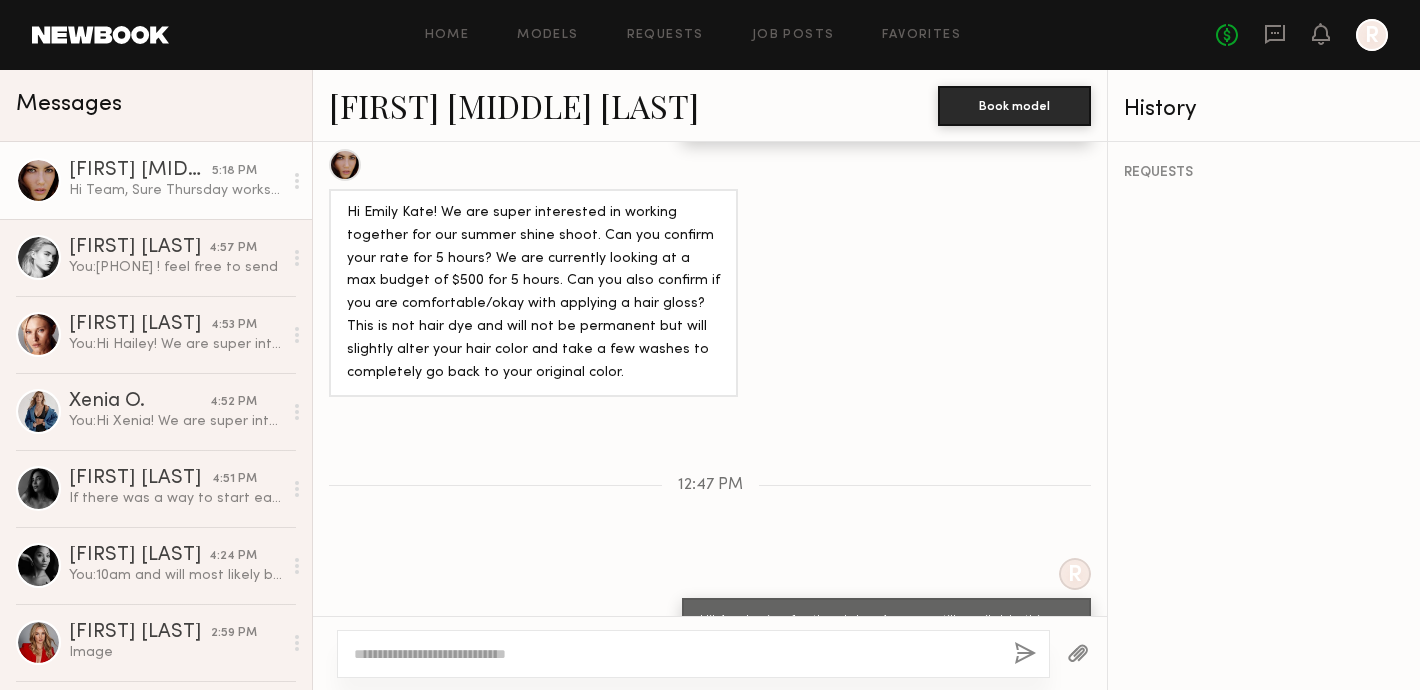 scroll, scrollTop: 1135, scrollLeft: 0, axis: vertical 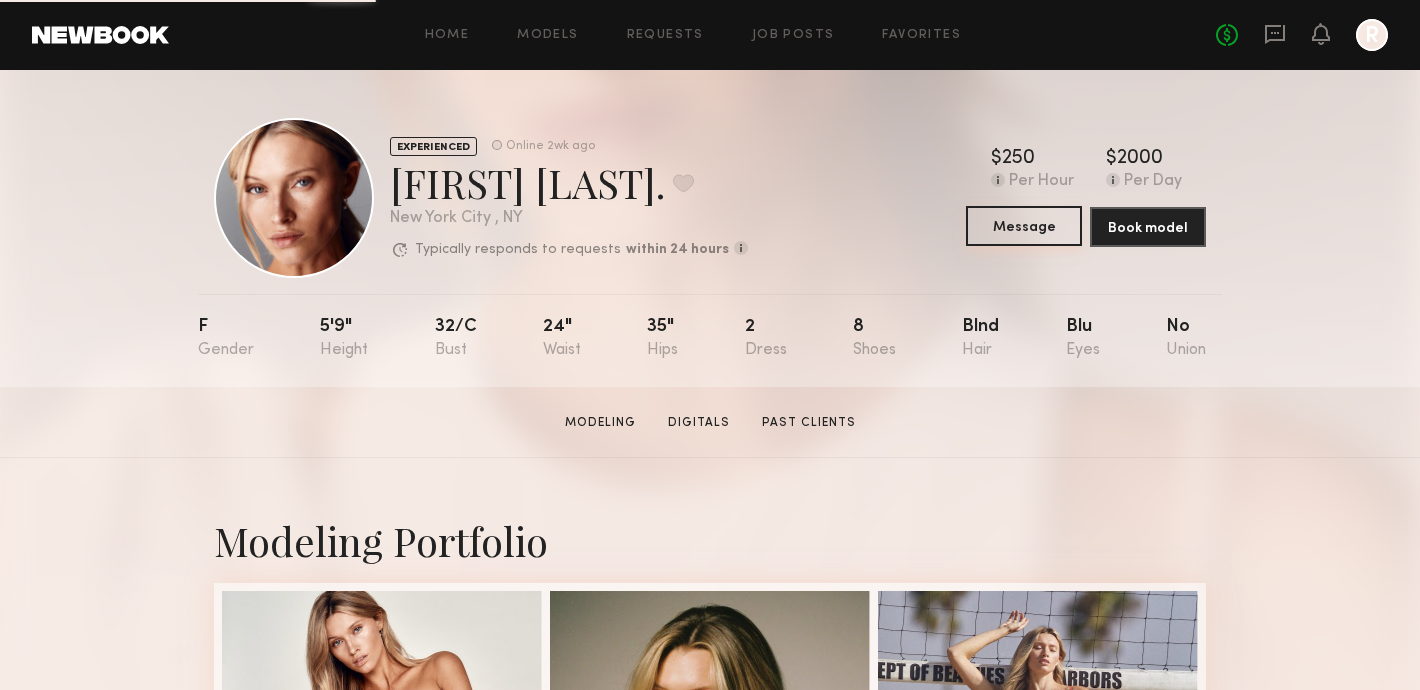 click on "Message" 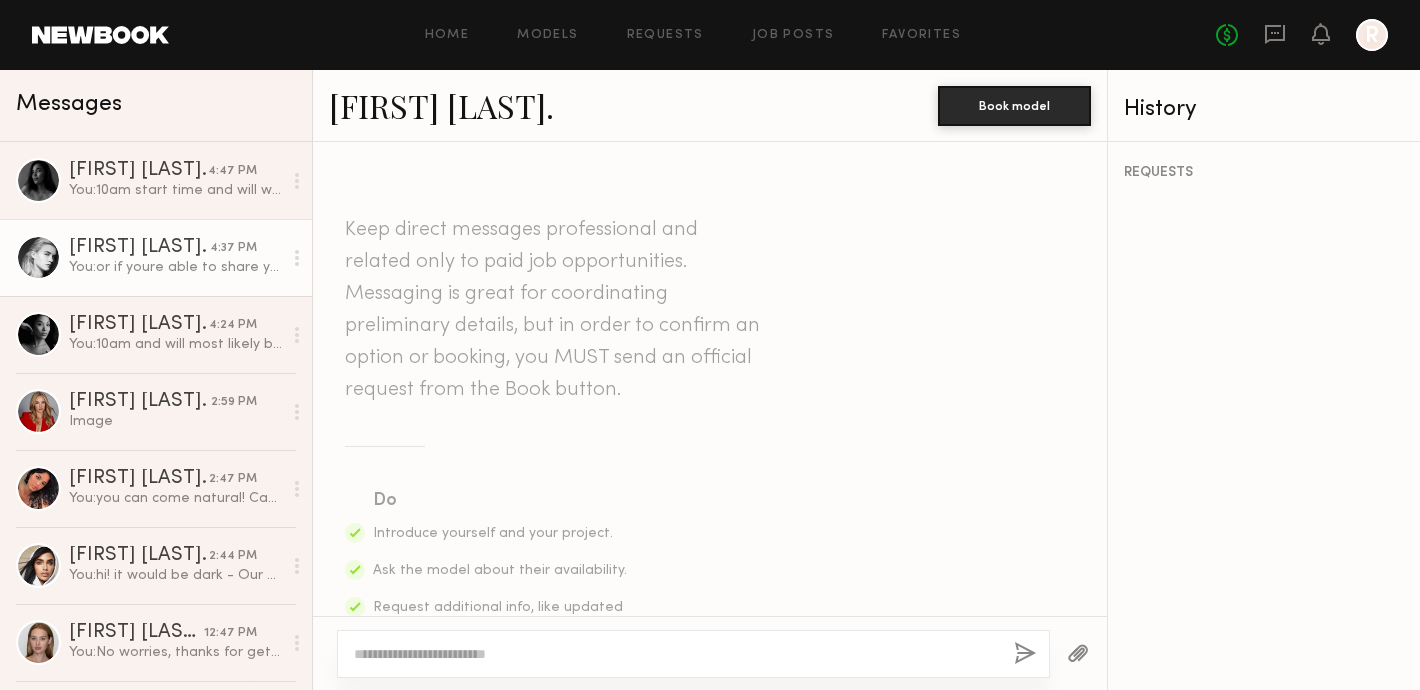 click on "[FIRST] [LAST] [TIME] You: or if youre able to share your IG handle? thank you!" 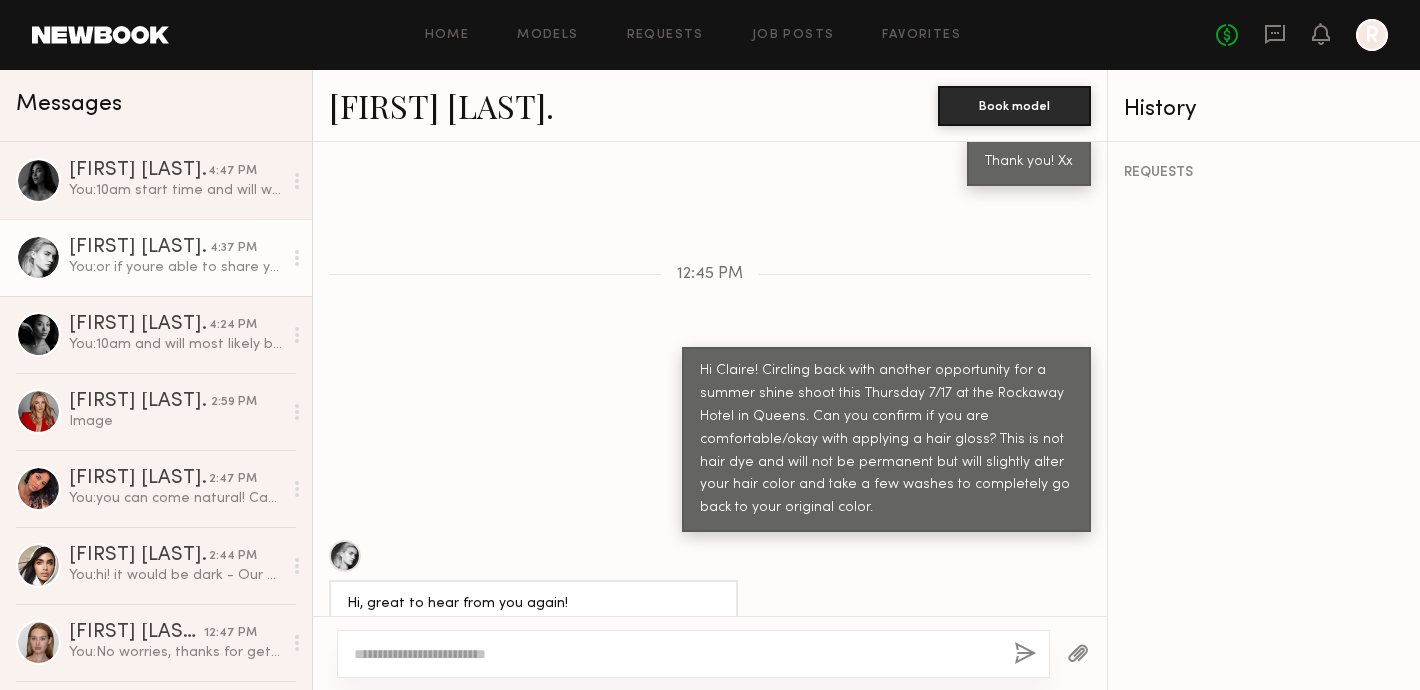 scroll, scrollTop: 467, scrollLeft: 0, axis: vertical 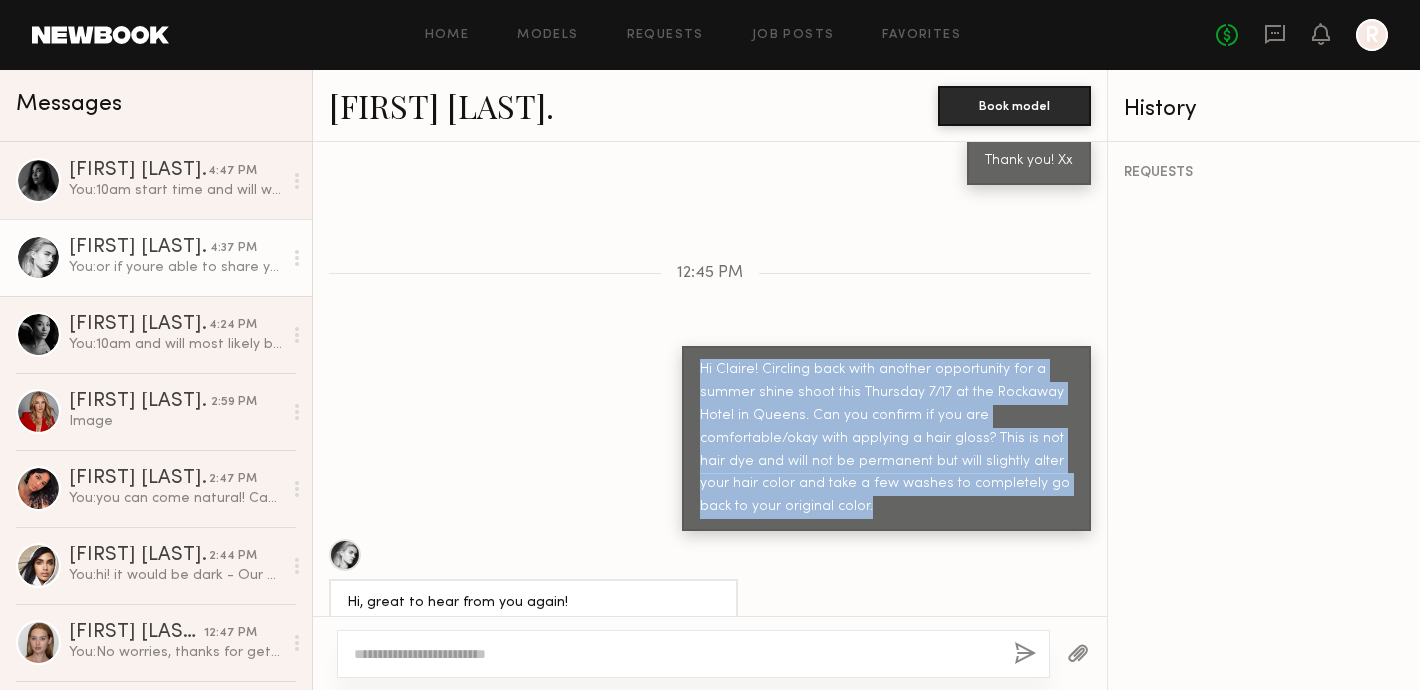 drag, startPoint x: 873, startPoint y: 507, endPoint x: 701, endPoint y: 367, distance: 221.77466 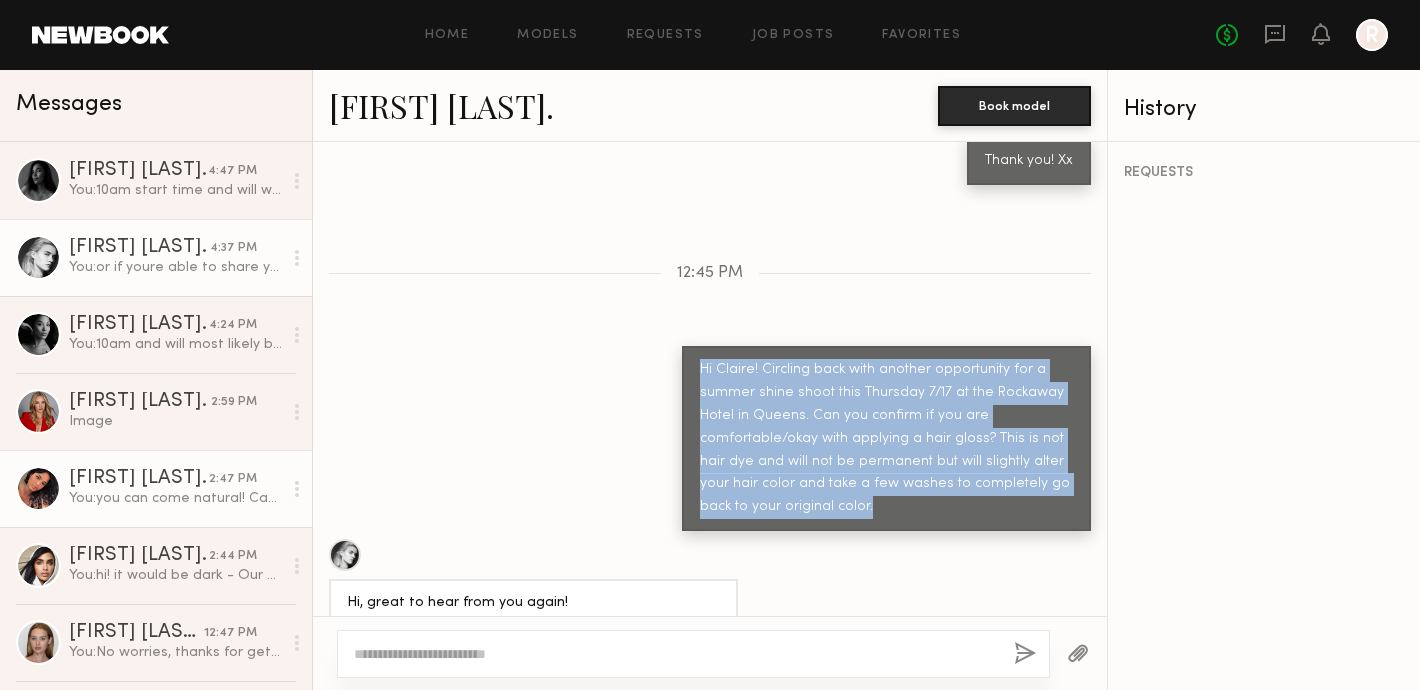 click on "[FIRST] [LAST]." 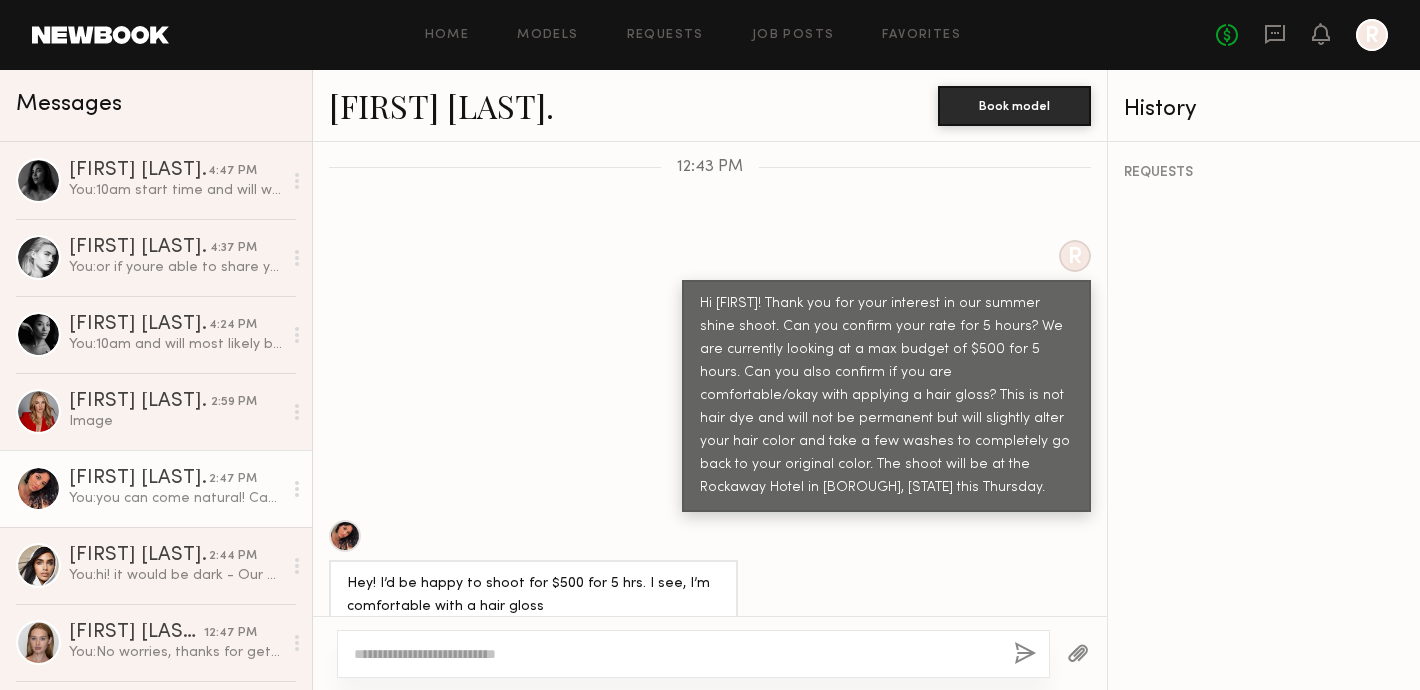 scroll, scrollTop: 842, scrollLeft: 0, axis: vertical 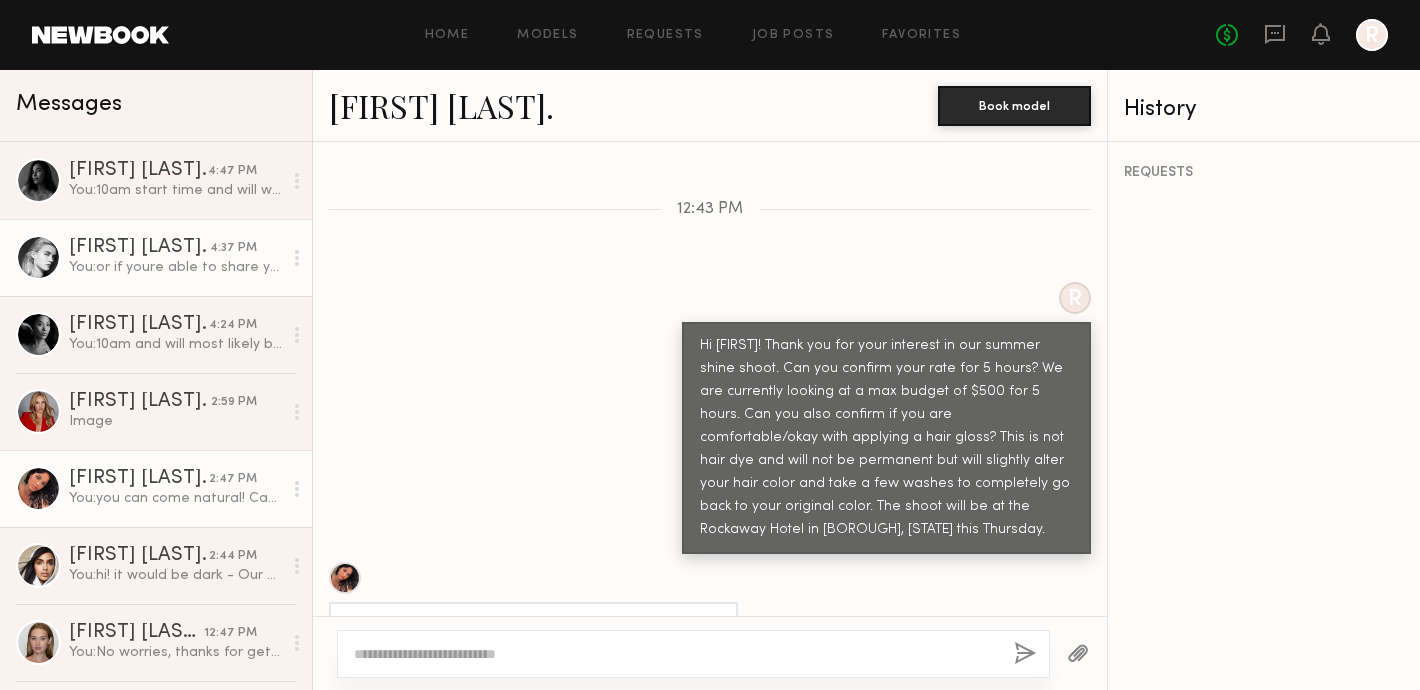 click on "You:  or if youre able to share your IG handle? thank you!" 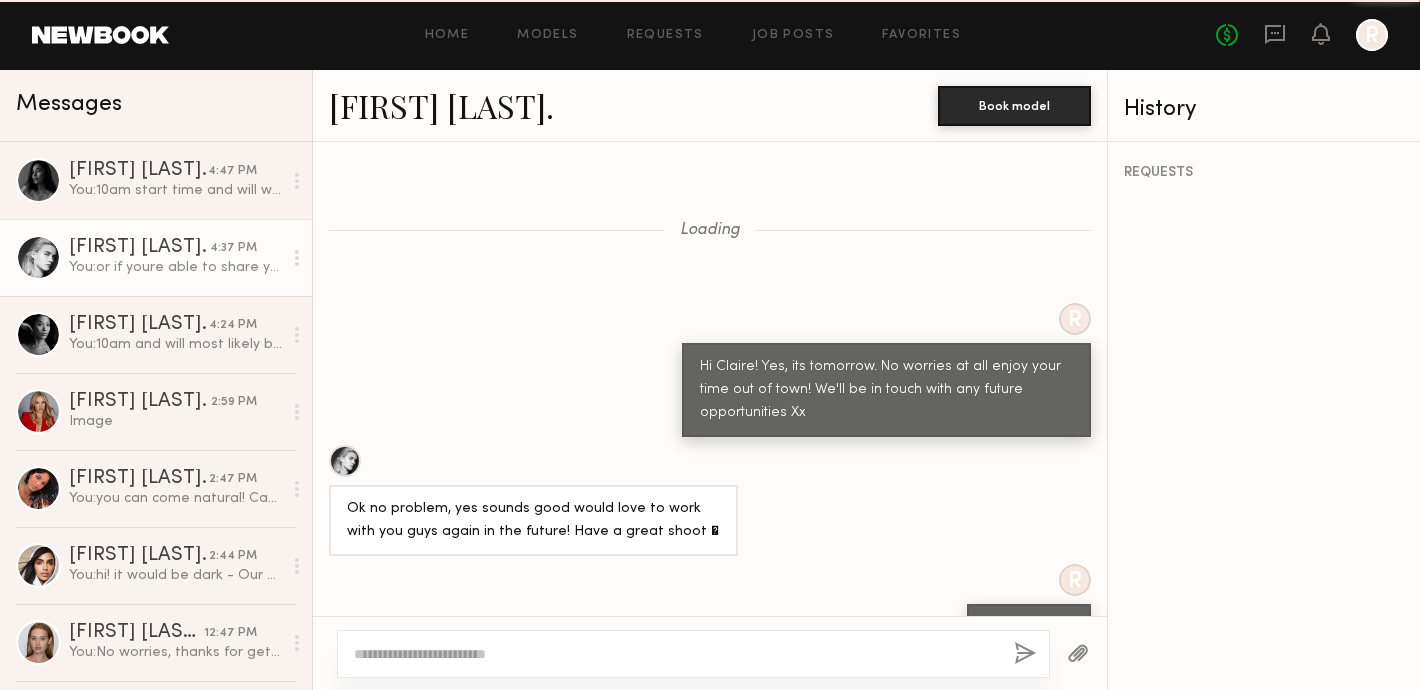 scroll, scrollTop: 1178, scrollLeft: 0, axis: vertical 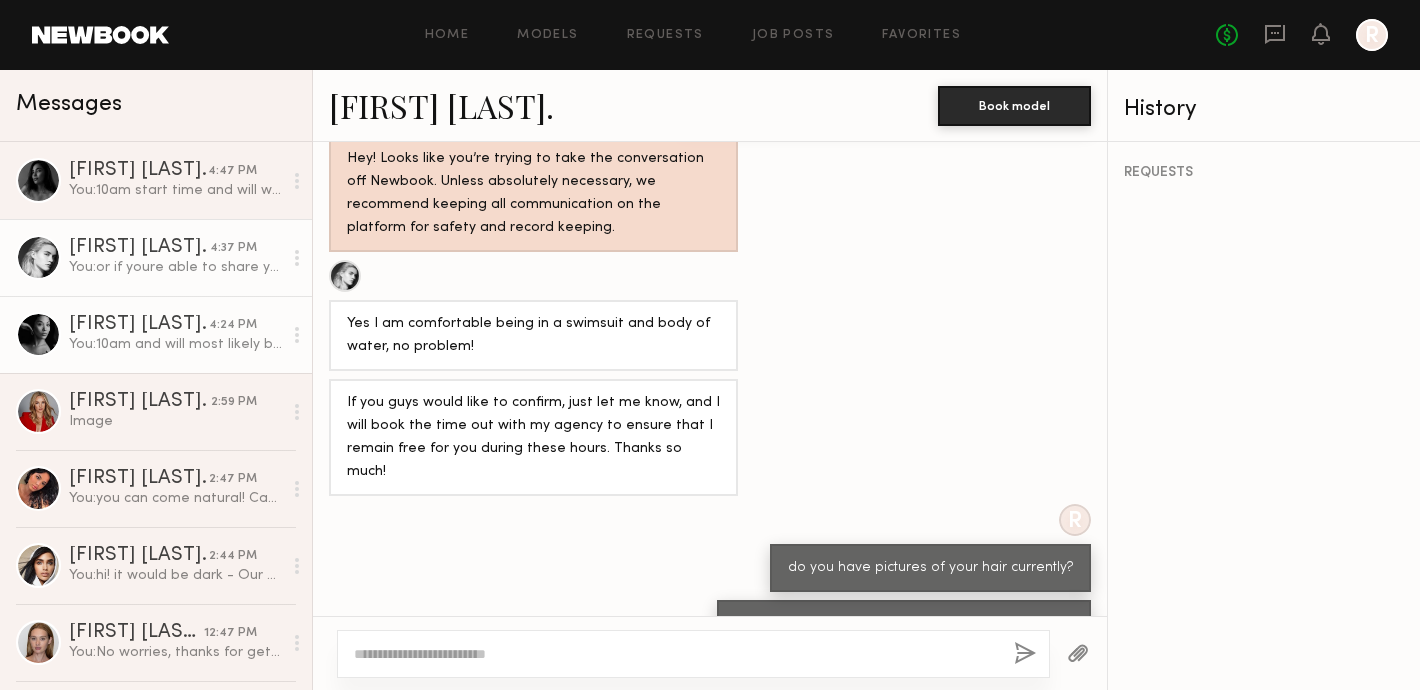 click on "You:  10am and will most likely be until 3-4pm!" 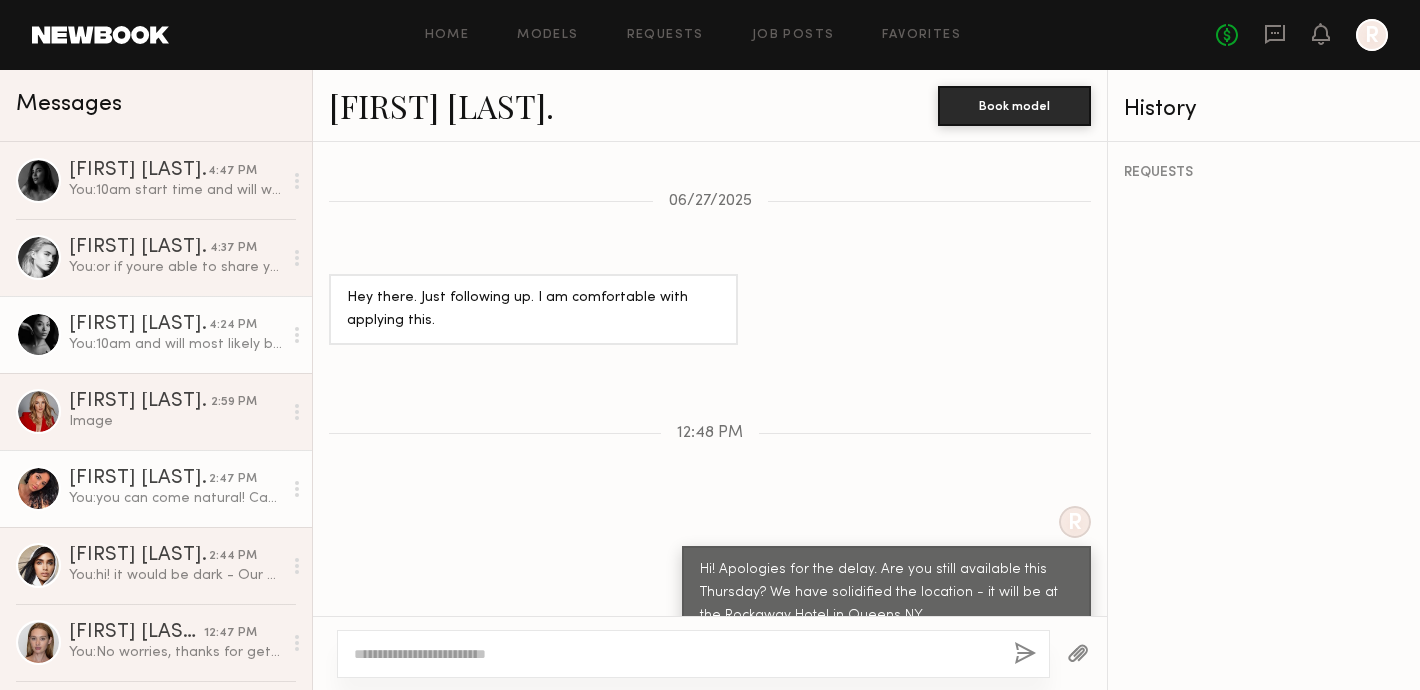 scroll, scrollTop: 1462, scrollLeft: 0, axis: vertical 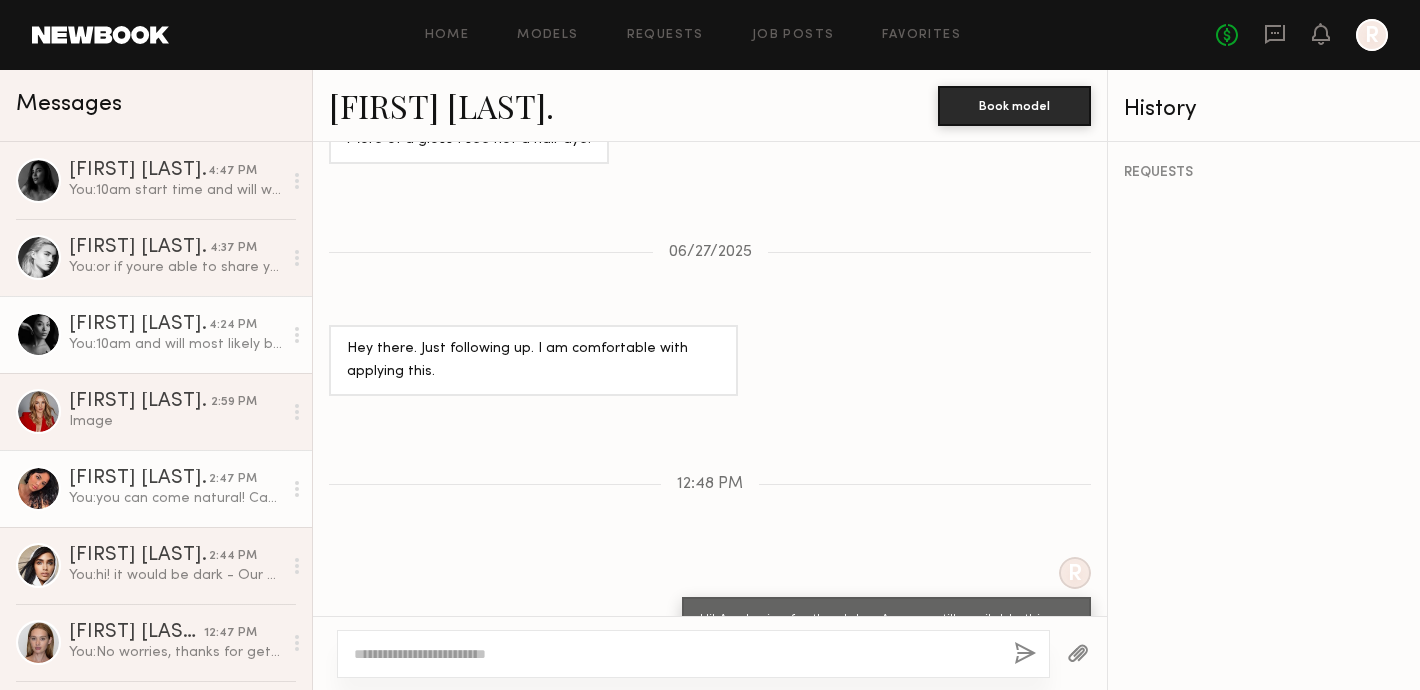 click on "Gabriela F. 2:47 PM You:  you can come natural! Can you also confirm if you are comfortable with being in a swimsuit / body of water? The flow of our shoot will be glossing your hair in a hotel room, and then taking photos on the beach to show the after look" 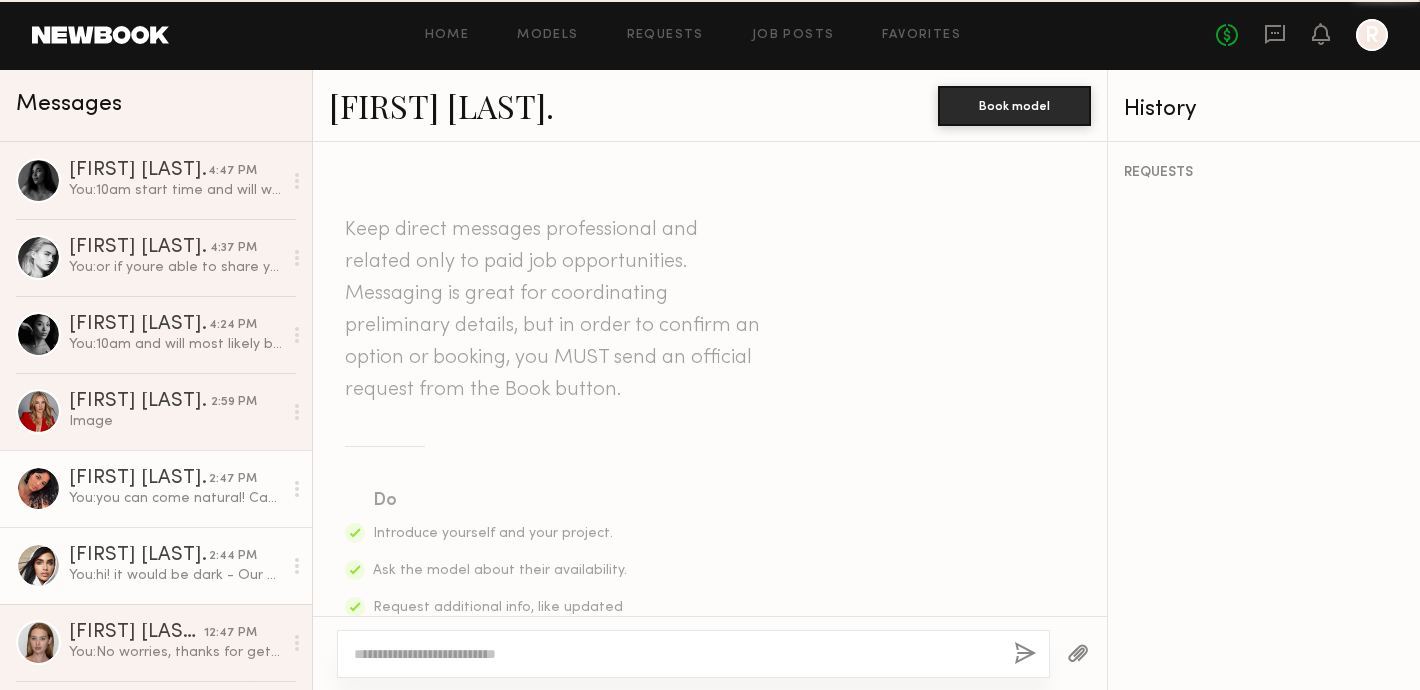 scroll, scrollTop: 1113, scrollLeft: 0, axis: vertical 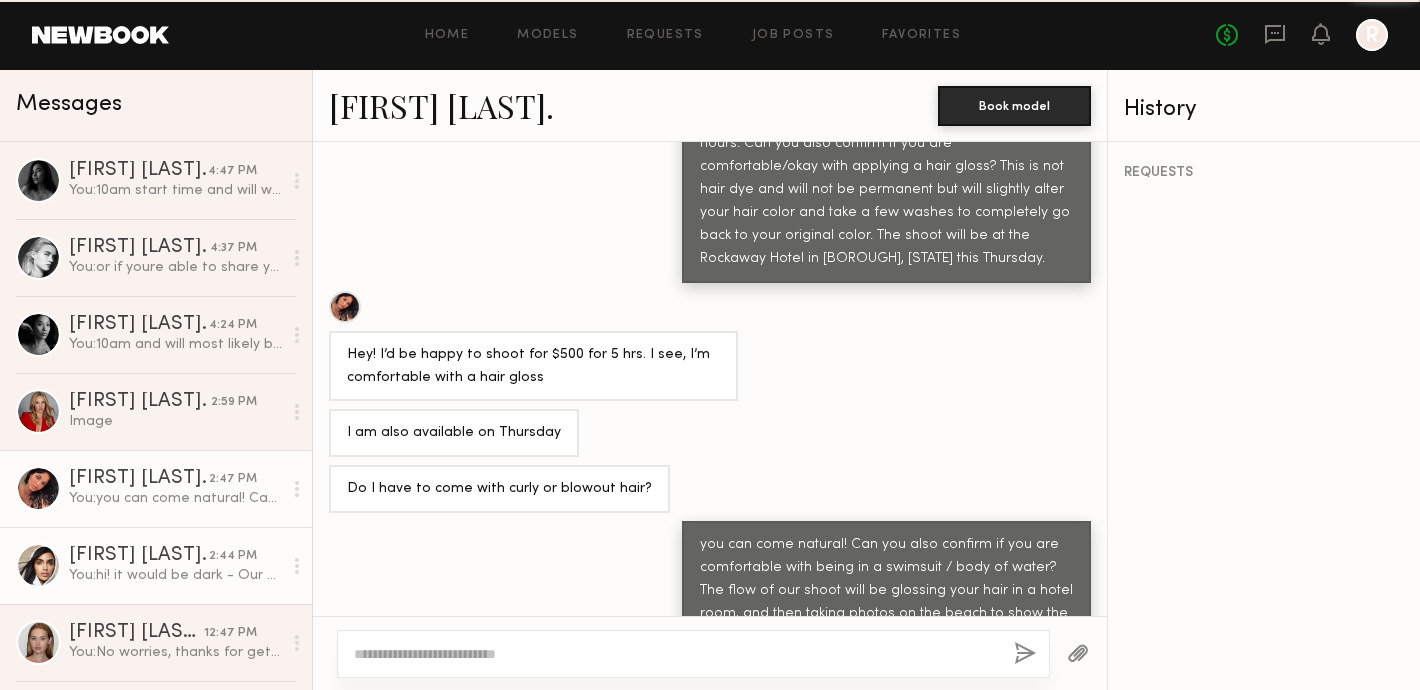 click on "Kenxis J." 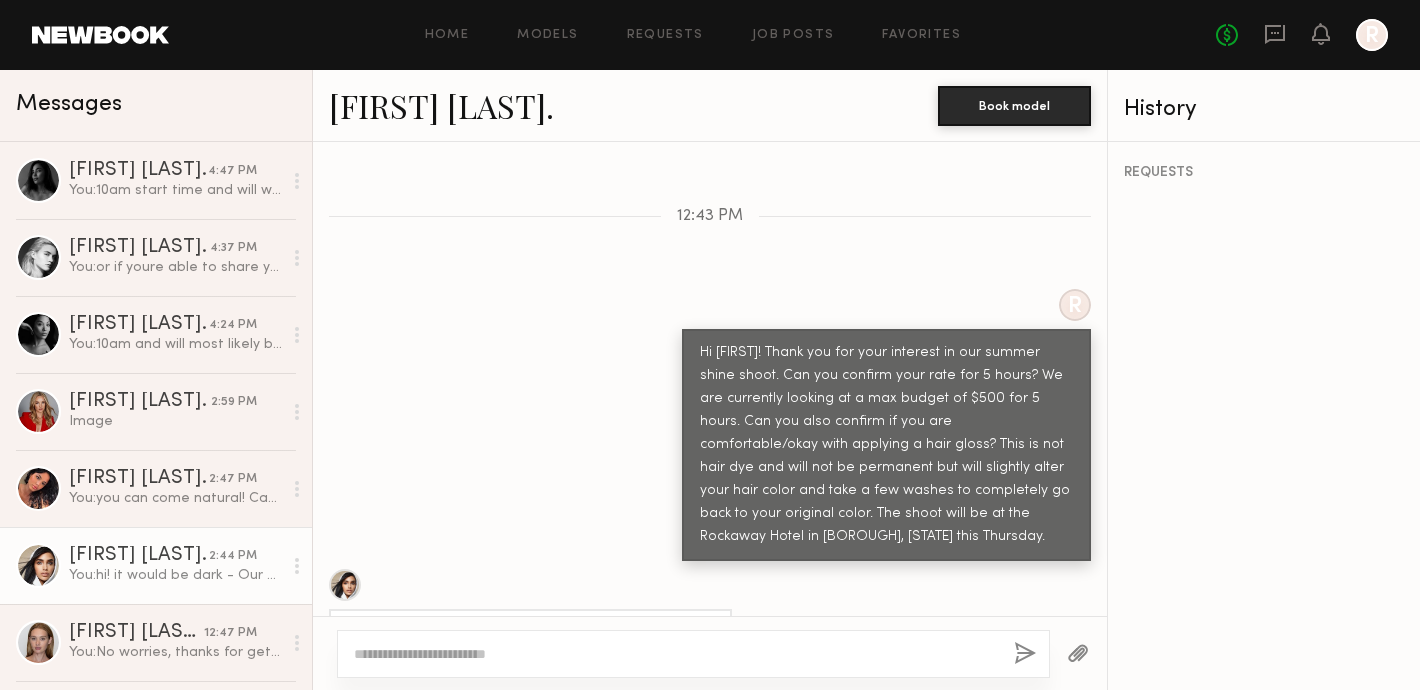 scroll, scrollTop: 840, scrollLeft: 0, axis: vertical 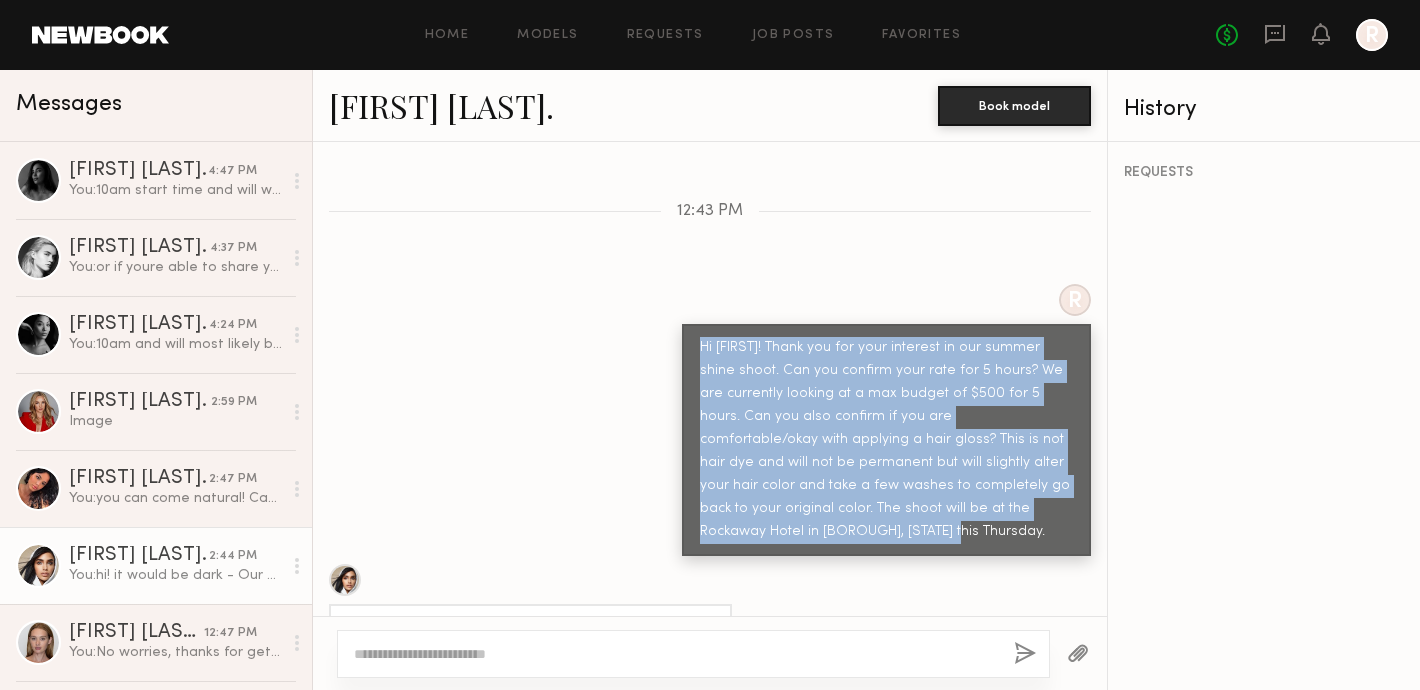 drag, startPoint x: 772, startPoint y: 491, endPoint x: 685, endPoint y: 295, distance: 214.44113 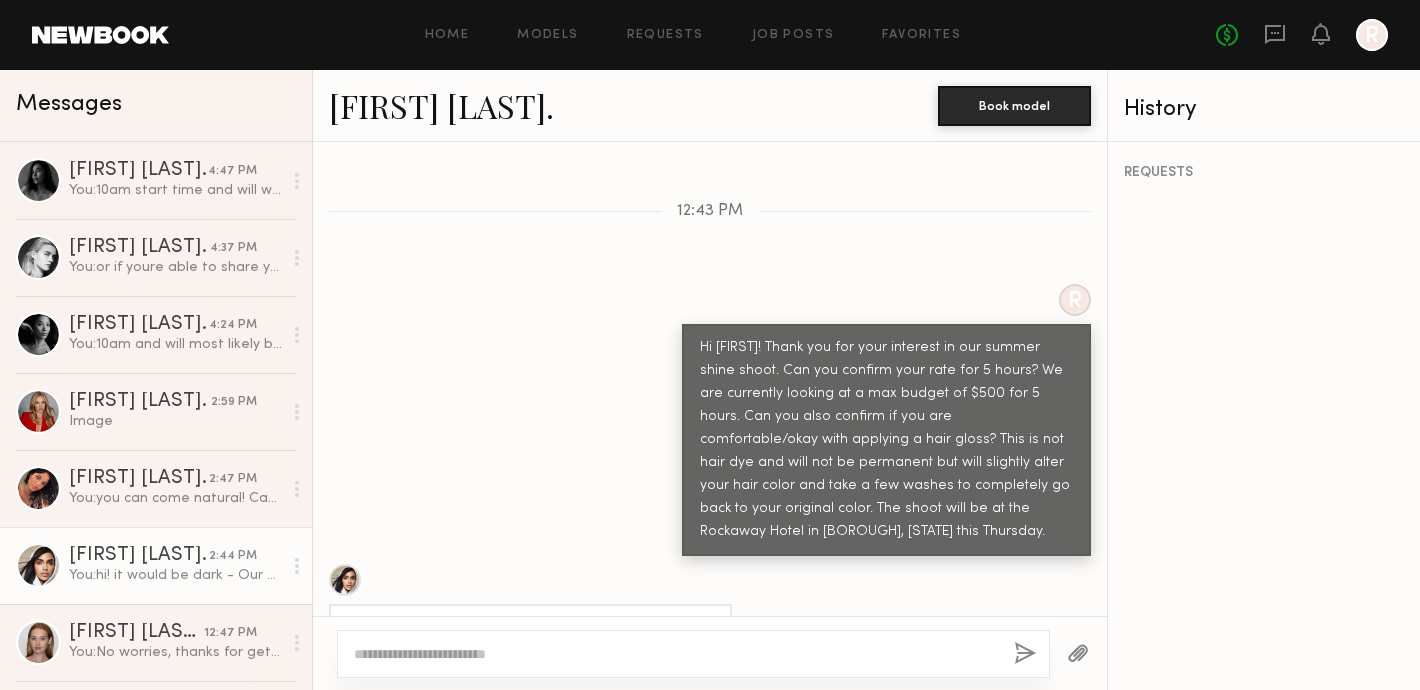 click on "R Hi Kenxis. Thank you for your interest in our summer shine shoot. Can you confirm your rate for 5 hours? We are currently looking at a max budget of $500 for 5 hours. Can you also confirm if you are comfortable/okay with applying a hair gloss? This is not hair dye and will not be permanent but will slightly alter your hair color and take a few washes to completely go back to your original color. The shoot will be at the Rockaway Hotel in Queens this Thursday." 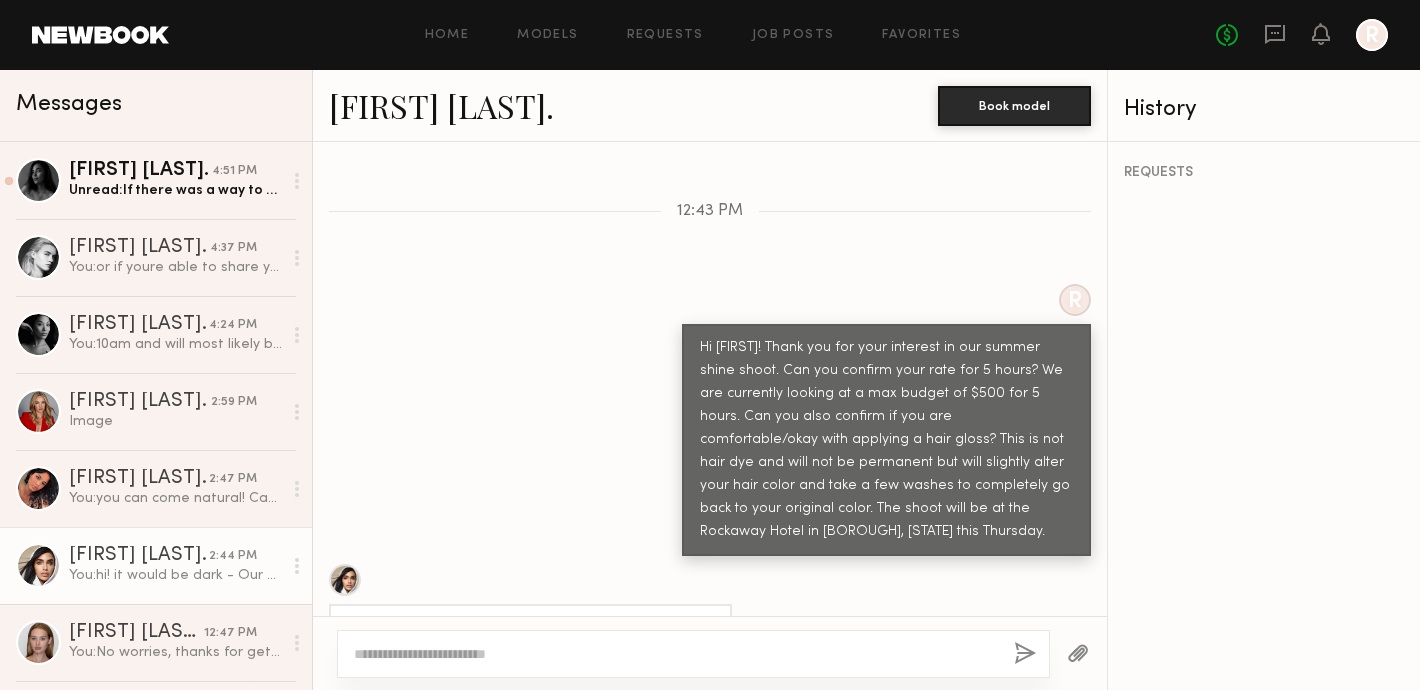 scroll, scrollTop: 933, scrollLeft: 0, axis: vertical 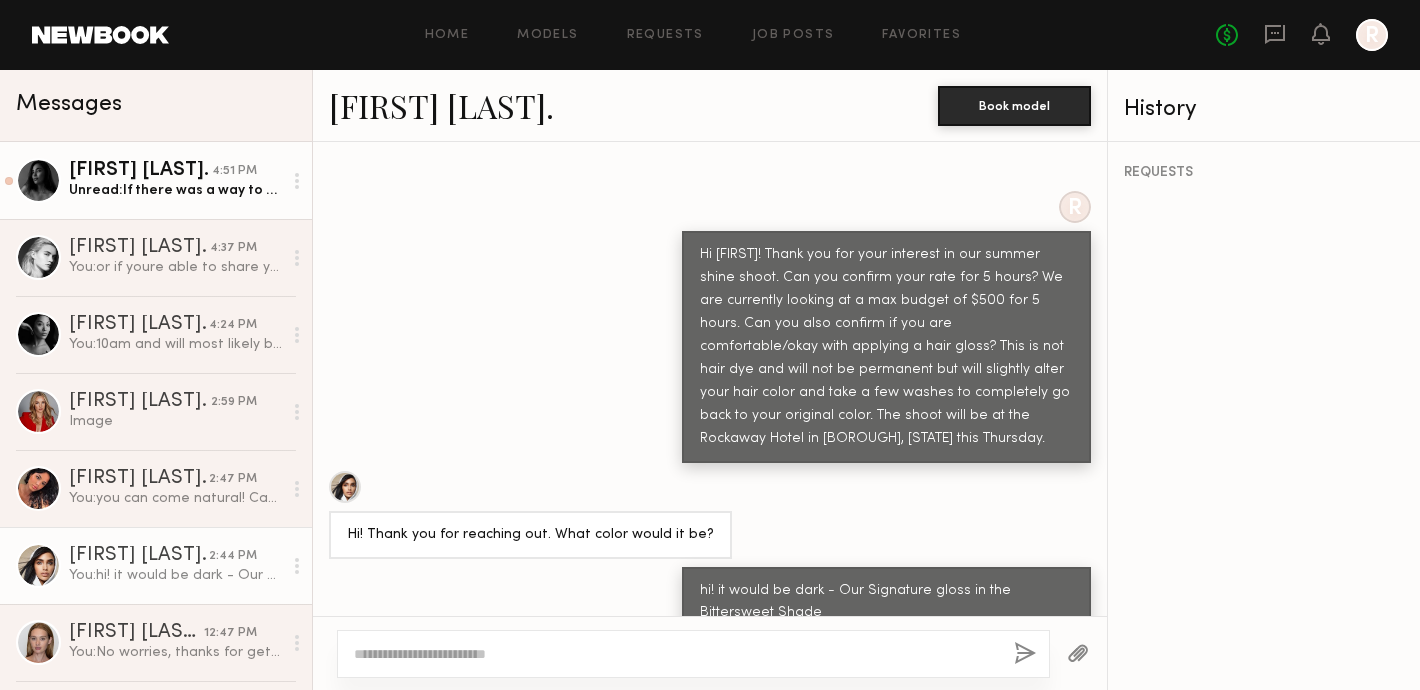 click on "Yesenia L. 4:51 PM Unread:  If there was a way to start early I could do it as I have to be elsewhere at 4:30" 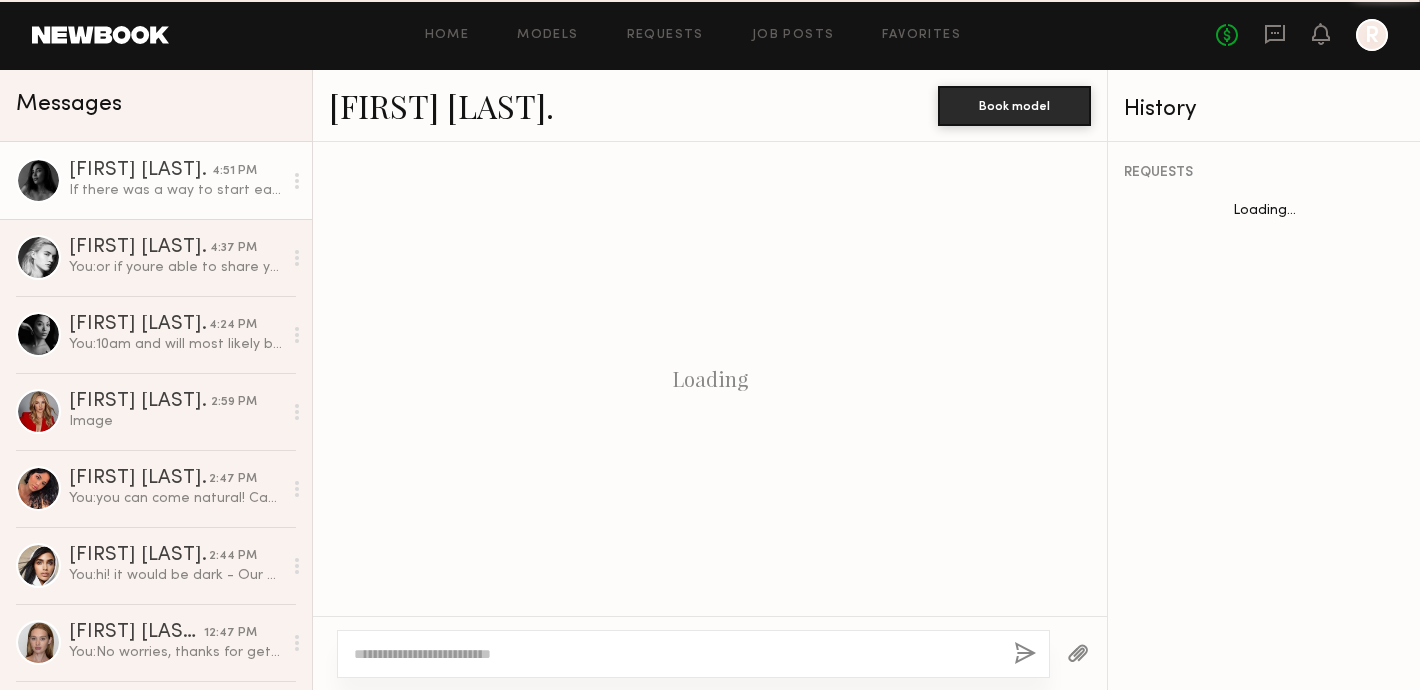 scroll, scrollTop: 1441, scrollLeft: 0, axis: vertical 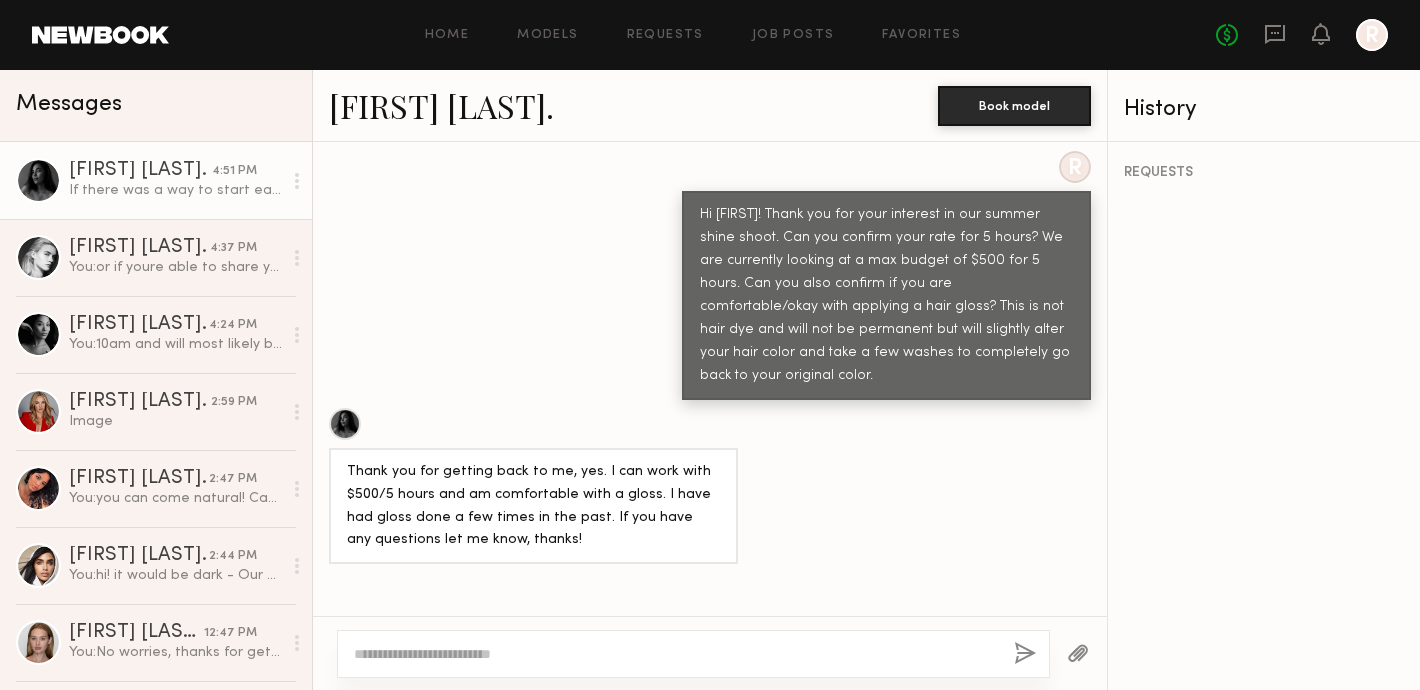 click on "Home Models Requests Job Posts Favorites Sign Out No fees up to $5,000 R" 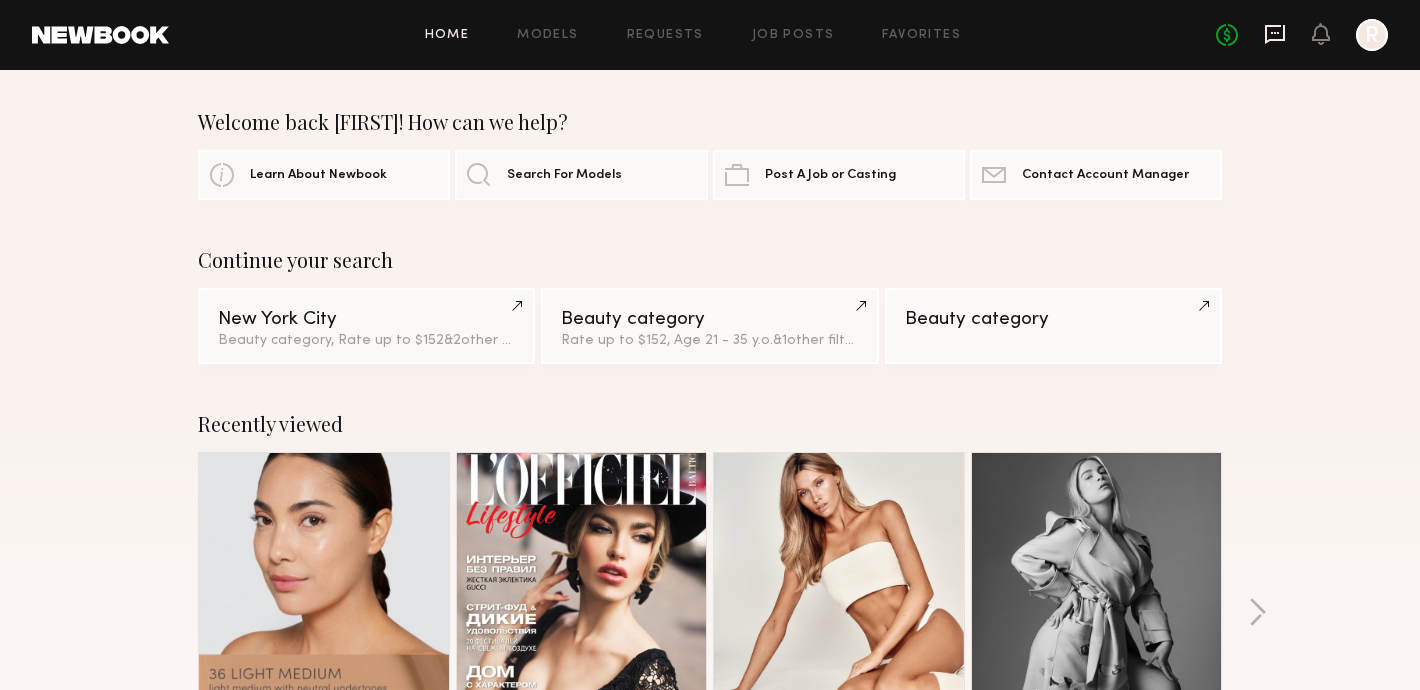 click 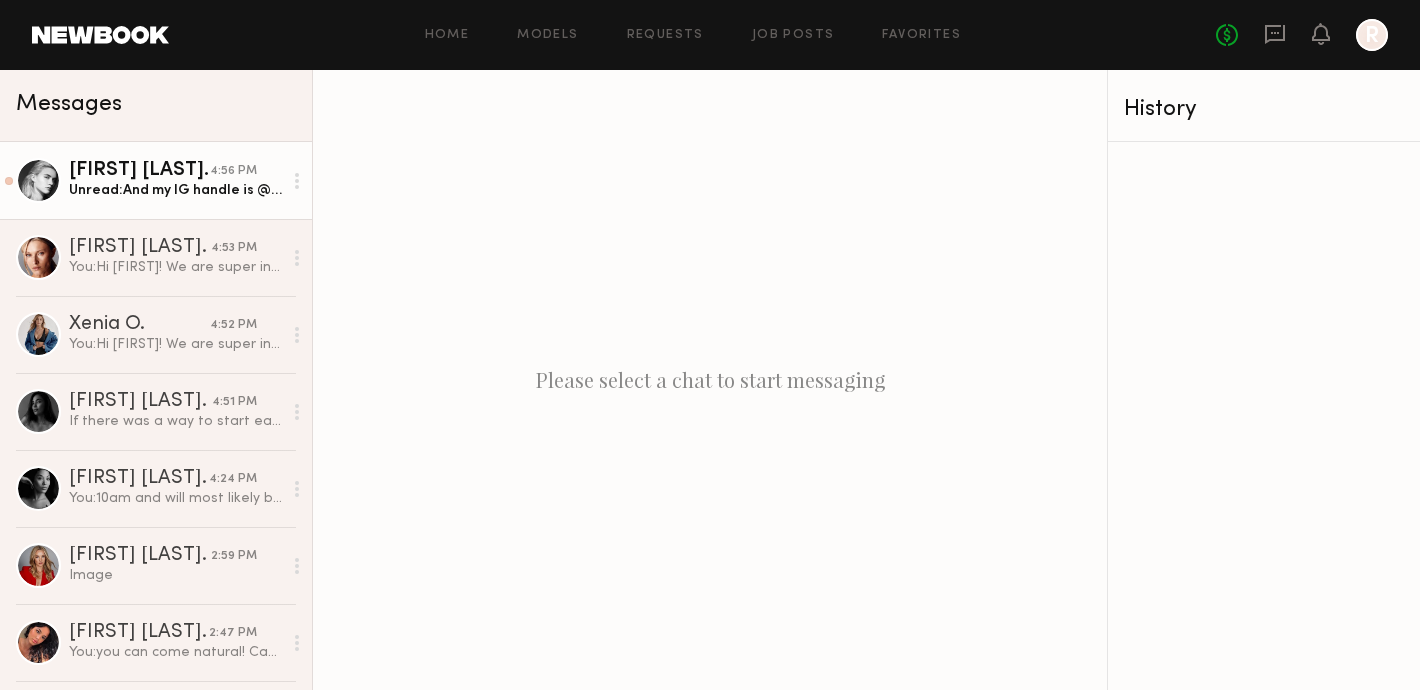 click on "Unread:  And my IG handle is @clairevanbeber" 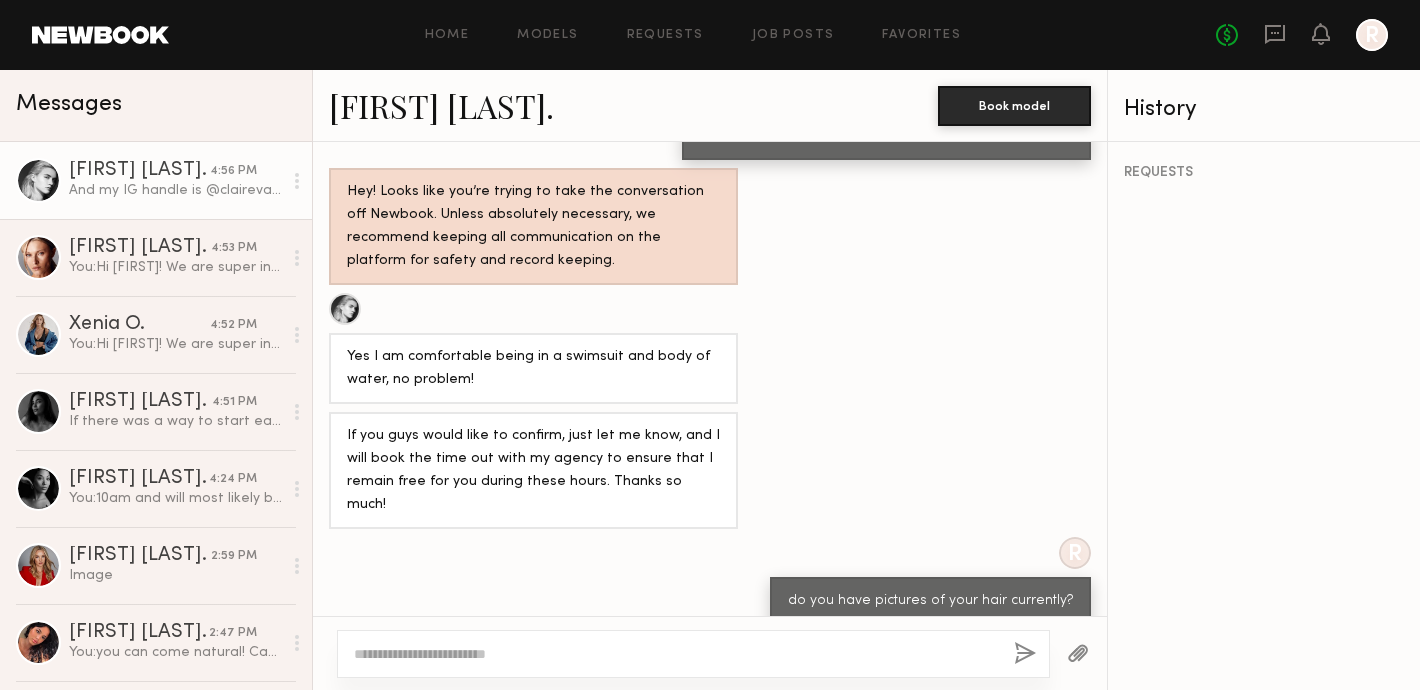 scroll, scrollTop: 1178, scrollLeft: 0, axis: vertical 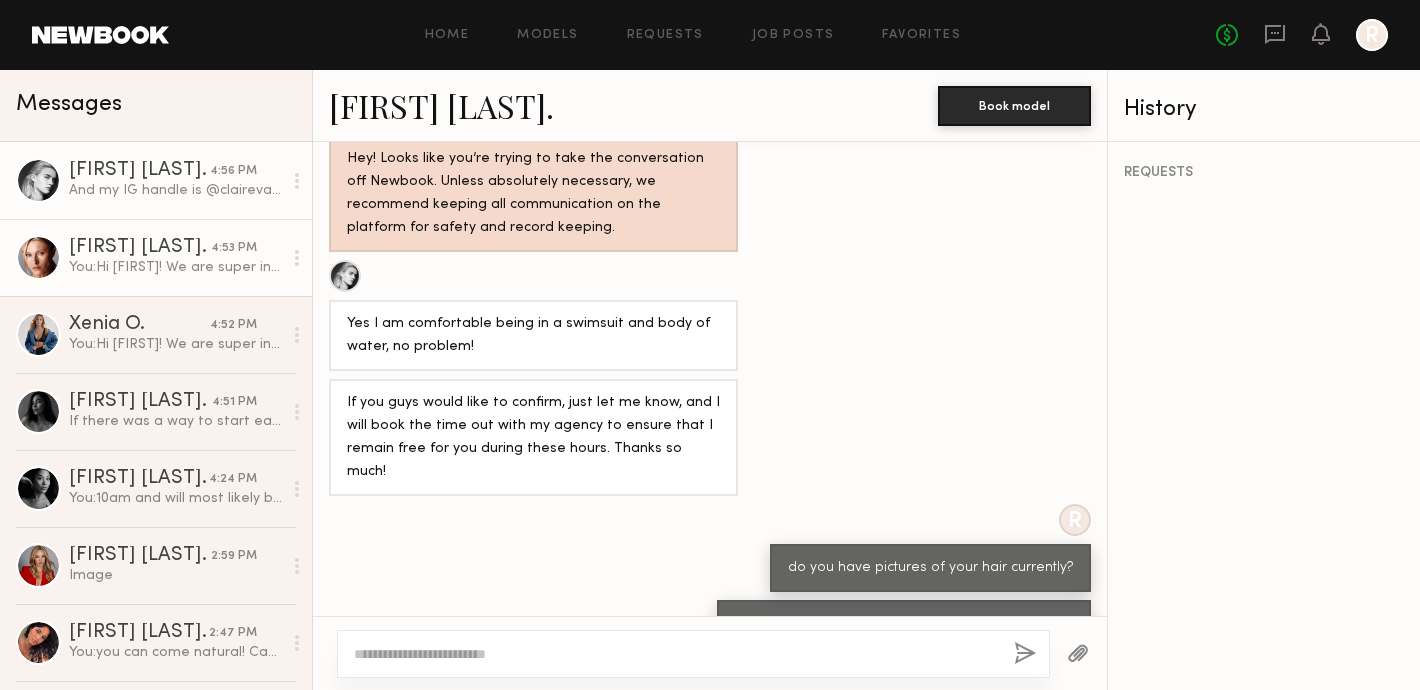 click on "You:  Hi Hailey! We are super interested in working together for our summer shine shoot. Can you confirm your rate for 5 hours? We are currently looking at a max budget of $500 for 5 hours. Can you also confirm if you are comfortable/okay with applying a hair gloss? This is not hair dye and will not be permanent but will slightly alter your hair color and take a few washes to completely go back to your original color. Also if you are comfortable in a swimsuit / beach photos. The shoot will be at the Rockaway Hotel in Queens this Thursday. Looking forward to hearing back!" 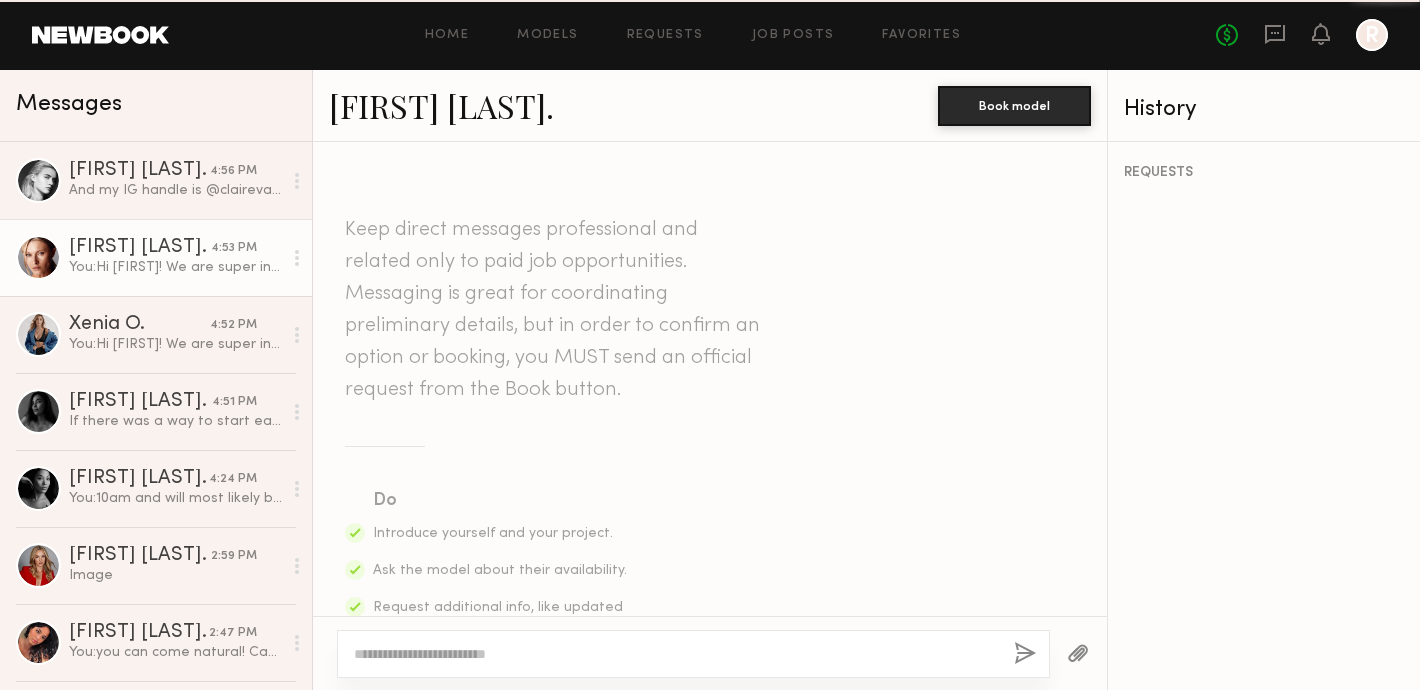 click on "Hailey A. 4:53 PM You:  Hi Hailey! We are super interested in working together for our summer shine shoot. Can you confirm your rate for 5 hours? We are currently looking at a max budget of $500 for 5 hours. Can you also confirm if you are comfortable/okay with applying a hair gloss? This is not hair dye and will not be permanent but will slightly alter your hair color and take a few washes to completely go back to your original color. Also if you are comfortable in a swimsuit / beach photos. The shoot will be at the Rockaway Hotel in Queens this Thursday. Looking forward to hearing back!" 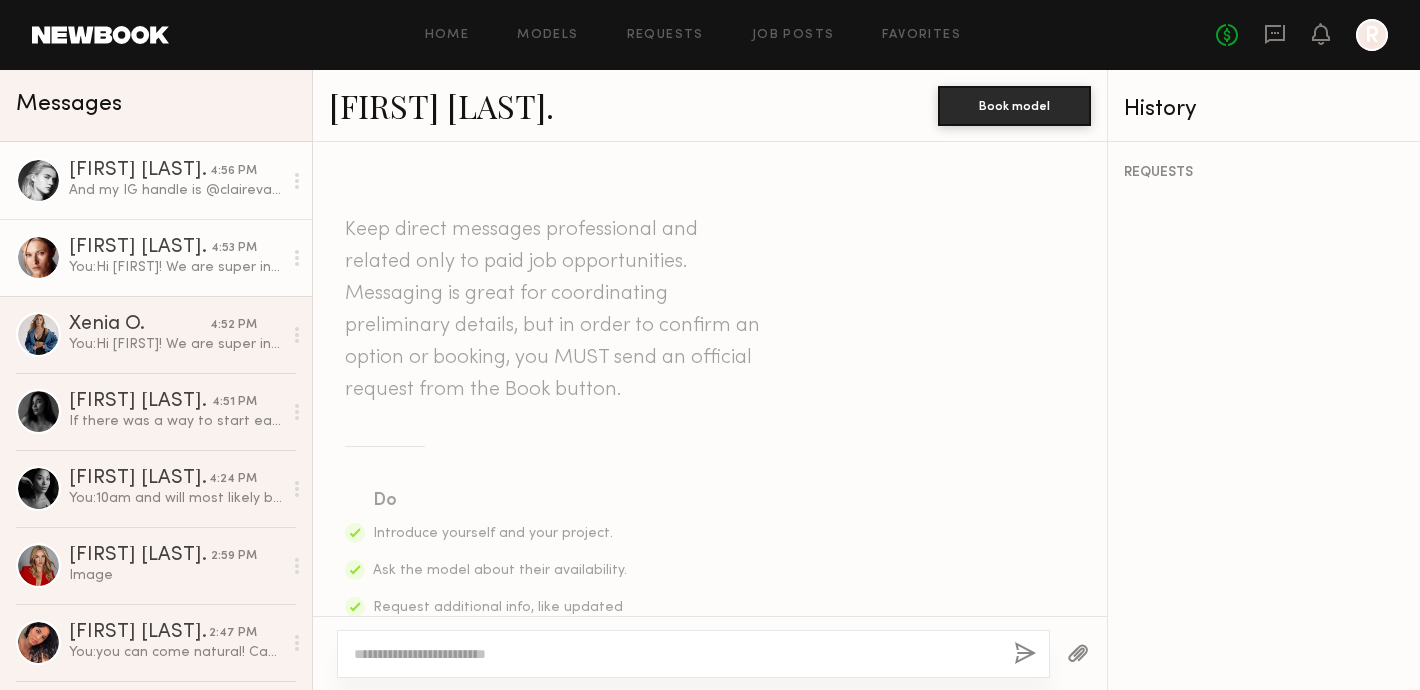 click on "Claire V. 4:56 PM And my IG handle is @clairevanbeber" 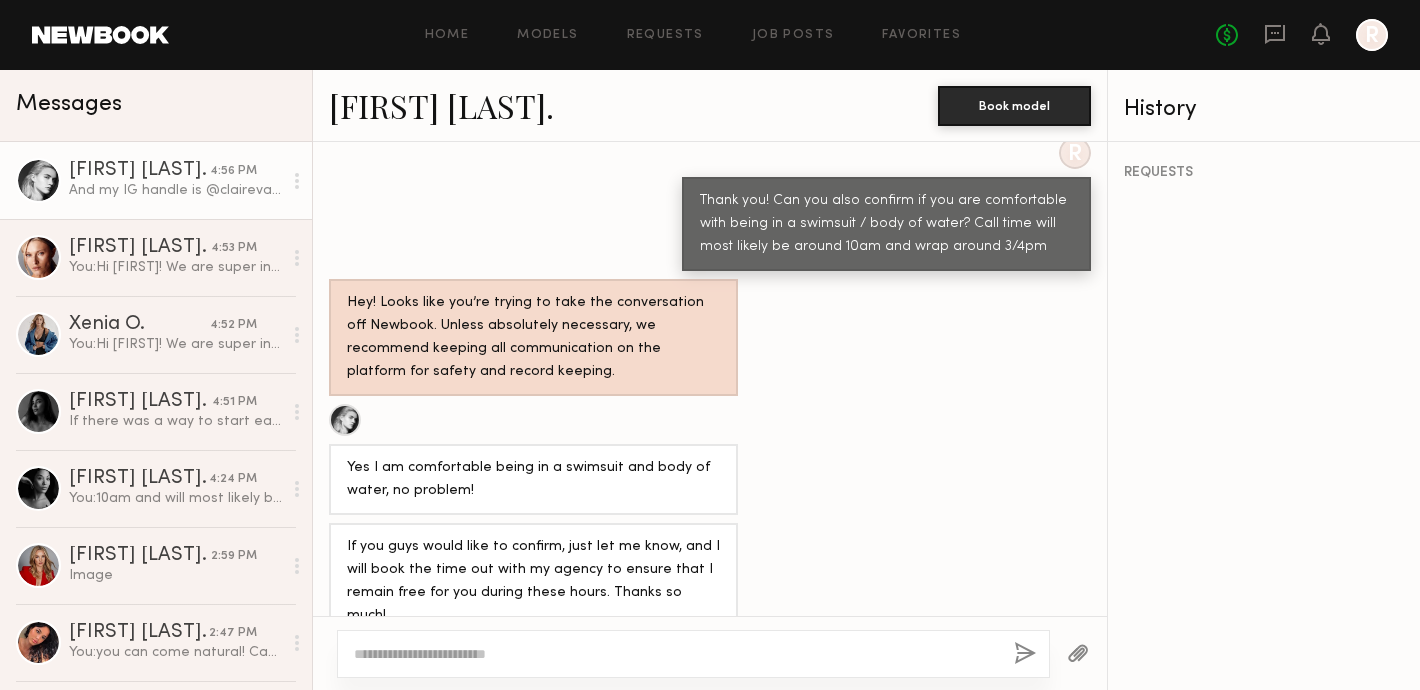 scroll, scrollTop: 1178, scrollLeft: 0, axis: vertical 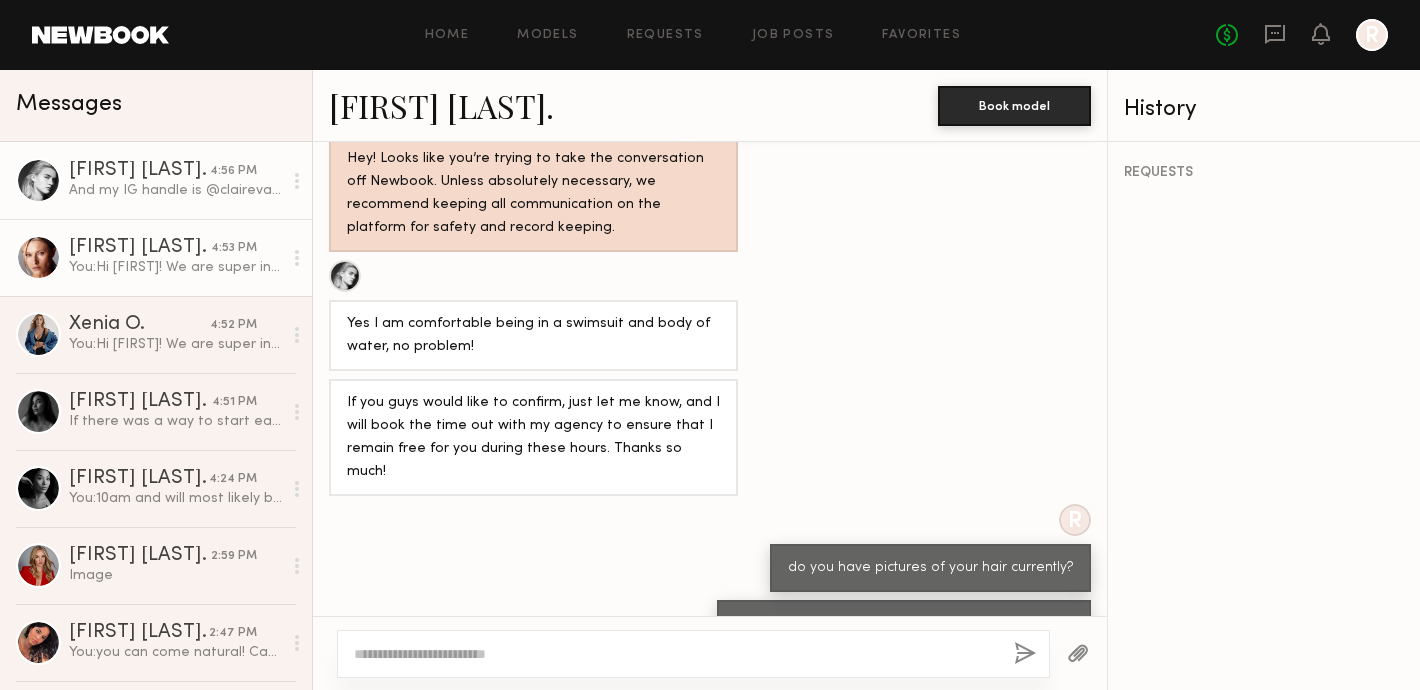 click on "You:  Hi Hailey! We are super interested in working together for our summer shine shoot. Can you confirm your rate for 5 hours? We are currently looking at a max budget of $500 for 5 hours. Can you also confirm if you are comfortable/okay with applying a hair gloss? This is not hair dye and will not be permanent but will slightly alter your hair color and take a few washes to completely go back to your original color. Also if you are comfortable in a swimsuit / beach photos. The shoot will be at the Rockaway Hotel in Queens this Thursday. Looking forward to hearing back!" 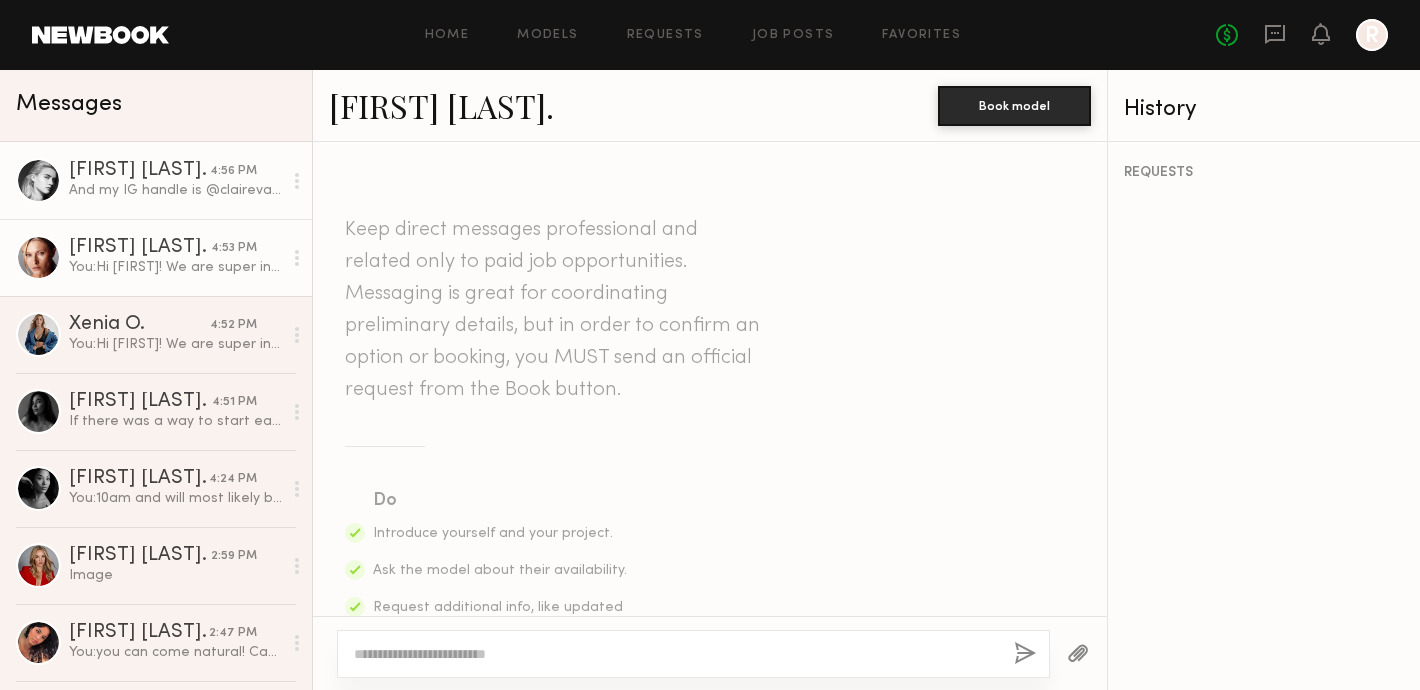 click on "And my IG handle is @clairevanbeber" 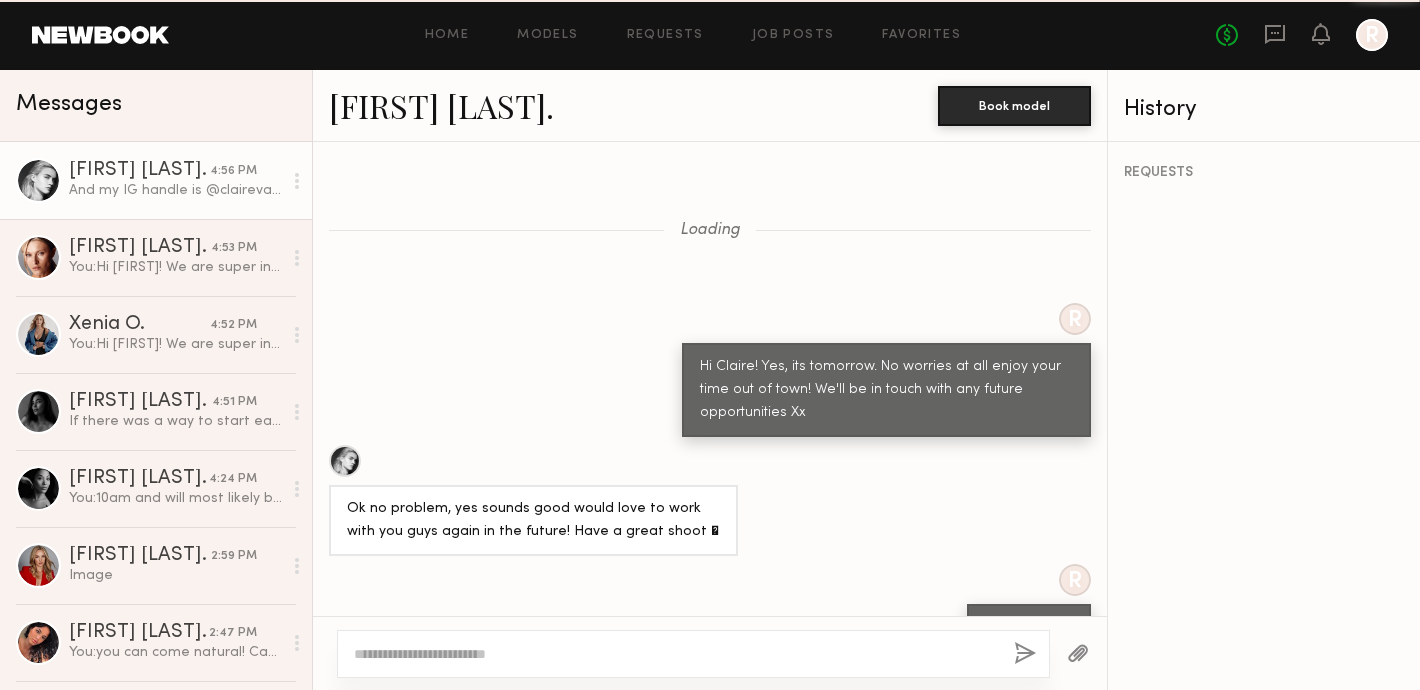 scroll, scrollTop: 1178, scrollLeft: 0, axis: vertical 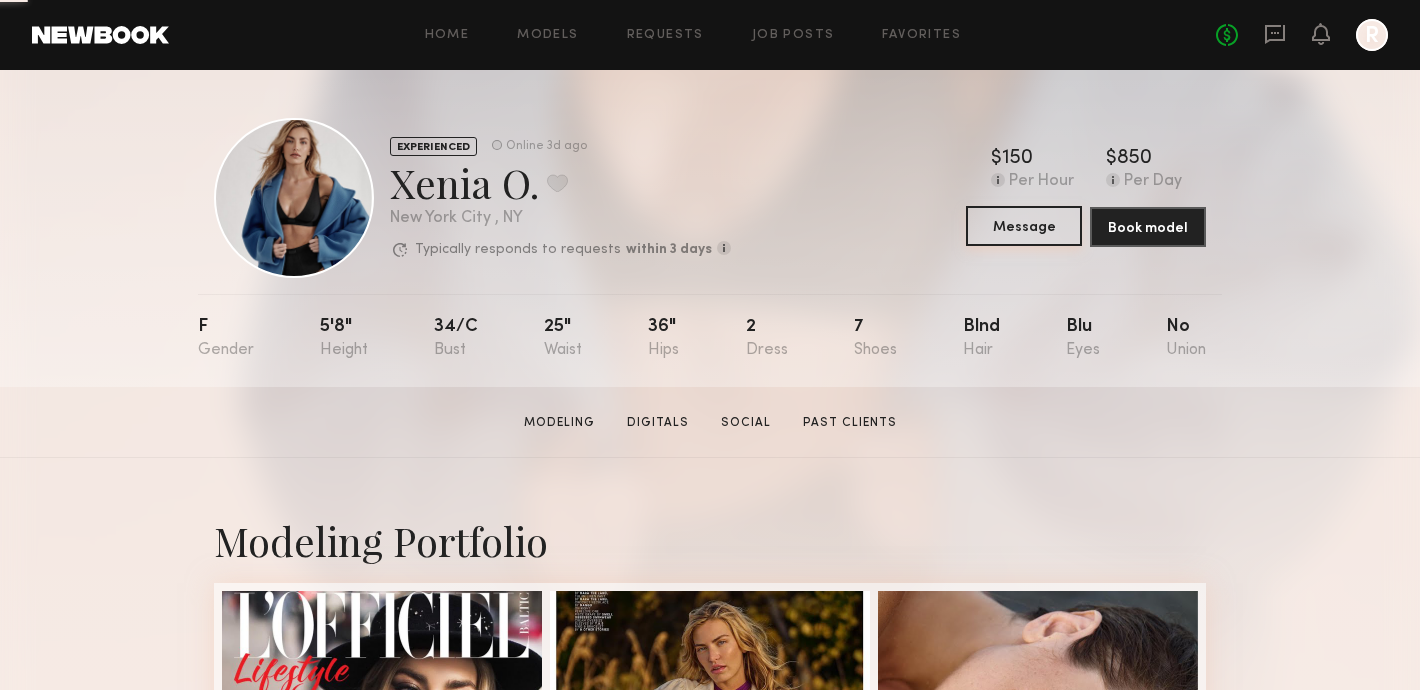 click on "Message" 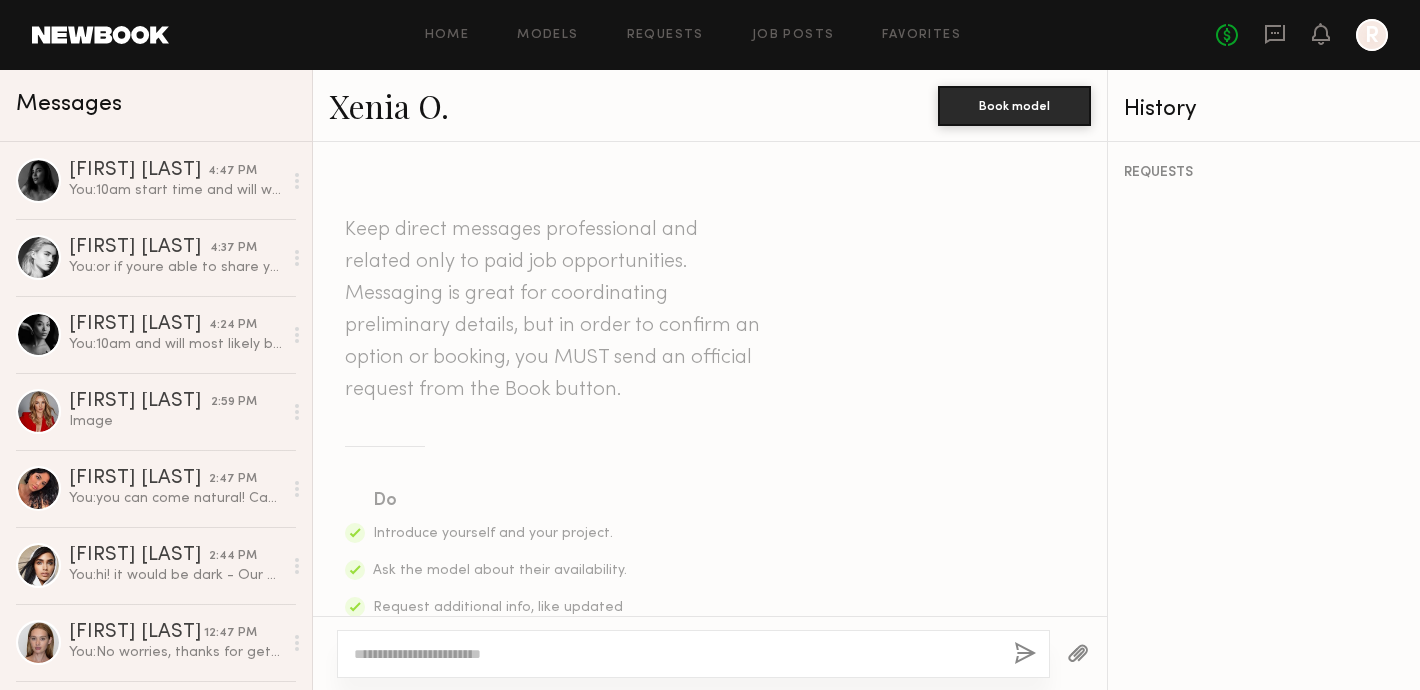 click 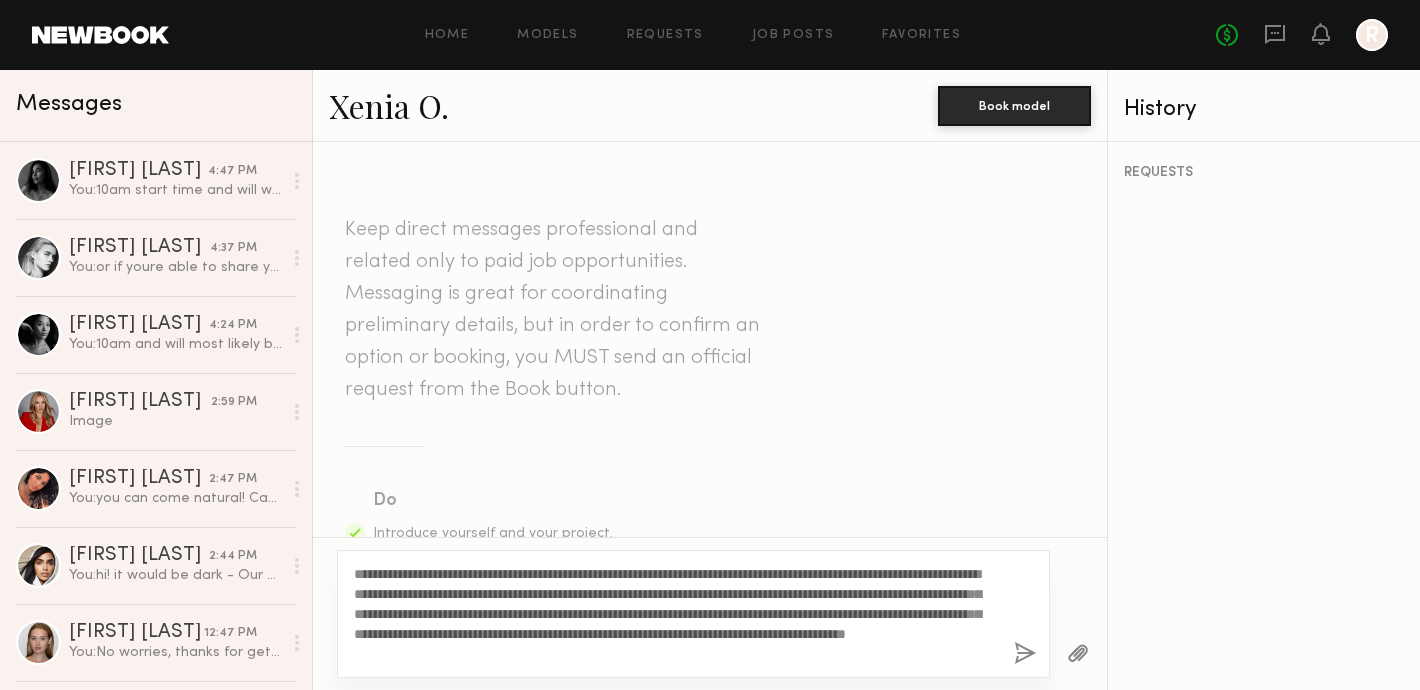 drag, startPoint x: 477, startPoint y: 571, endPoint x: 415, endPoint y: 571, distance: 62 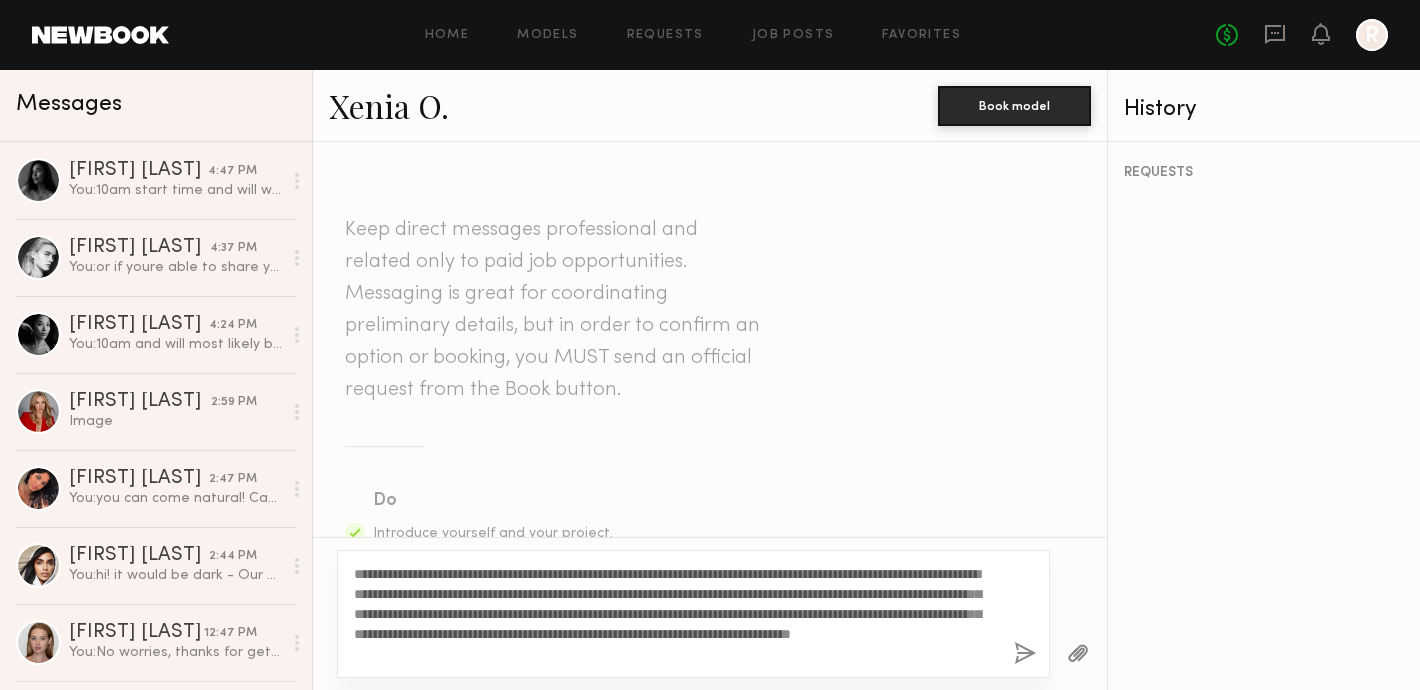drag, startPoint x: 758, startPoint y: 572, endPoint x: 417, endPoint y: 573, distance: 341.00146 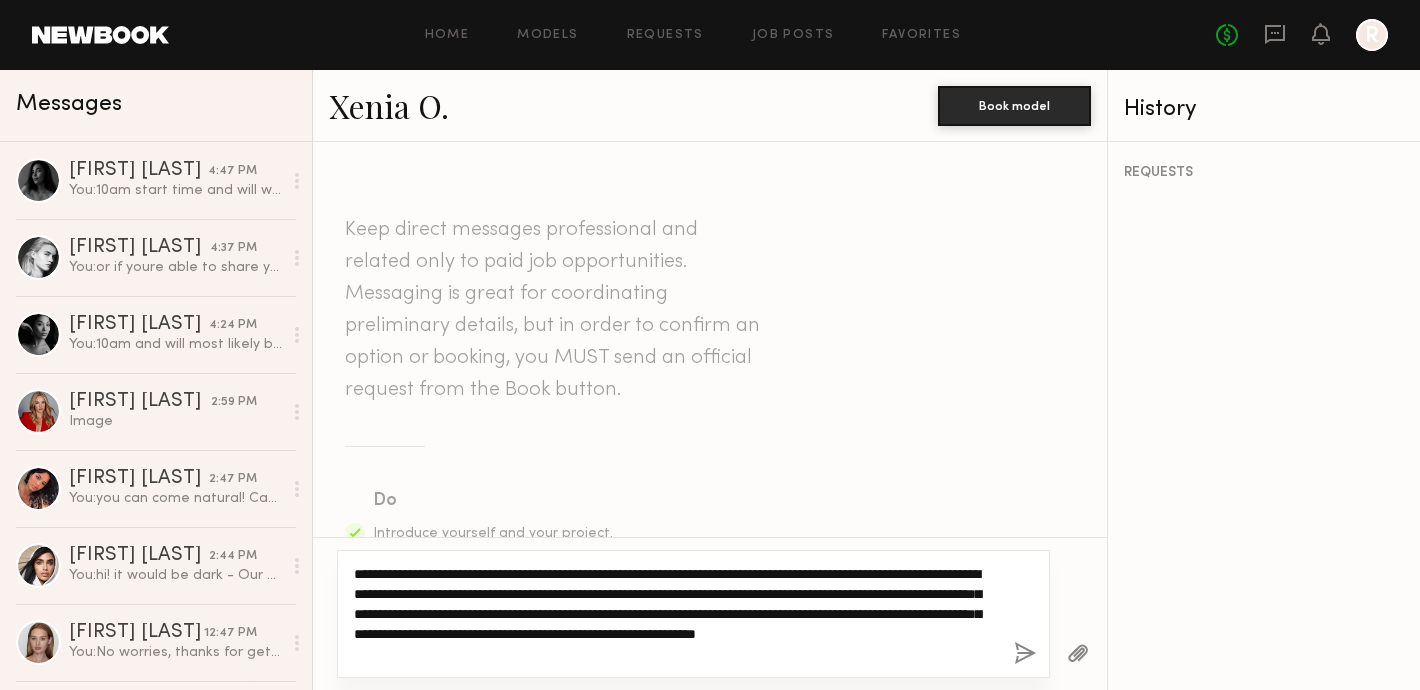click on "**********" 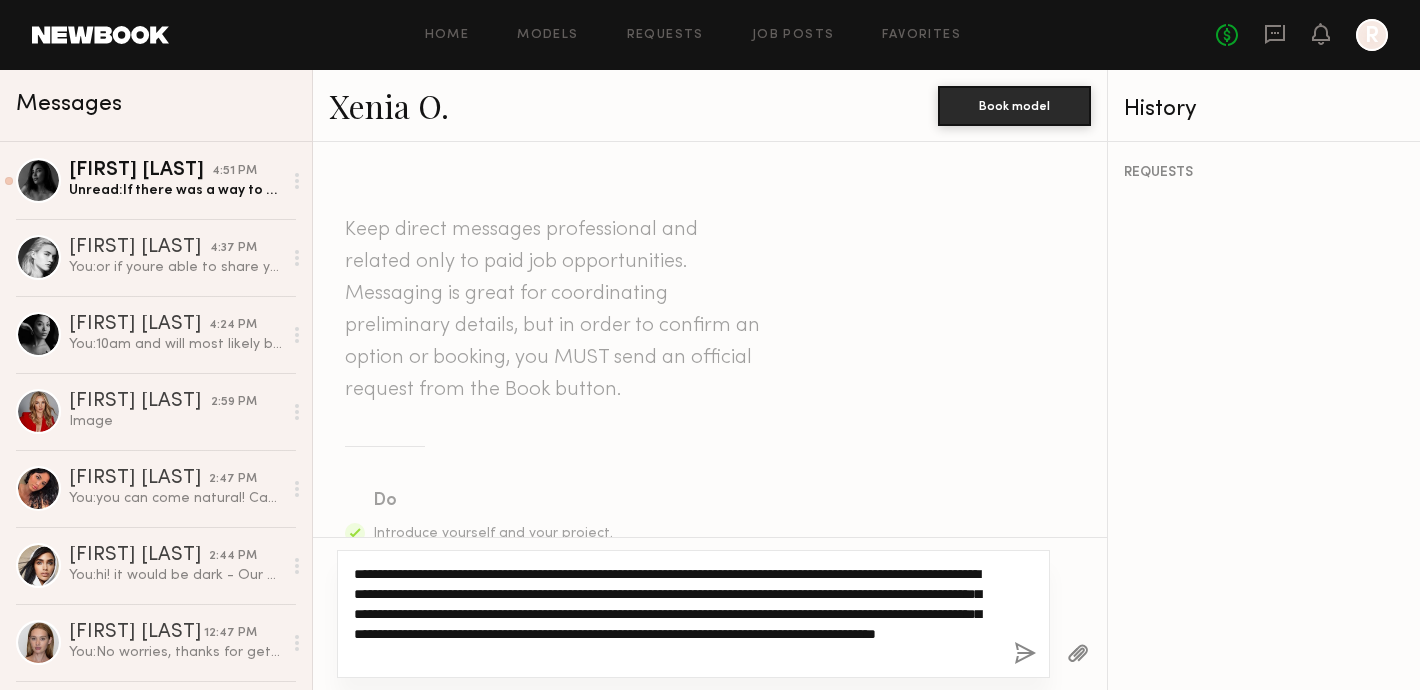 click on "**********" 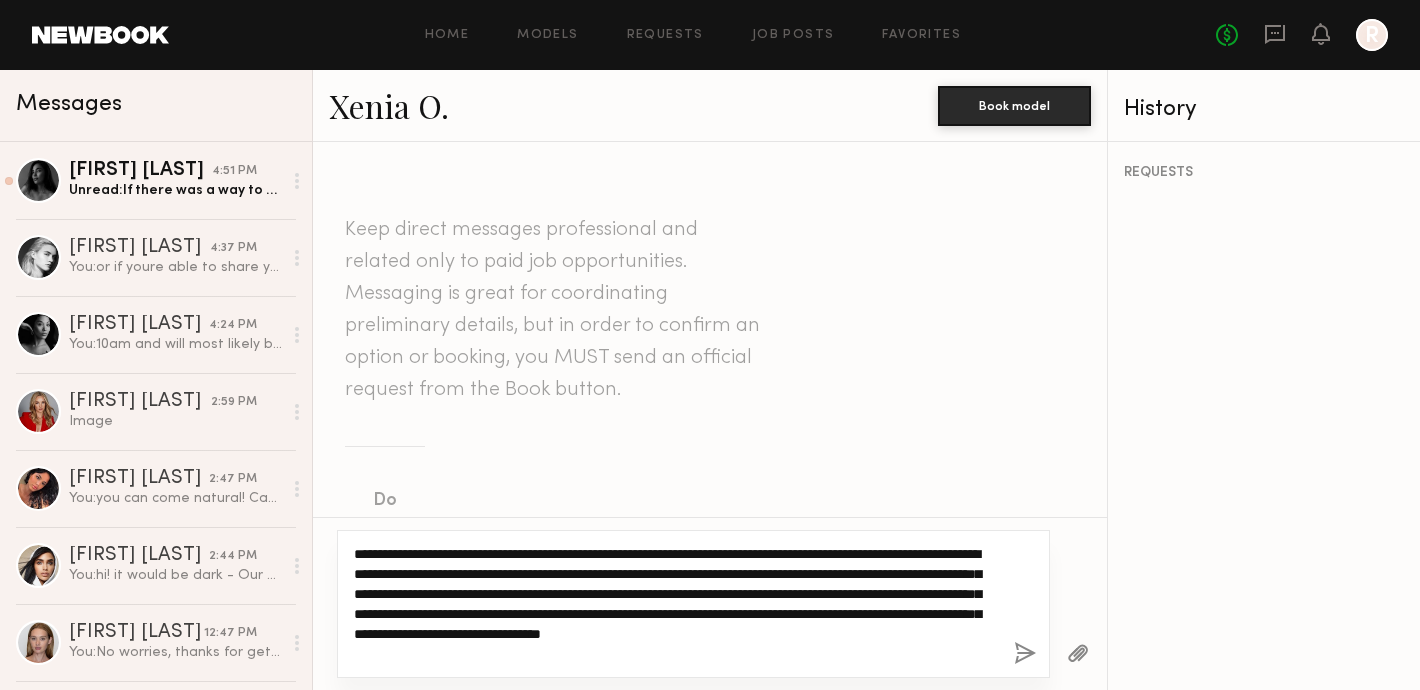 click on "**********" 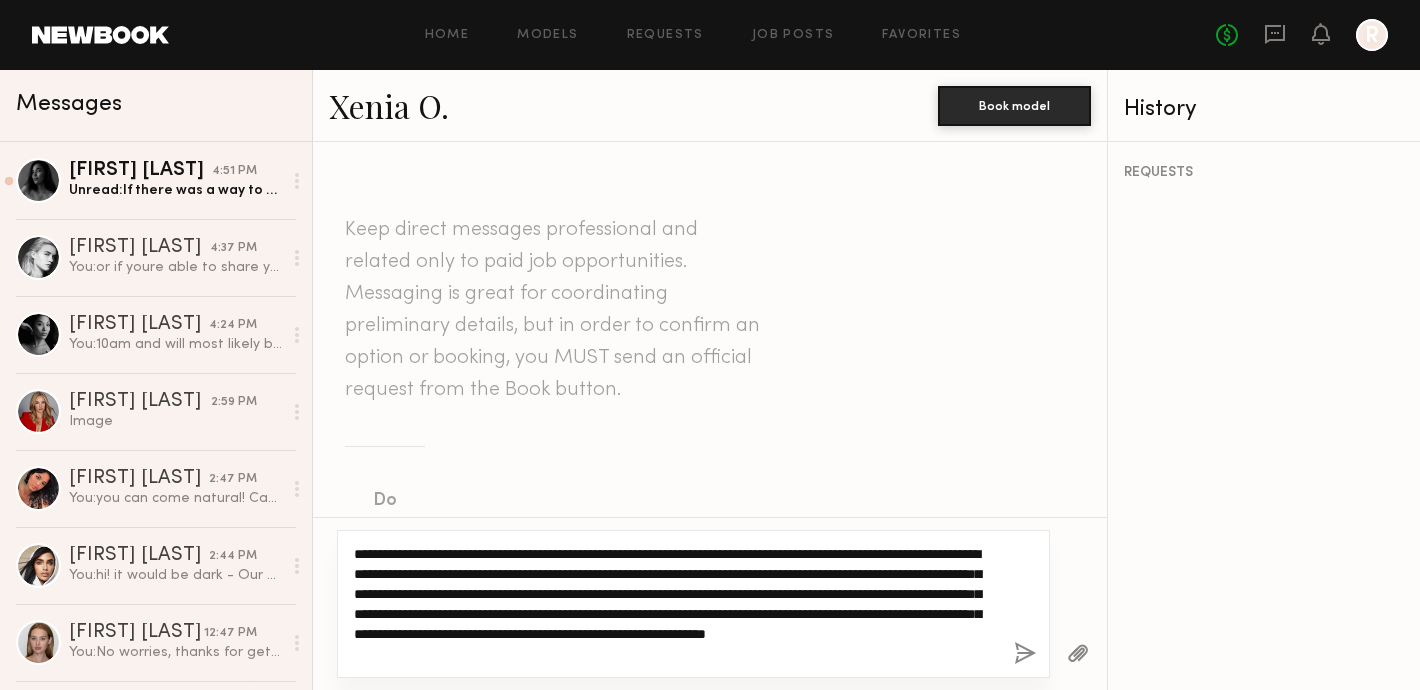 drag, startPoint x: 876, startPoint y: 647, endPoint x: 415, endPoint y: 552, distance: 470.68674 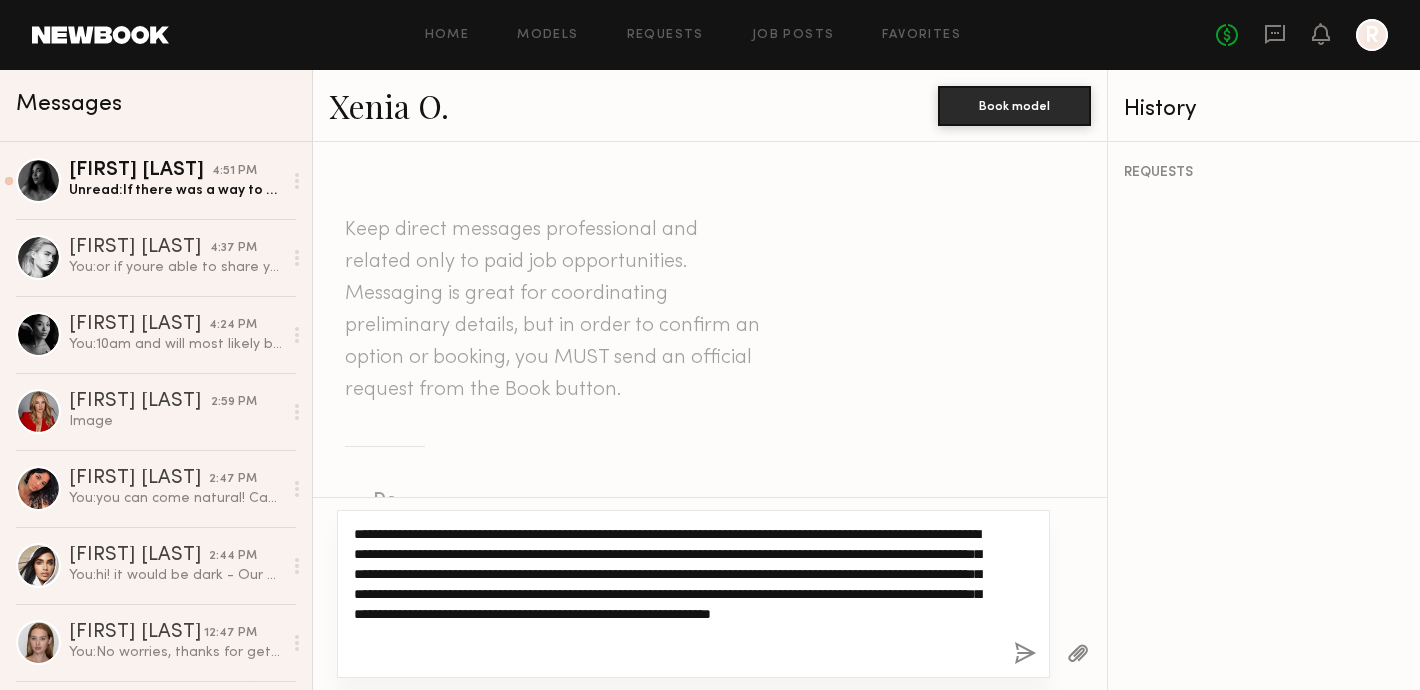 type on "**********" 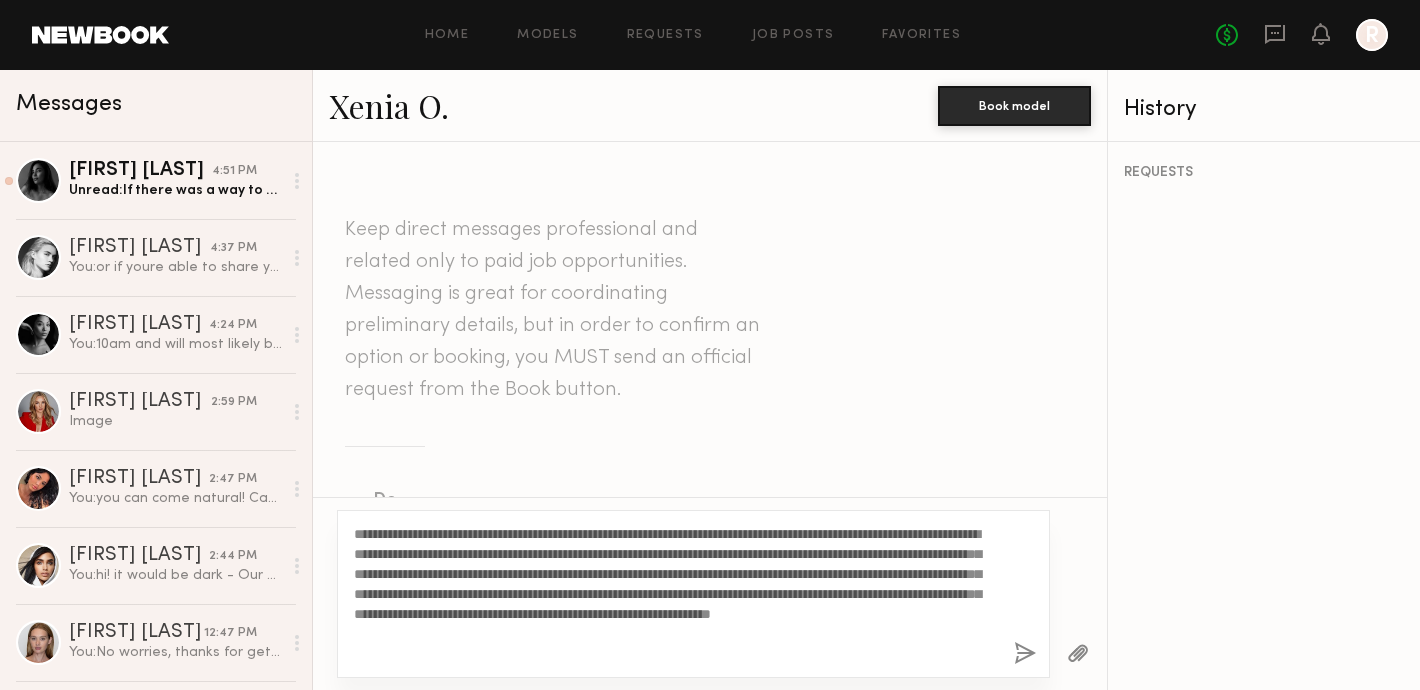 click on "**********" 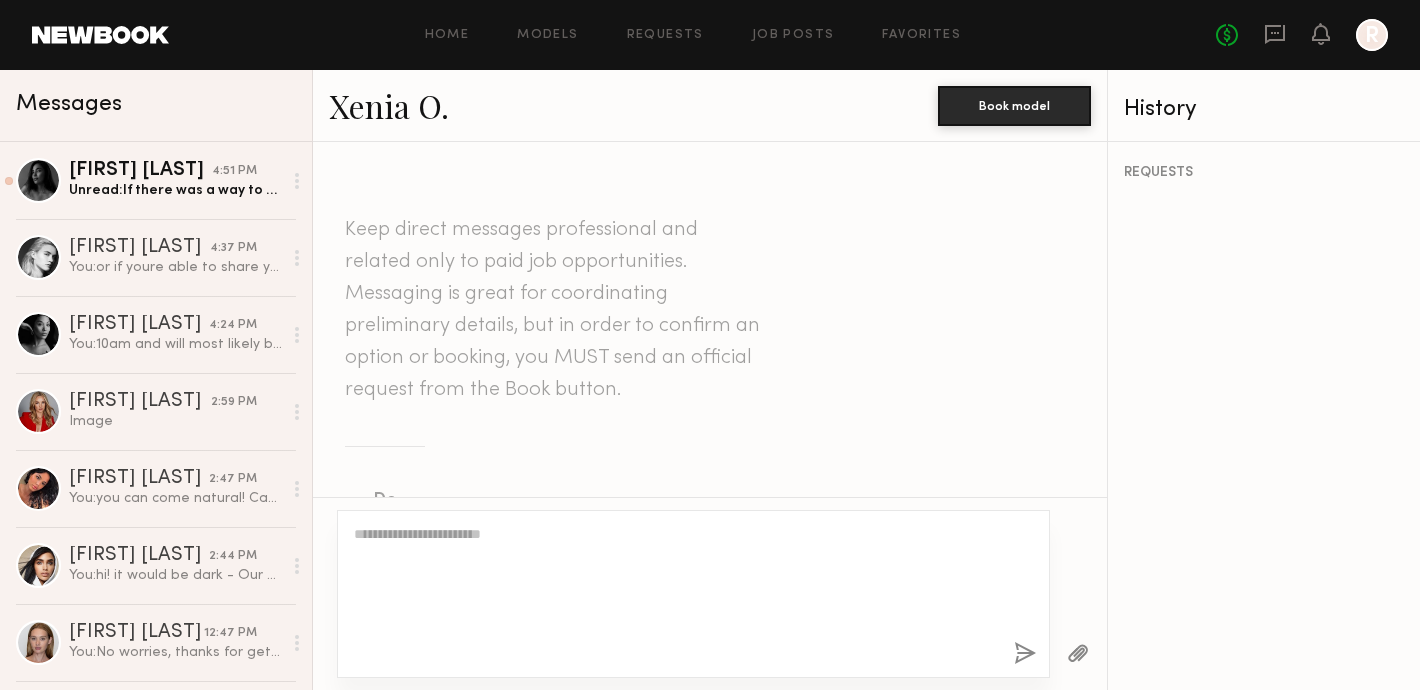 scroll, scrollTop: 804, scrollLeft: 0, axis: vertical 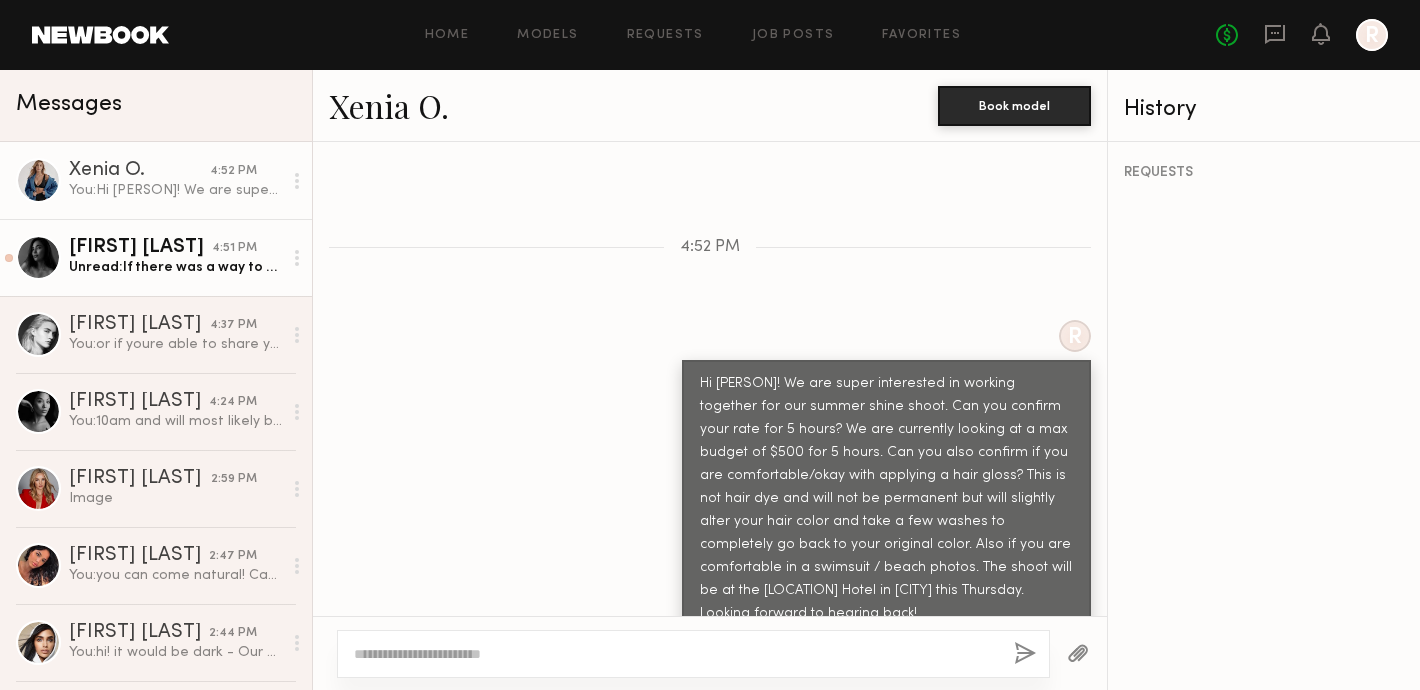 click on "Yesenia L. 4:51 PM Unread:  If there was a way to start early I could do it as I have to be elsewhere at 4:30" 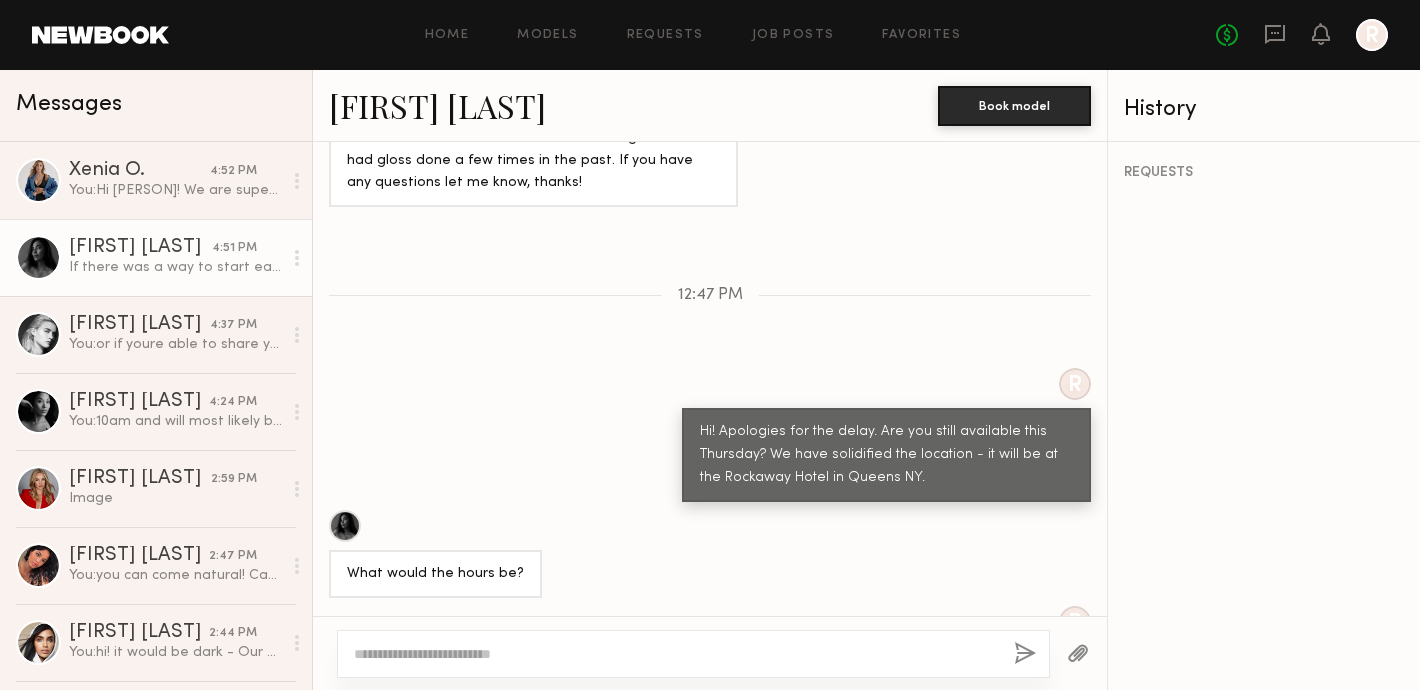 scroll, scrollTop: 1328, scrollLeft: 0, axis: vertical 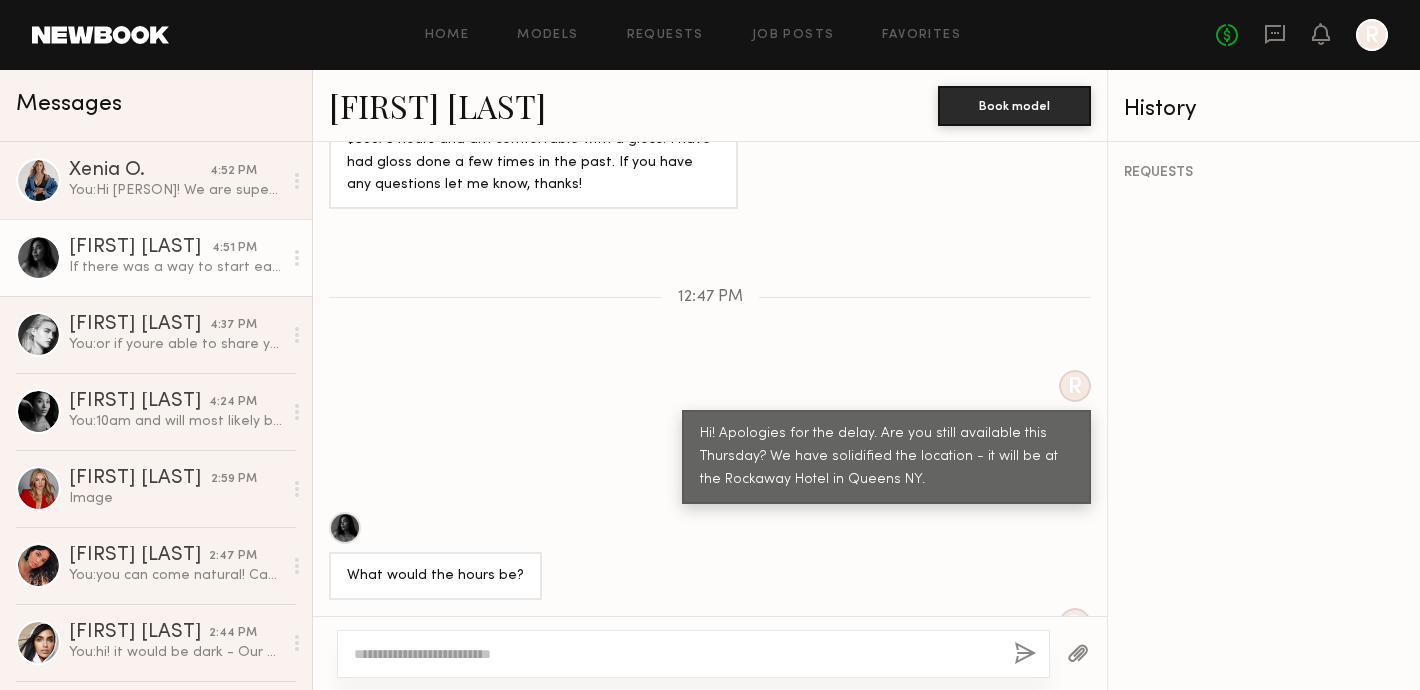 click 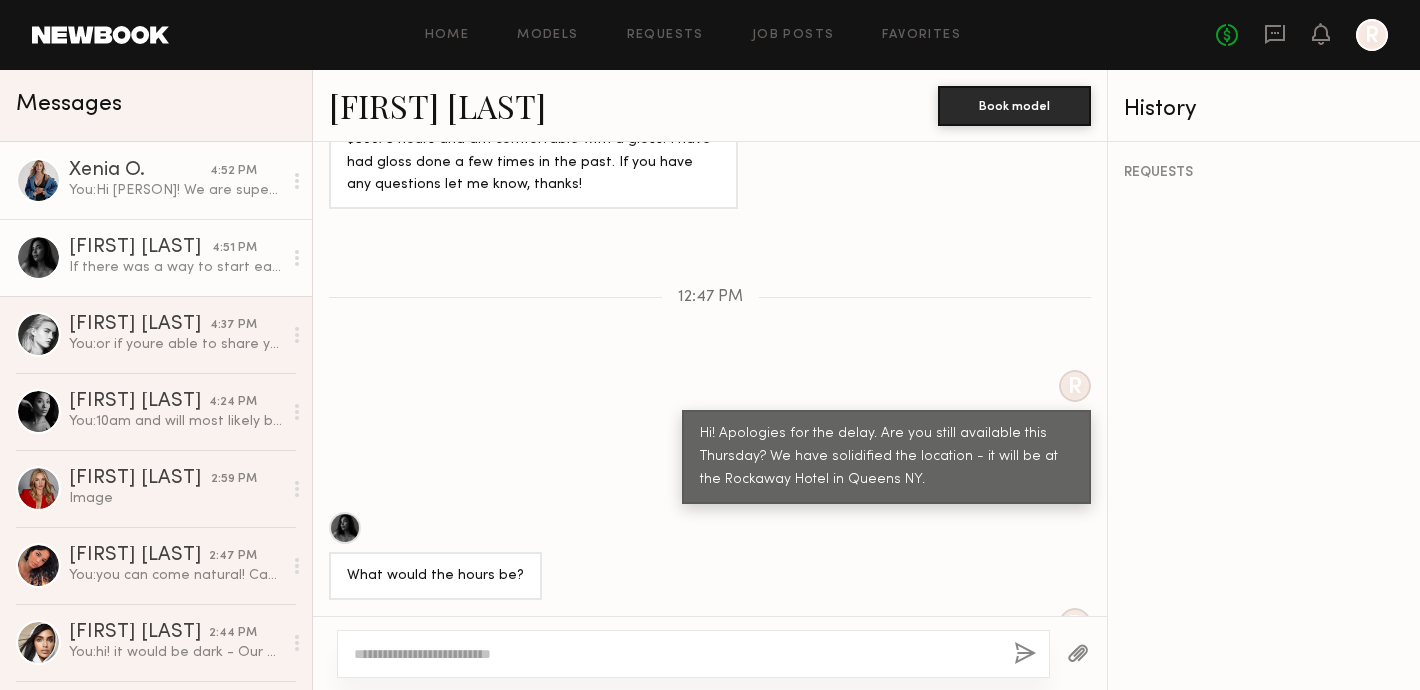 click on "You:  Hi Xenia! We are super interested in working together for our summer shine shoot. Can you confirm your rate for 5 hours? We are currently looking at a max budget of $500 for 5 hours. Can you also confirm if you are comfortable/okay with applying a hair gloss? This is not hair dye and will not be permanent but will slightly alter your hair color and take a few washes to completely go back to your original color. Also if you are comfortable in a swimsuit / beach photos. The shoot will be at the Rockaway Hotel in Queens this Thursday. Looking forward to hearing back!" 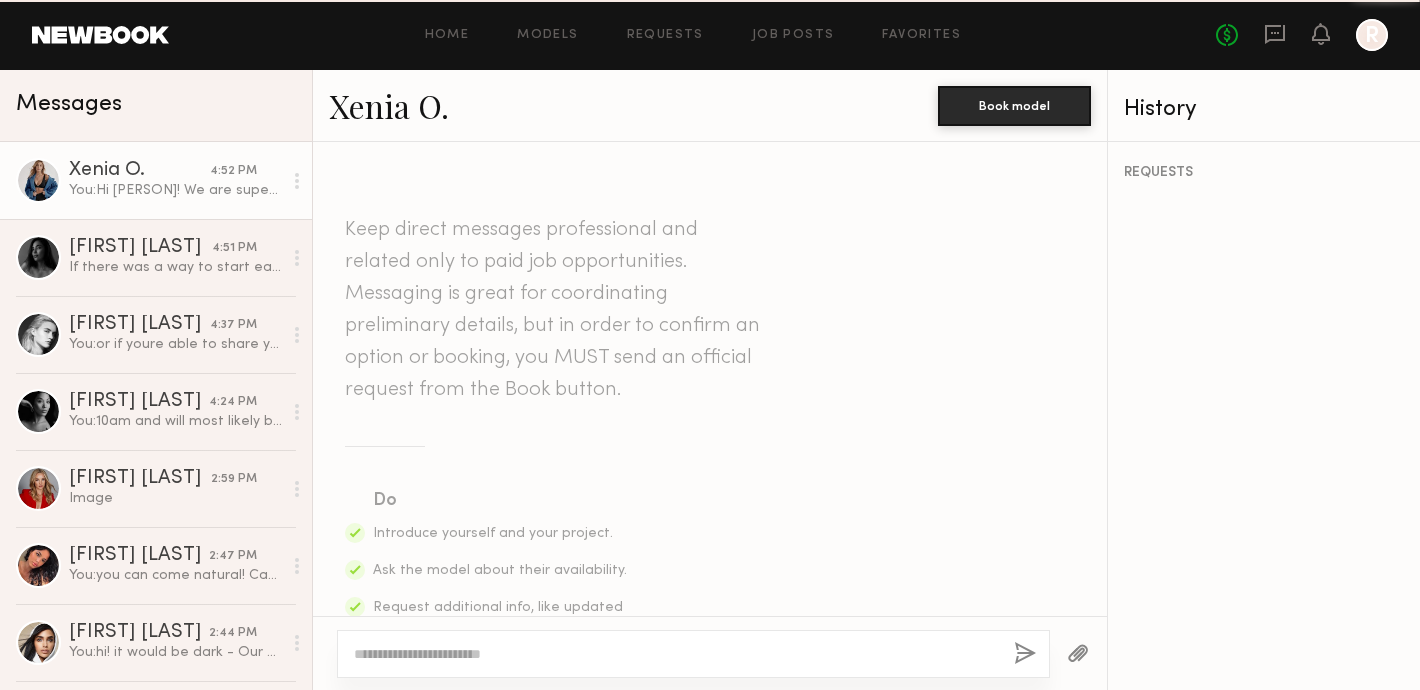 scroll, scrollTop: 804, scrollLeft: 0, axis: vertical 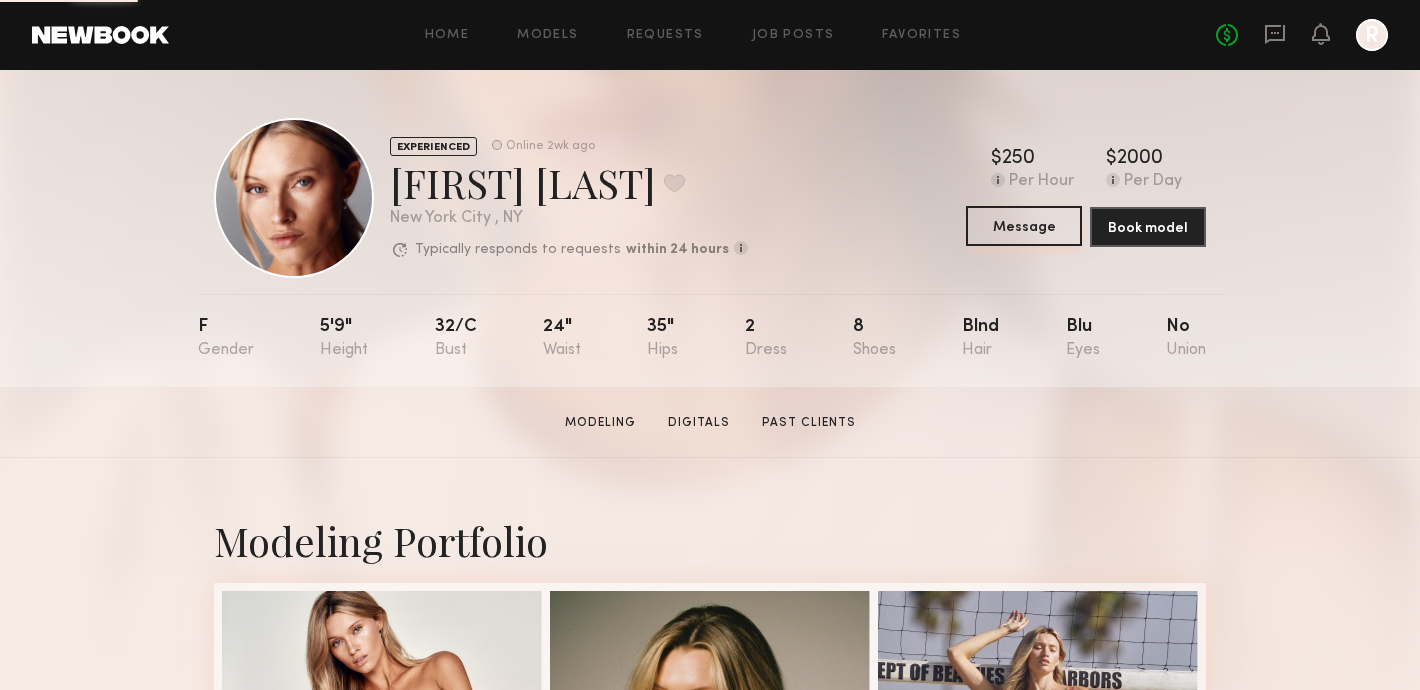 click on "Message" 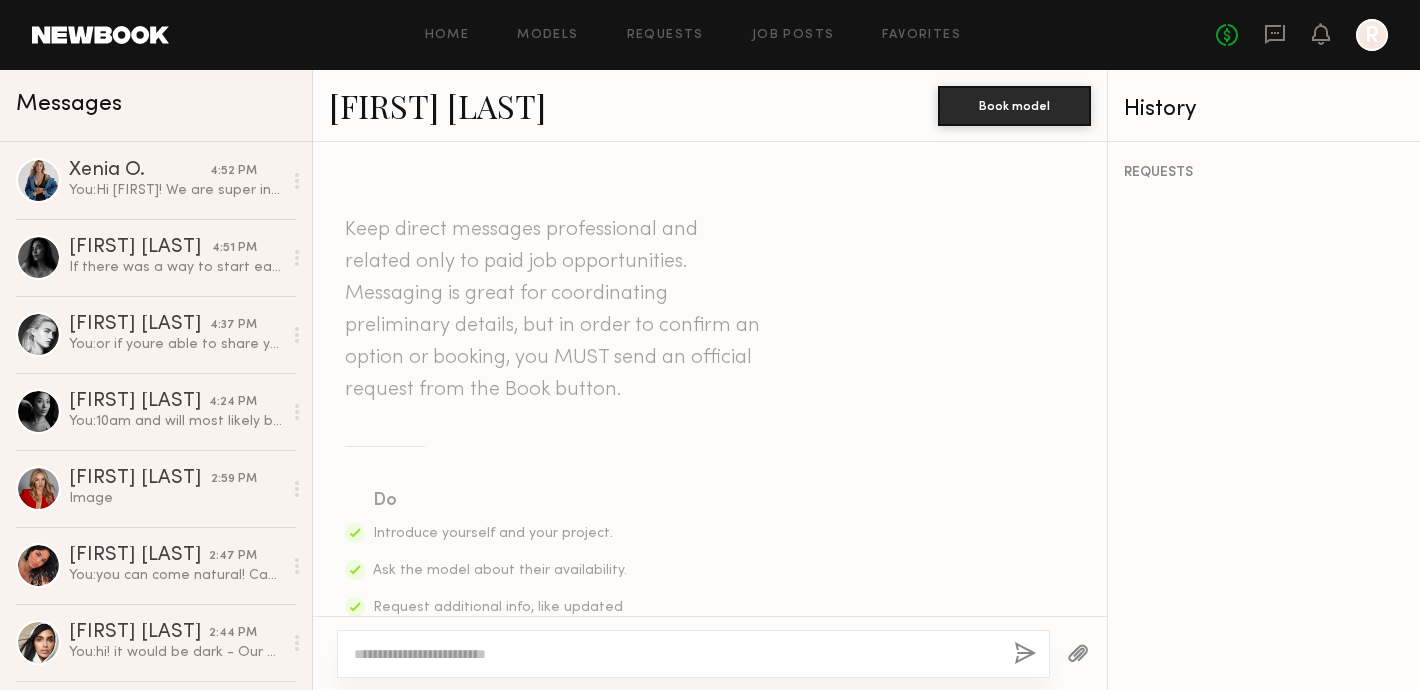 click 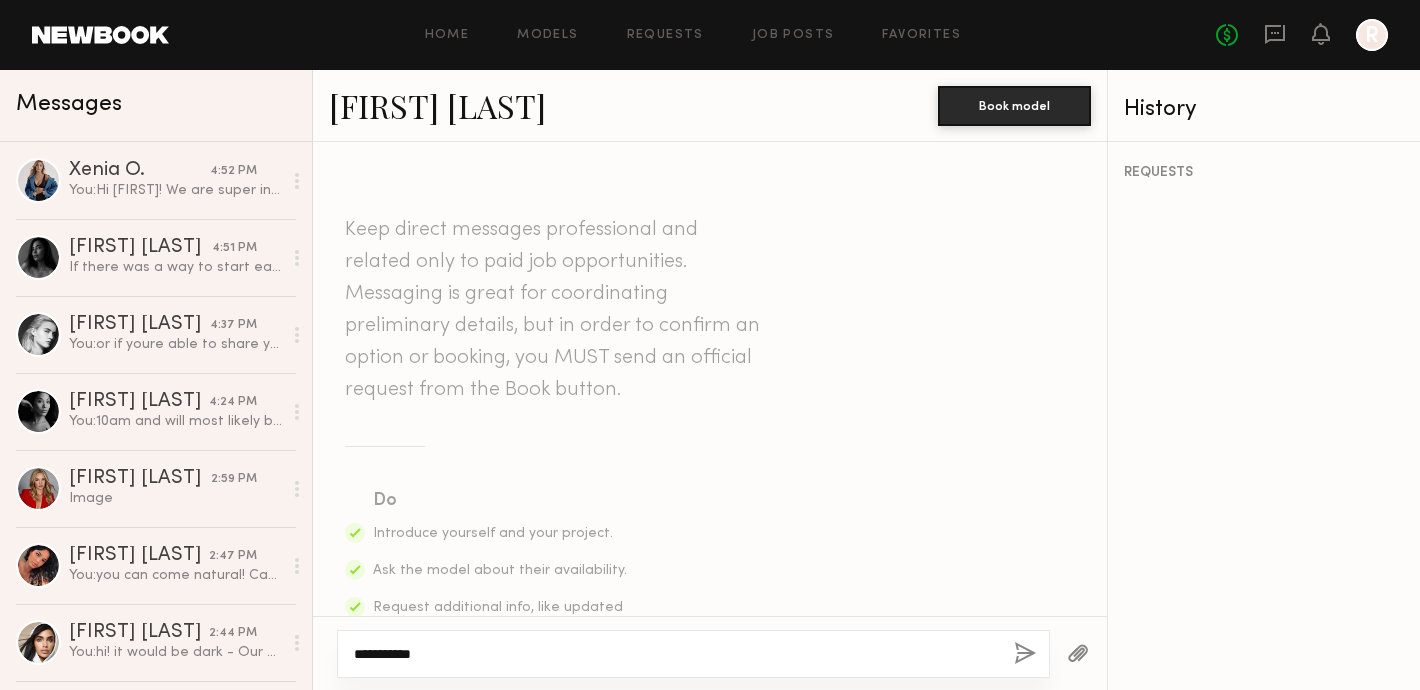 paste on "**********" 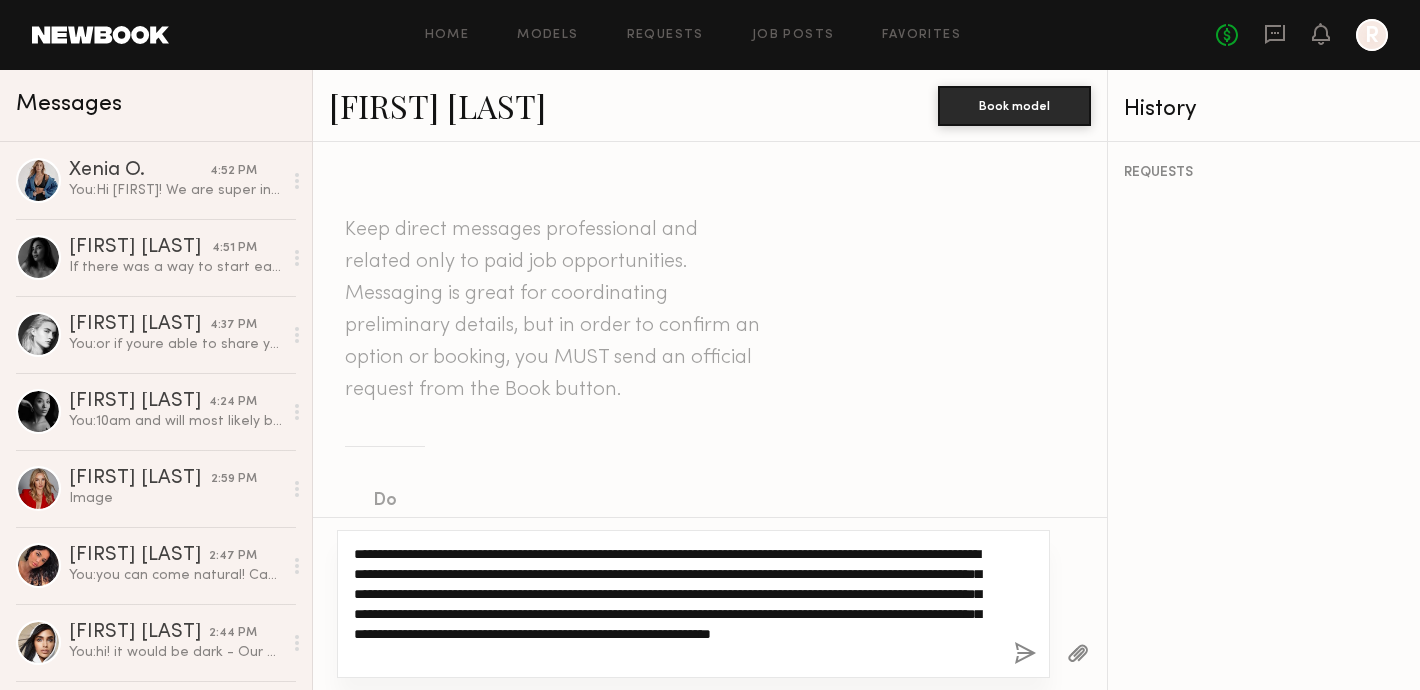 type on "**********" 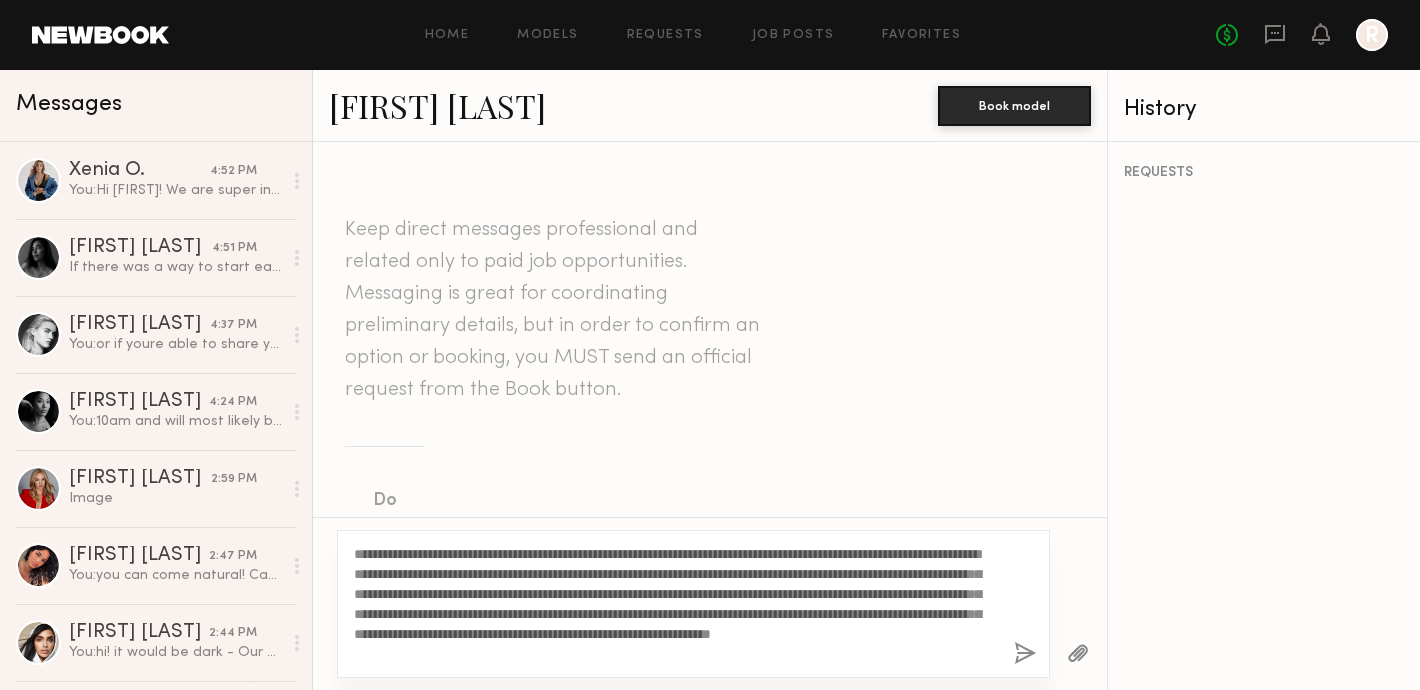 click on "**********" 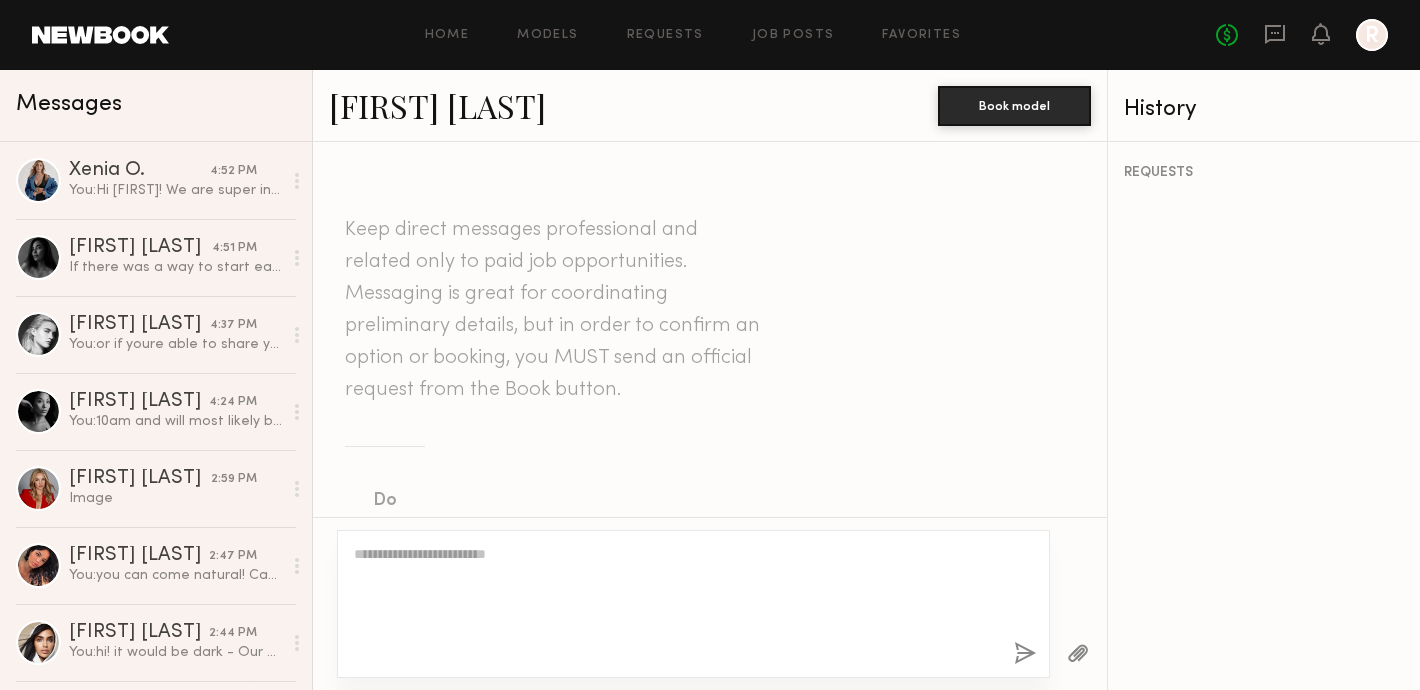 scroll, scrollTop: 804, scrollLeft: 0, axis: vertical 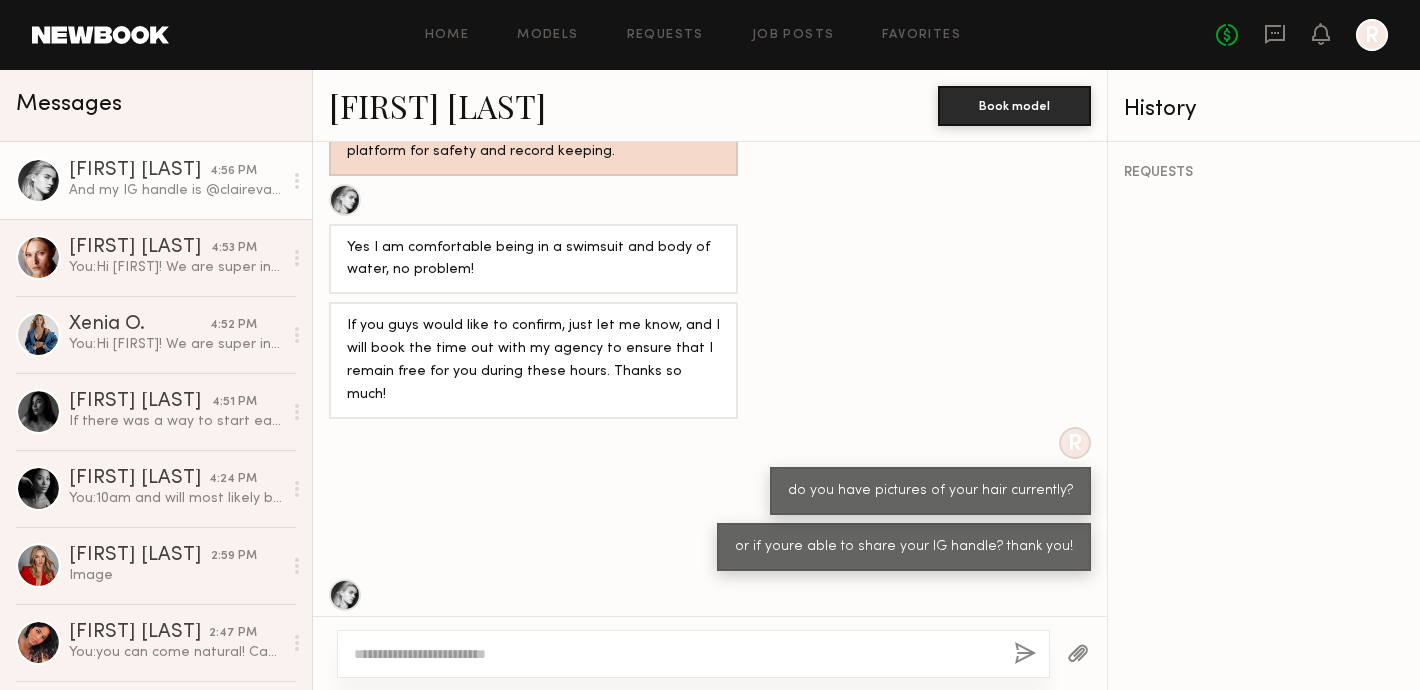 click 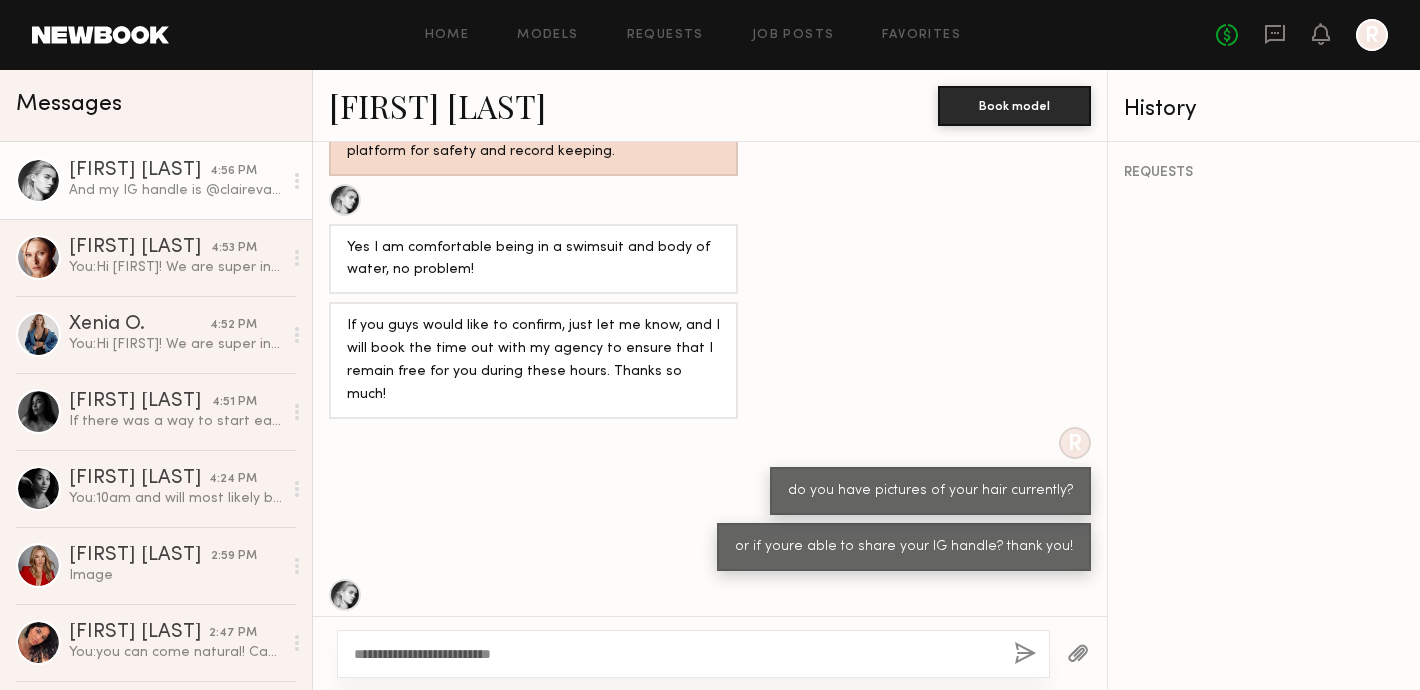 type on "**********" 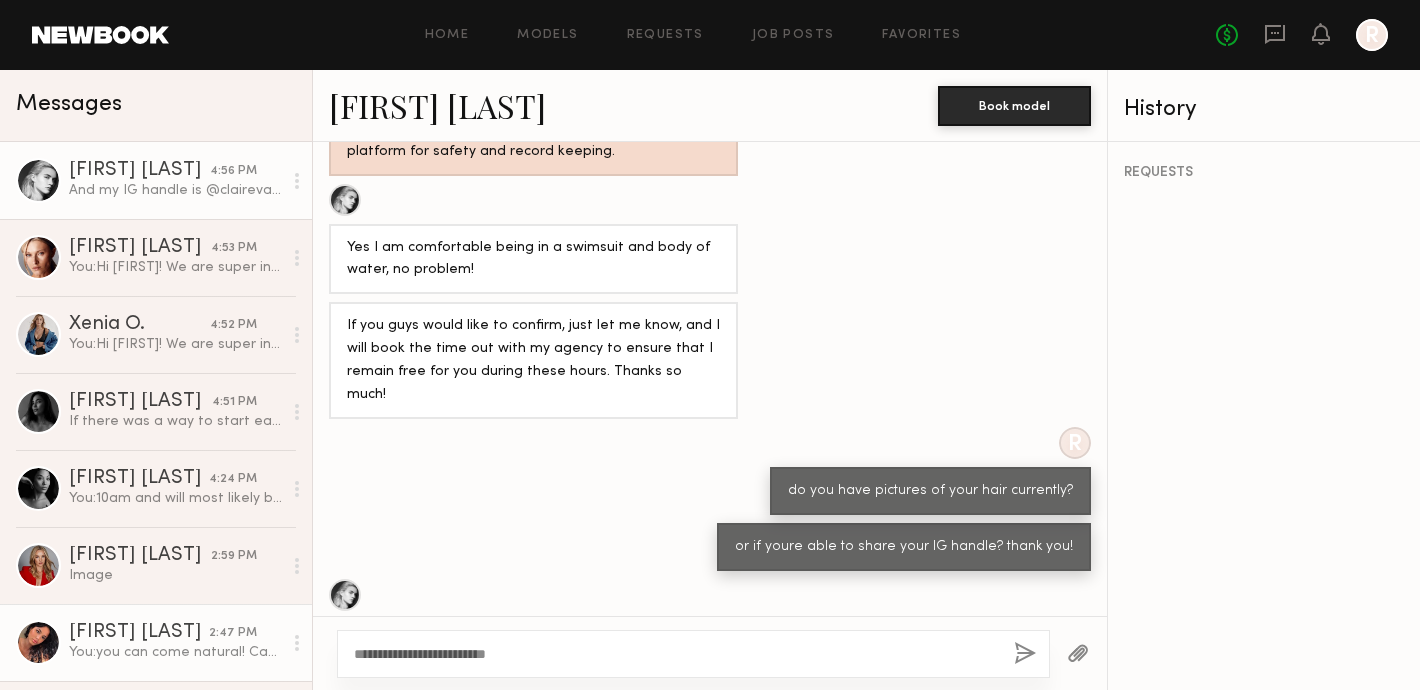 drag, startPoint x: 579, startPoint y: 658, endPoint x: 251, endPoint y: 608, distance: 331.7891 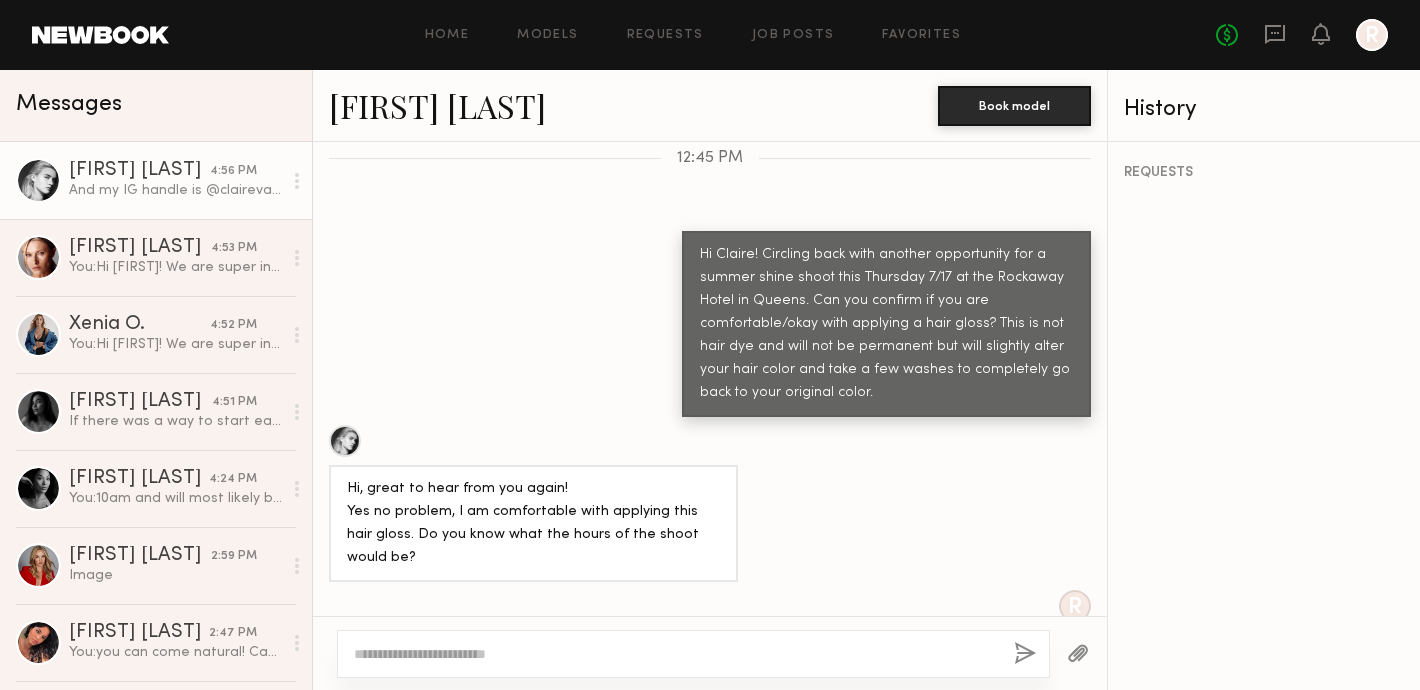 scroll, scrollTop: 7310, scrollLeft: 0, axis: vertical 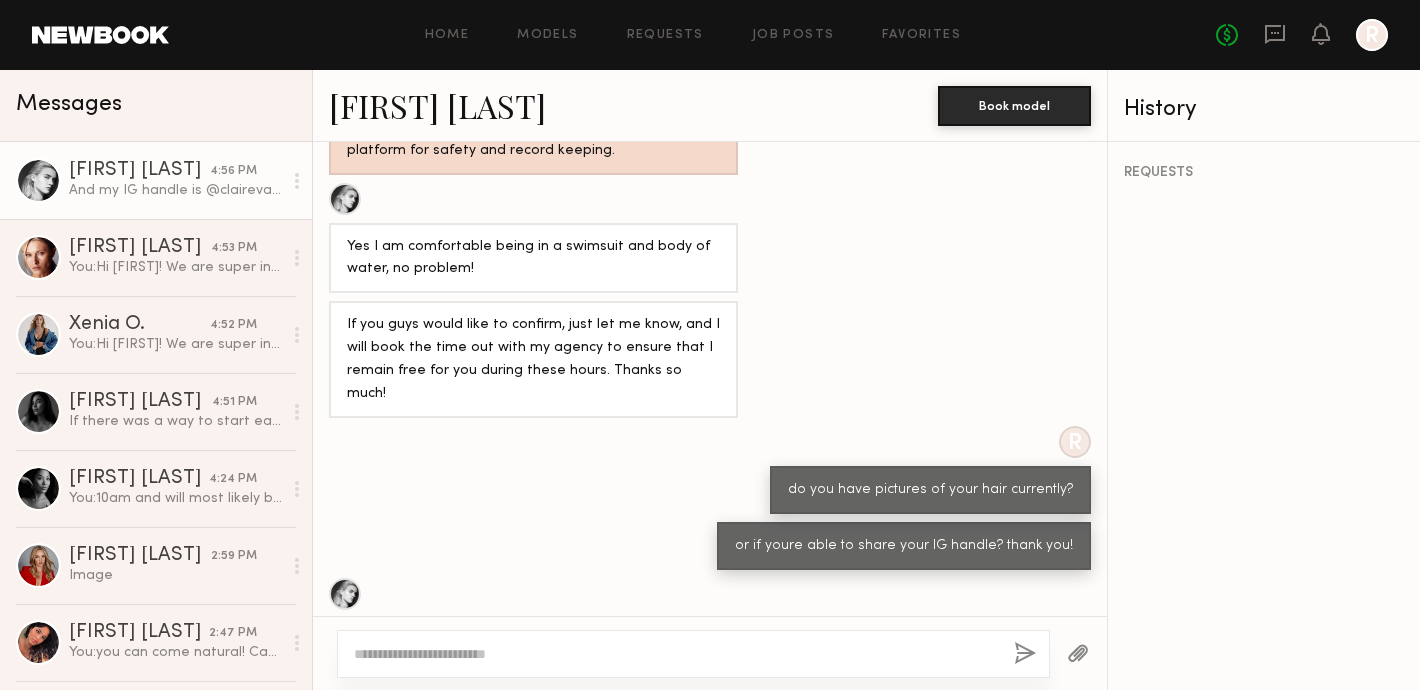 click 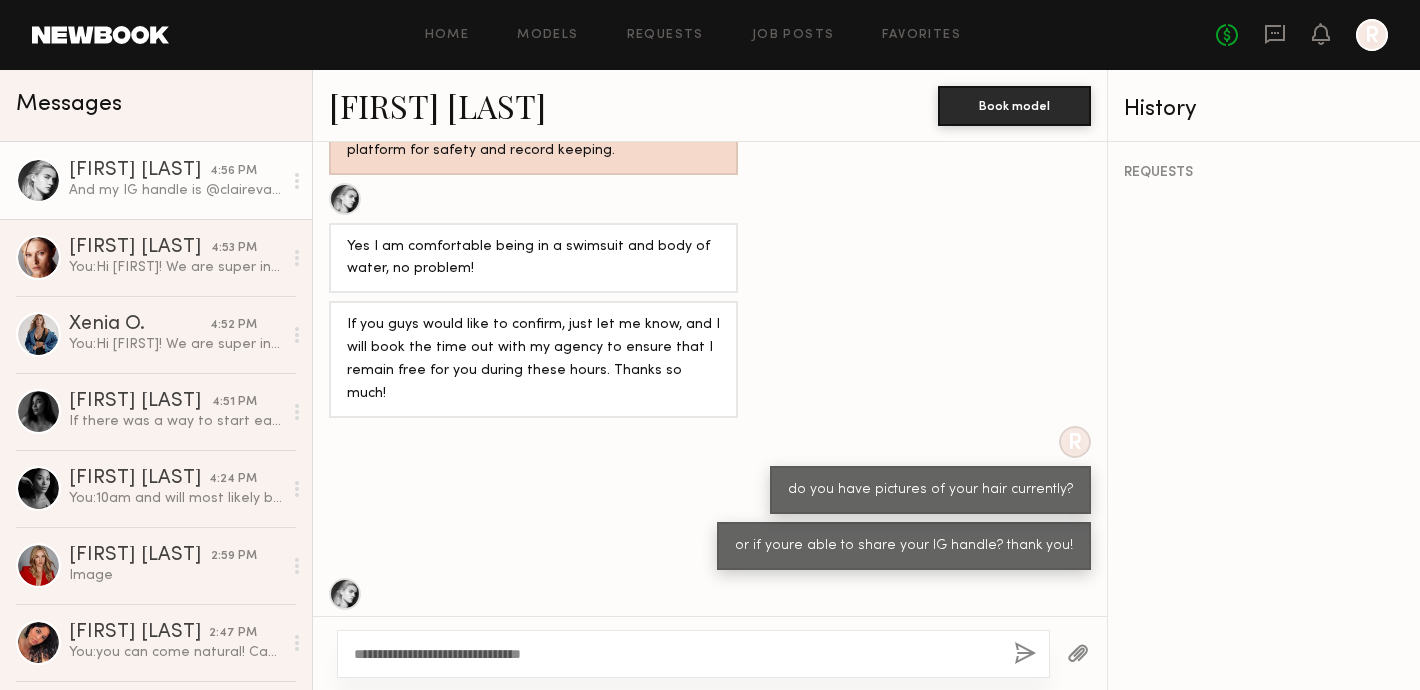 type on "**********" 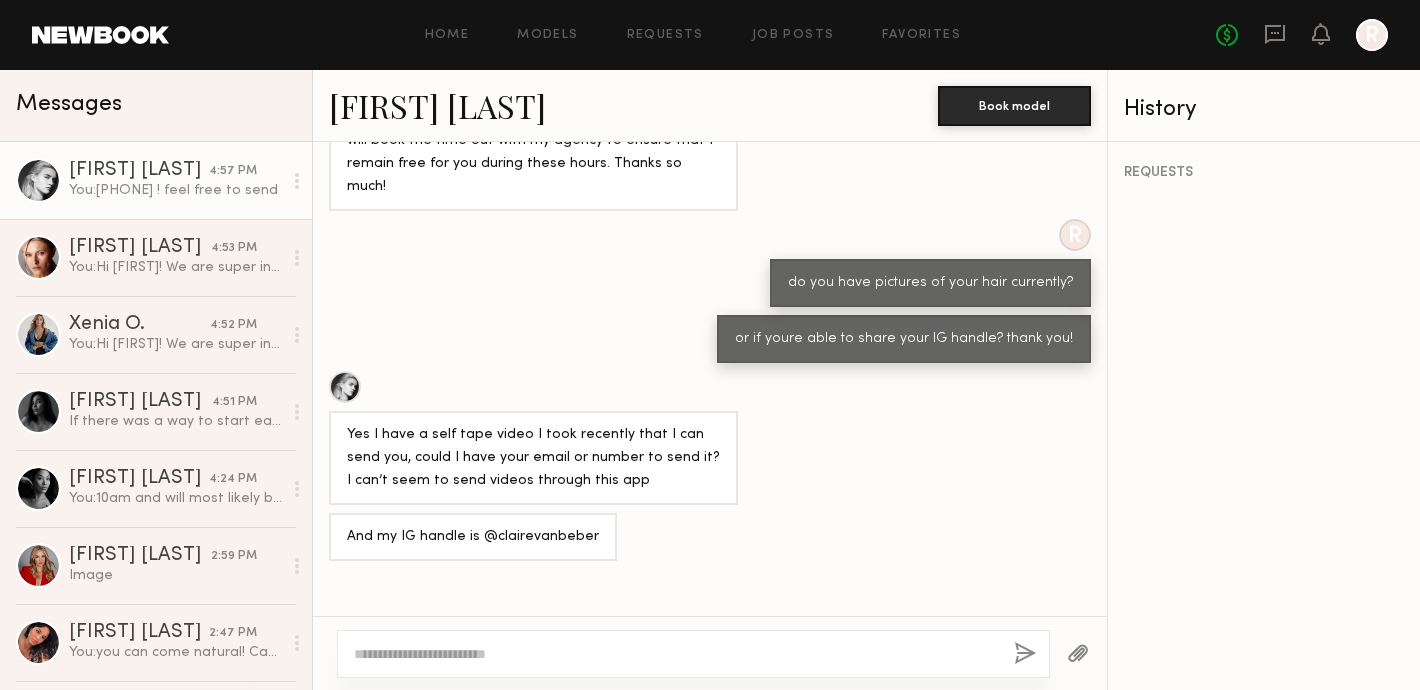 scroll, scrollTop: 7642, scrollLeft: 0, axis: vertical 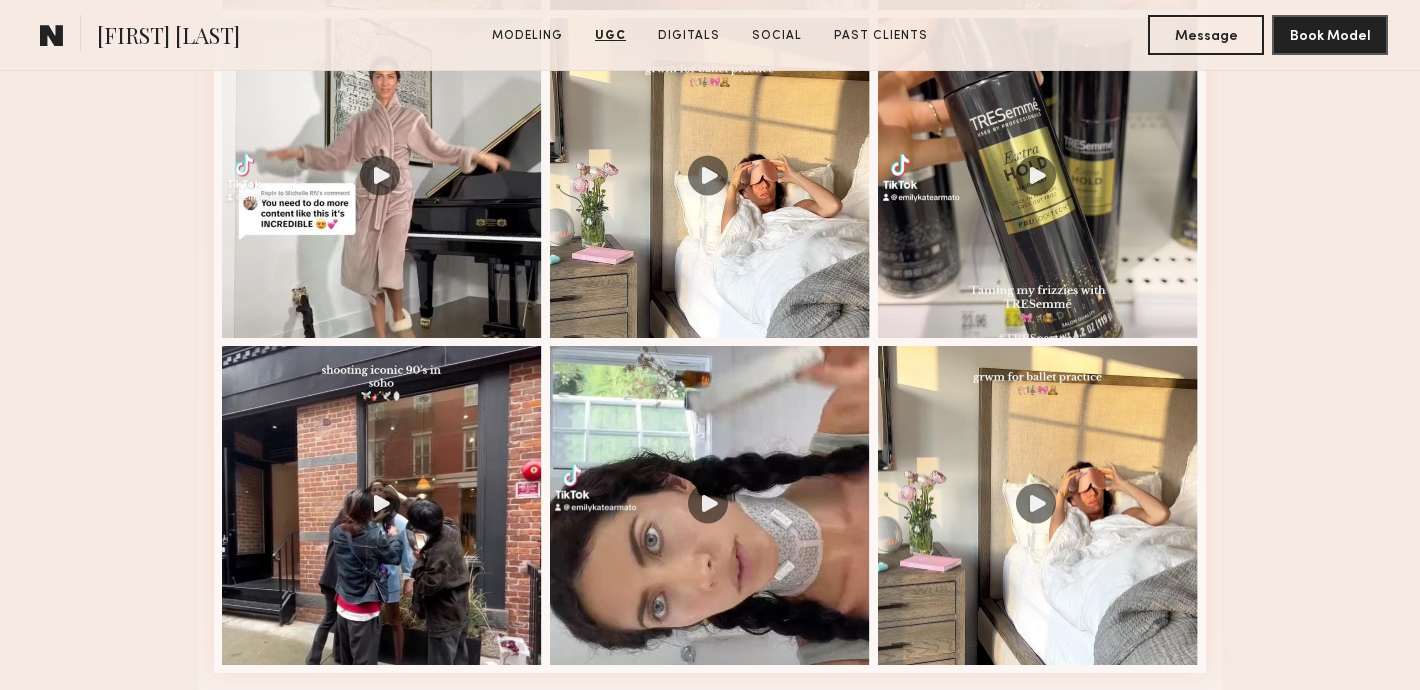 click 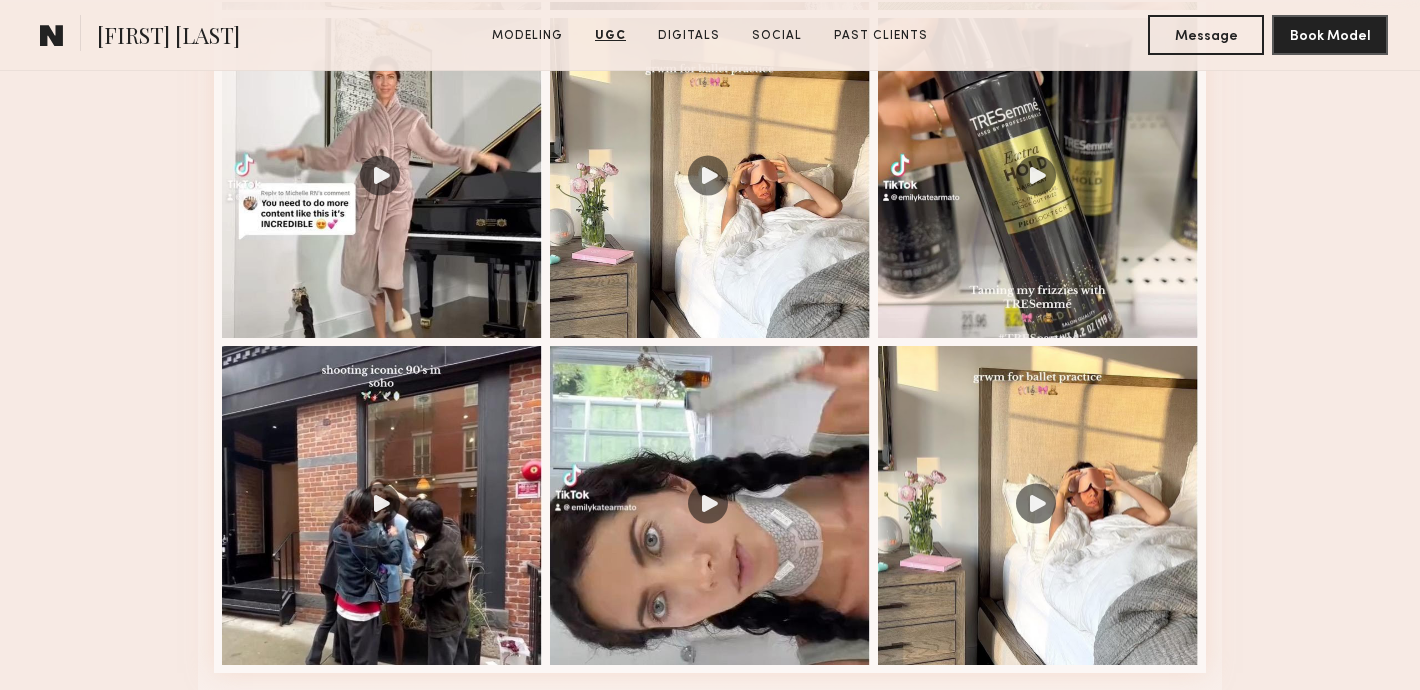 scroll, scrollTop: 0, scrollLeft: 0, axis: both 